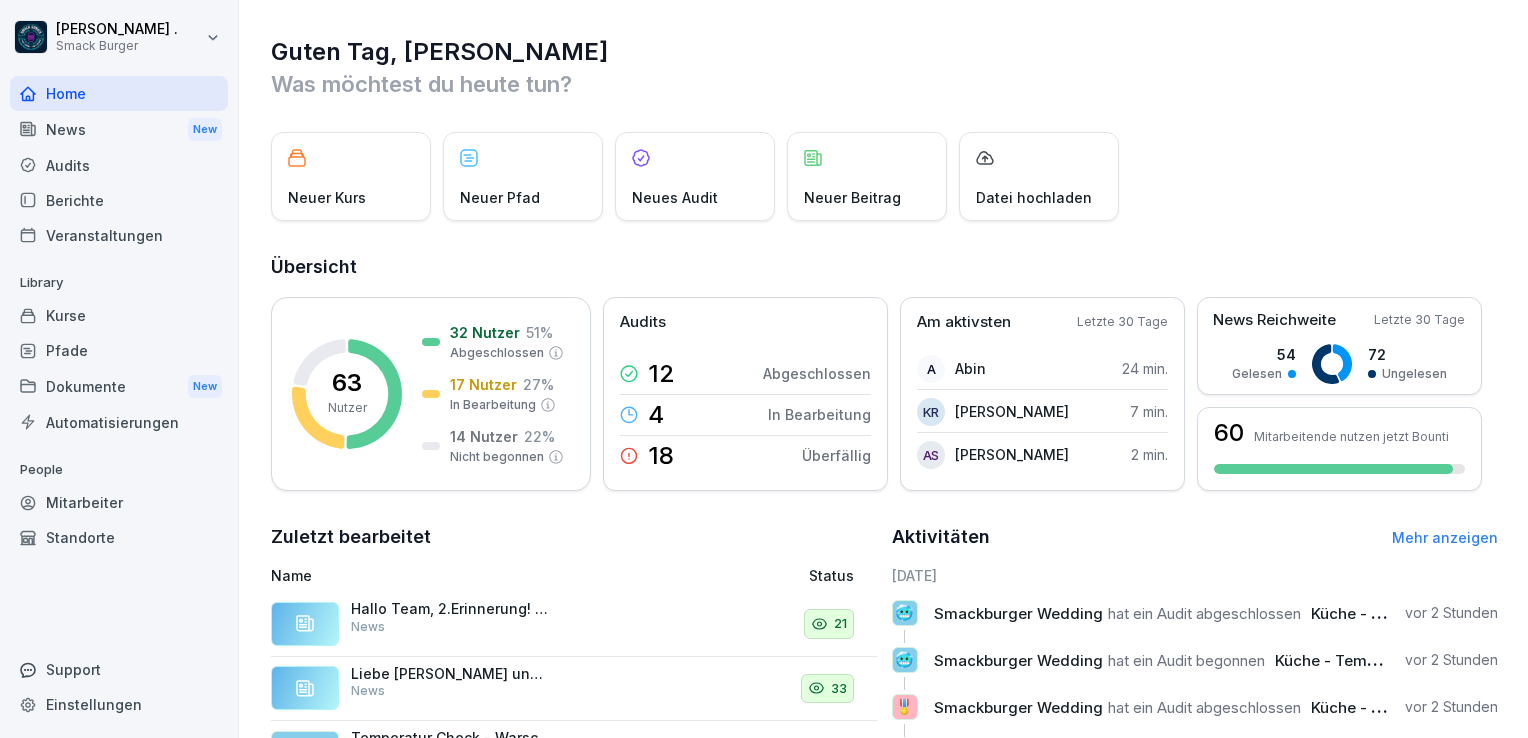 scroll, scrollTop: 0, scrollLeft: 0, axis: both 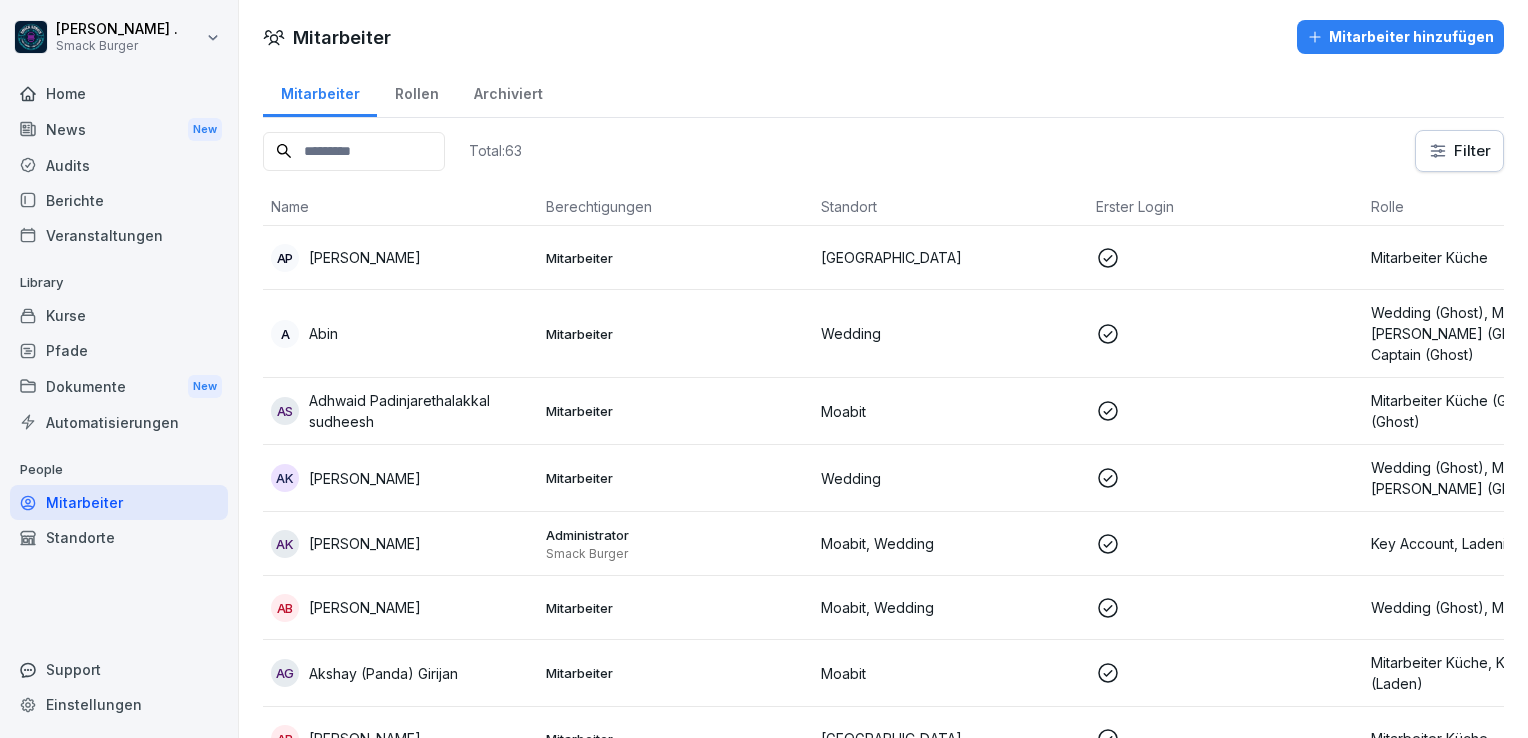 click at bounding box center (354, 151) 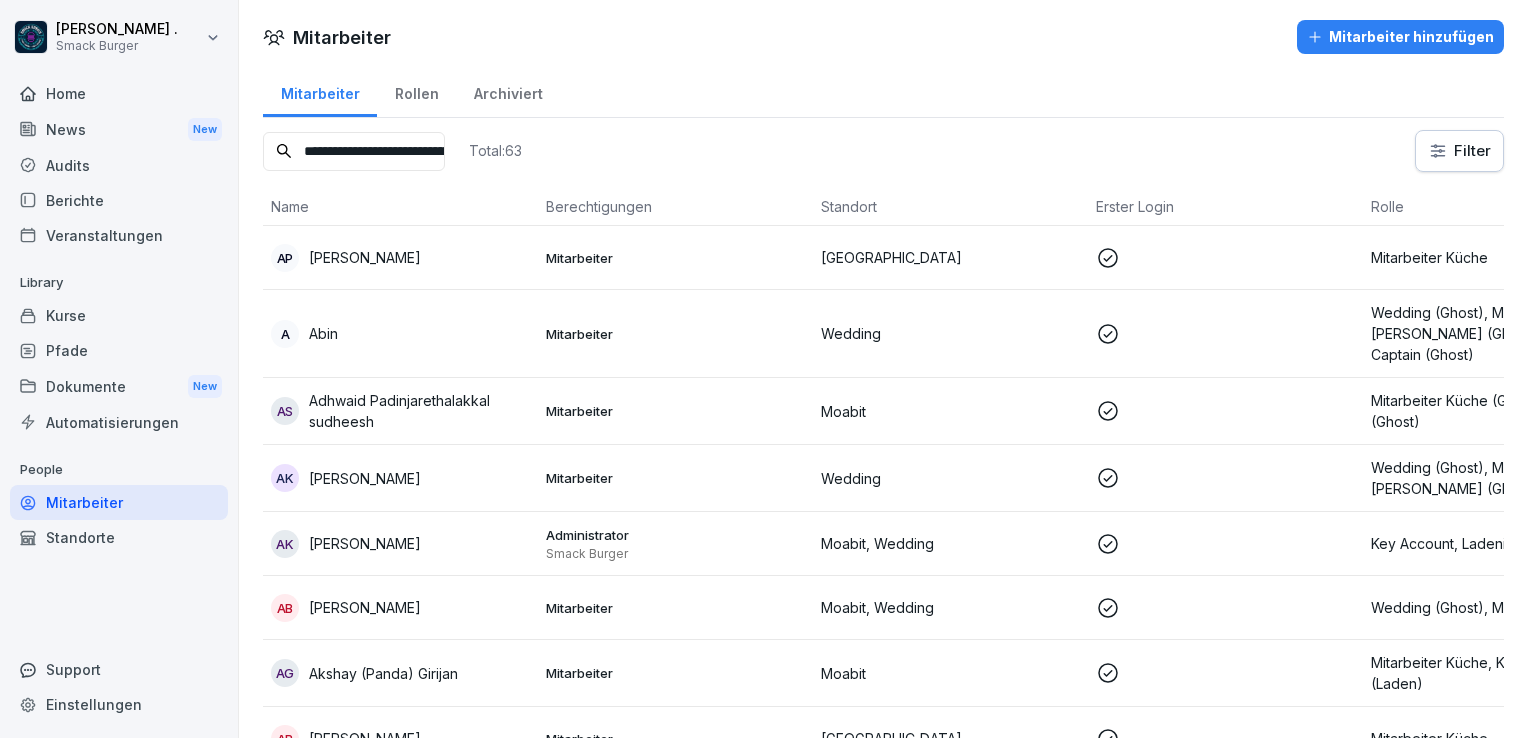 scroll, scrollTop: 0, scrollLeft: 68, axis: horizontal 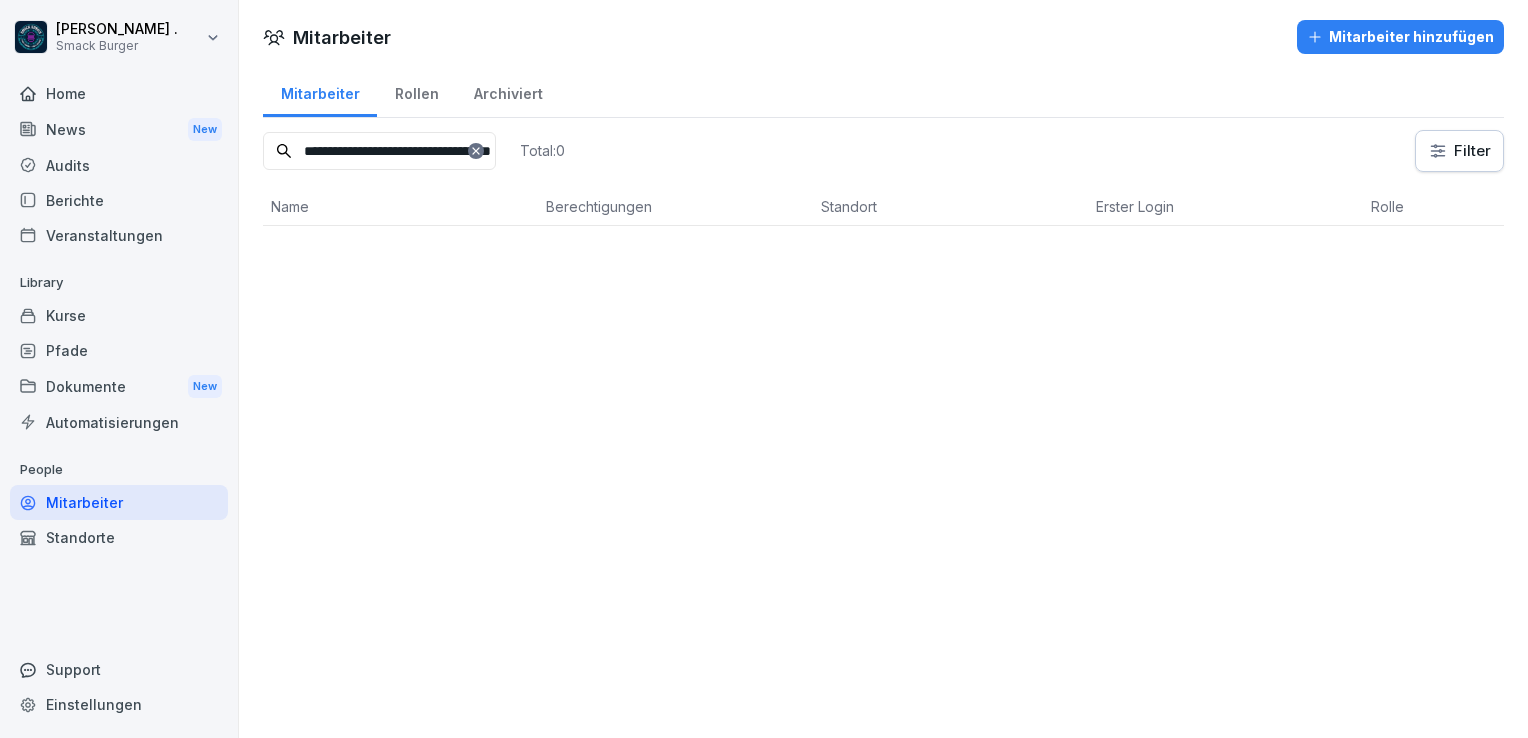 type on "**********" 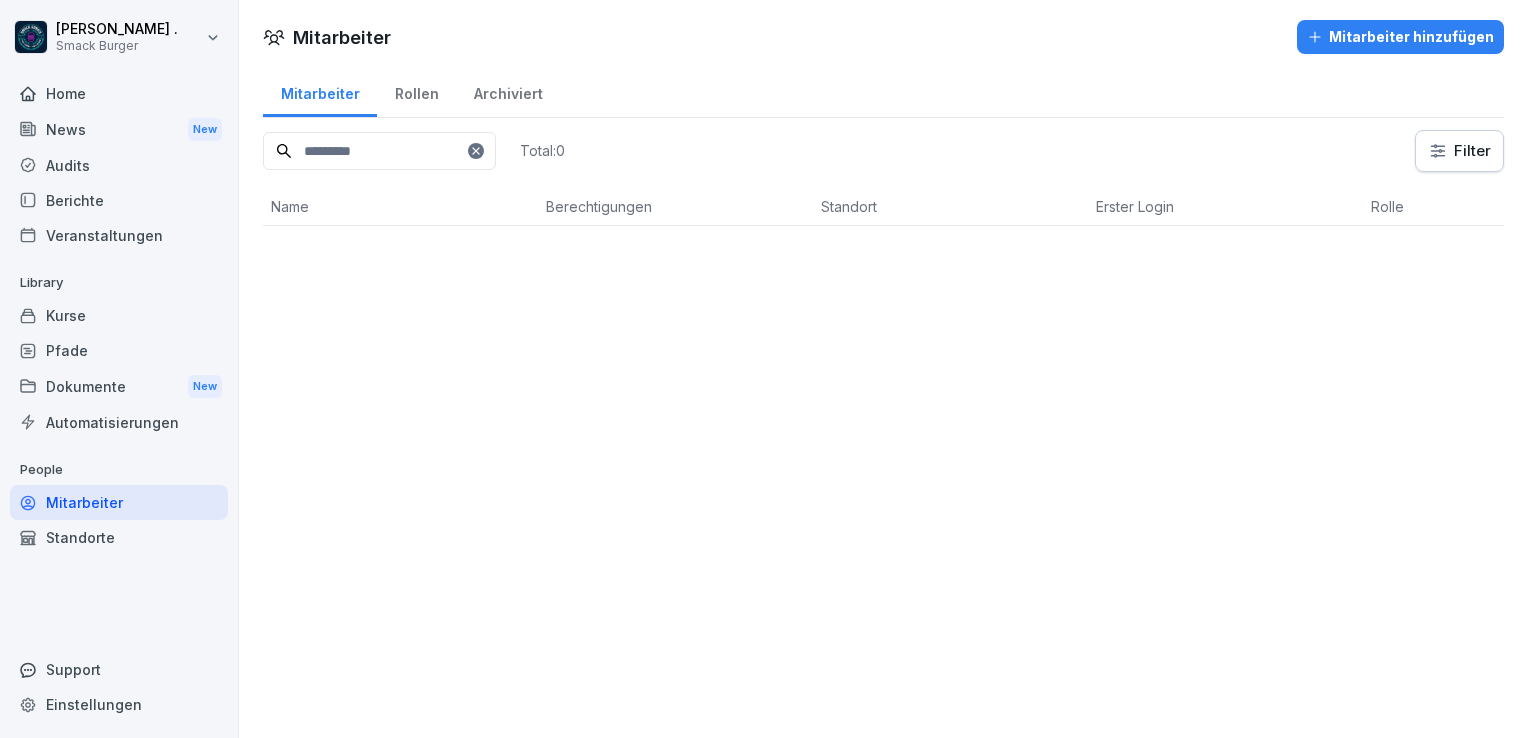 scroll, scrollTop: 0, scrollLeft: 0, axis: both 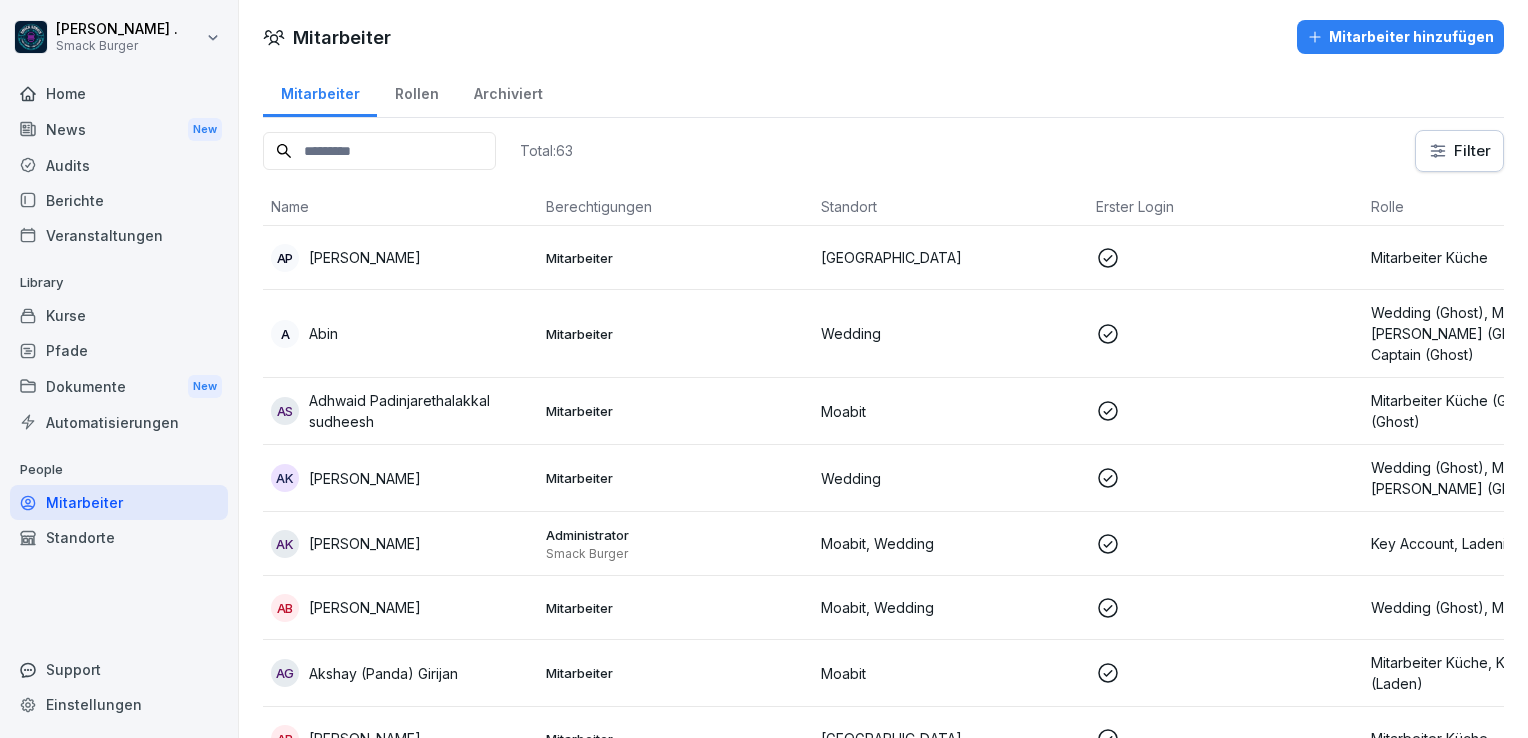 click at bounding box center (379, 151) 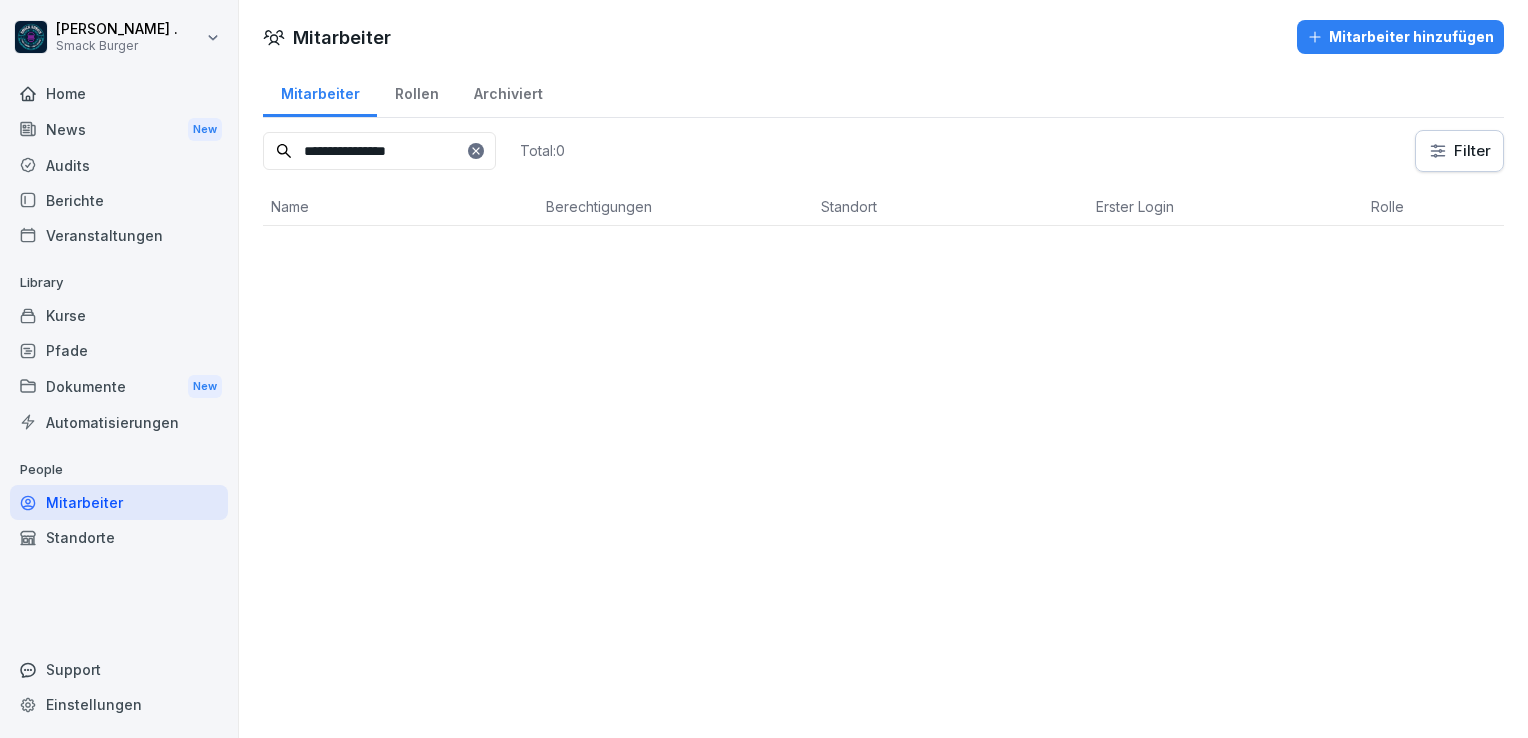 type on "**********" 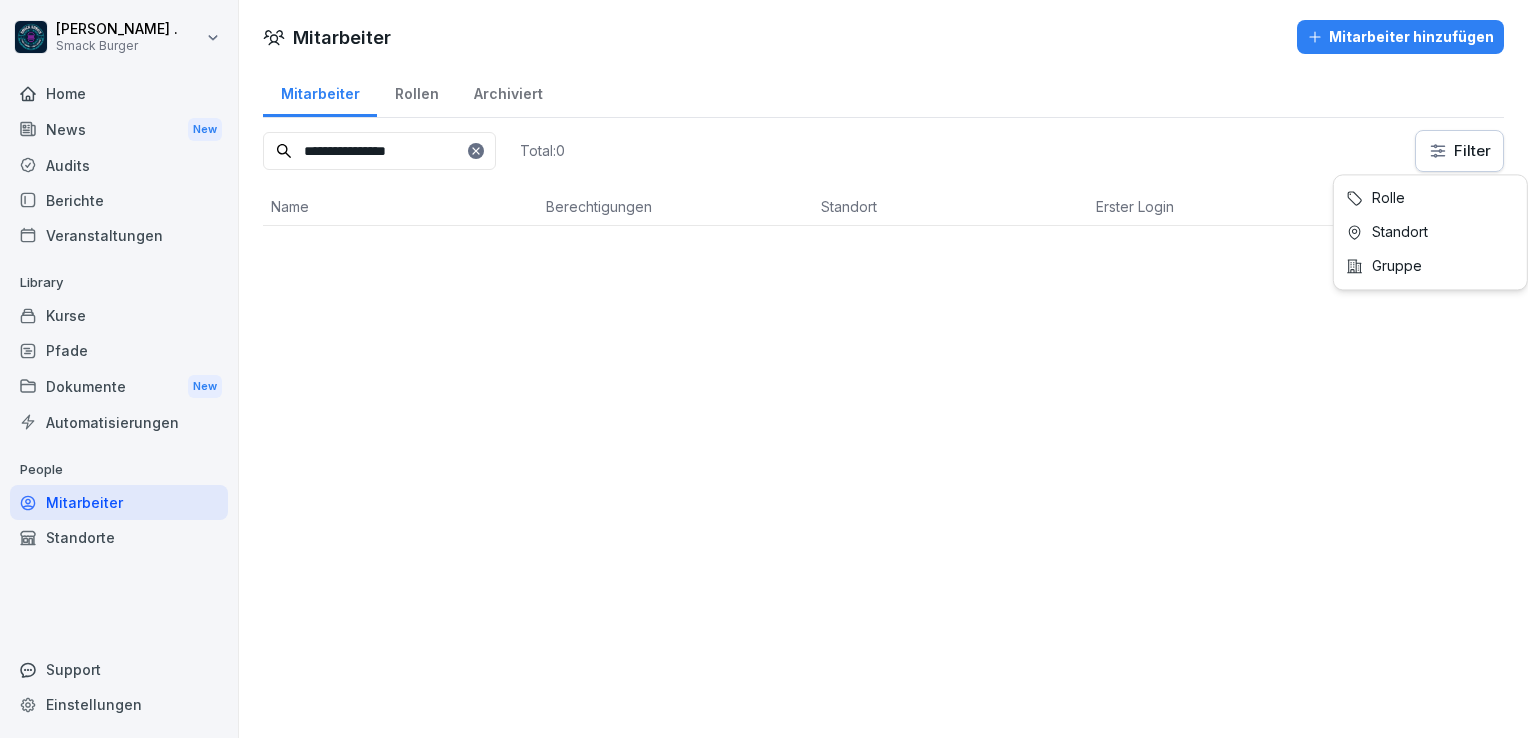 click on "**********" at bounding box center (764, 369) 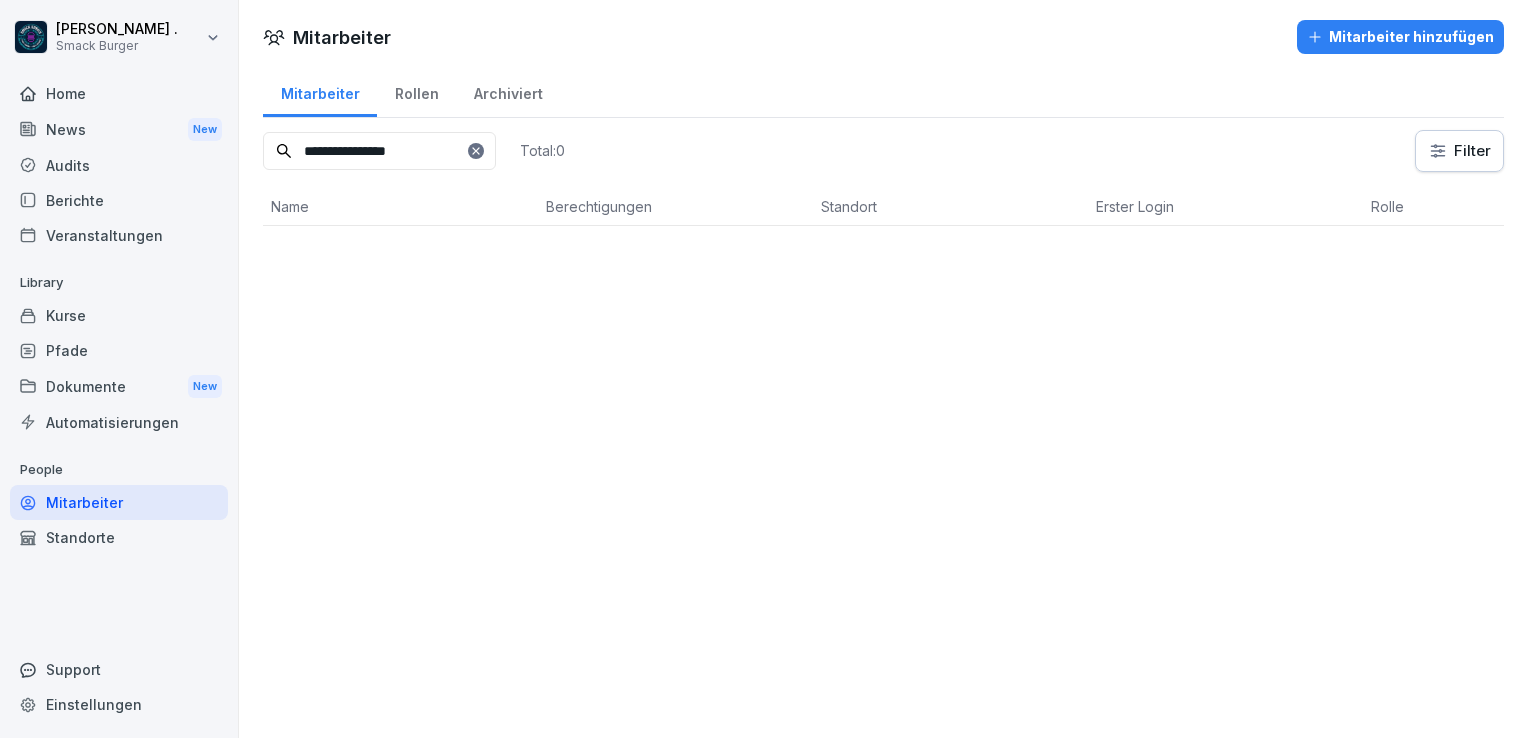 click on "Rollen" at bounding box center [416, 91] 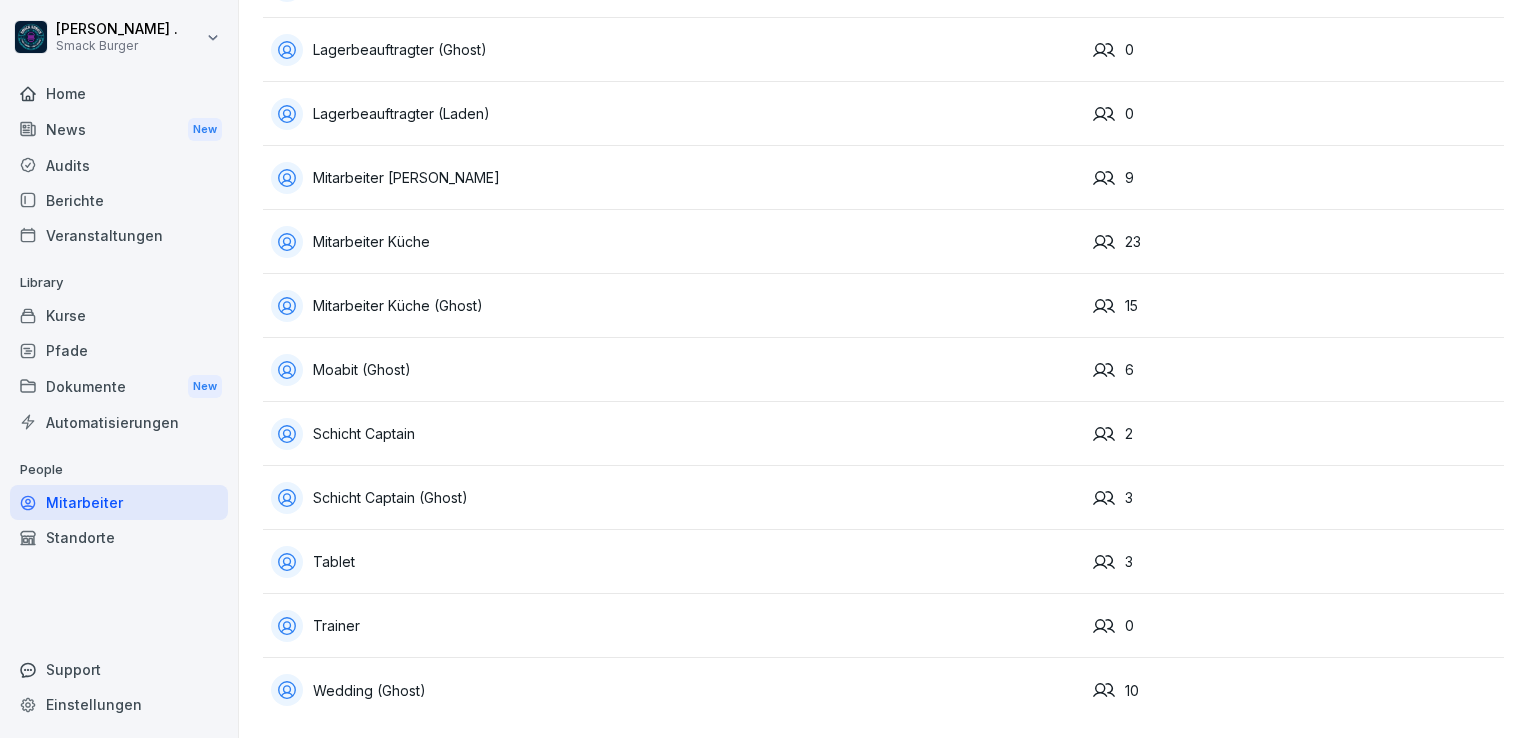 scroll, scrollTop: 0, scrollLeft: 0, axis: both 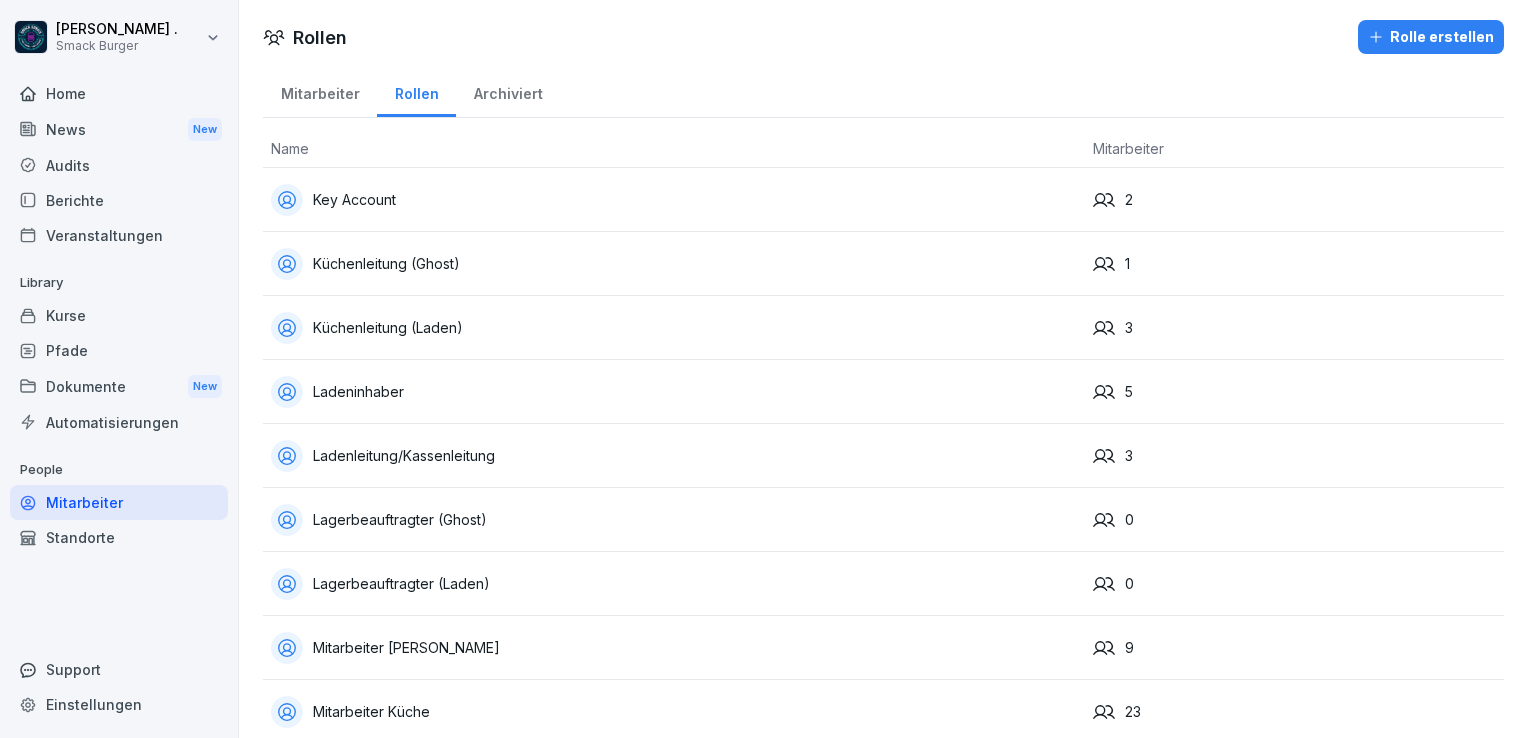 click on "Archiviert" at bounding box center [508, 91] 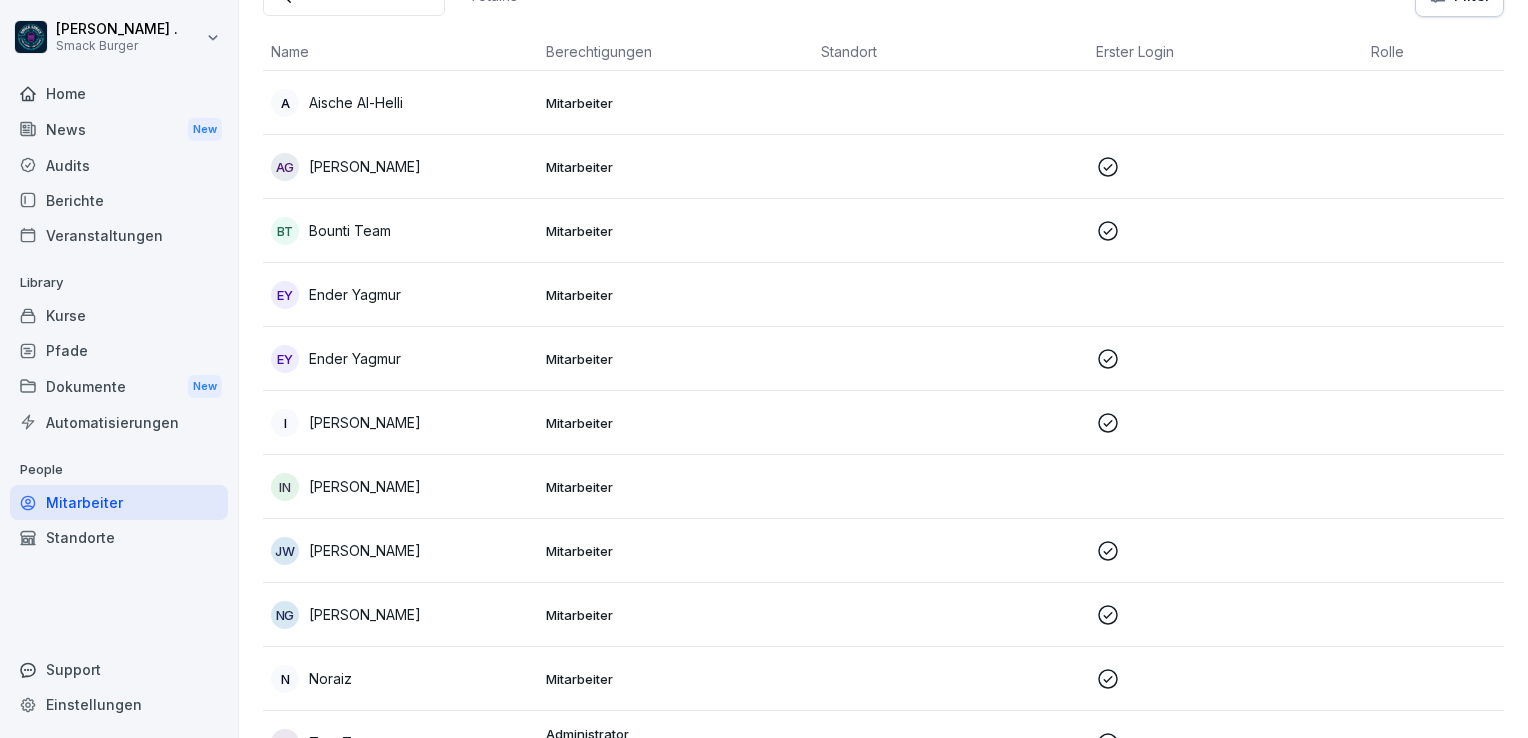 scroll, scrollTop: 0, scrollLeft: 0, axis: both 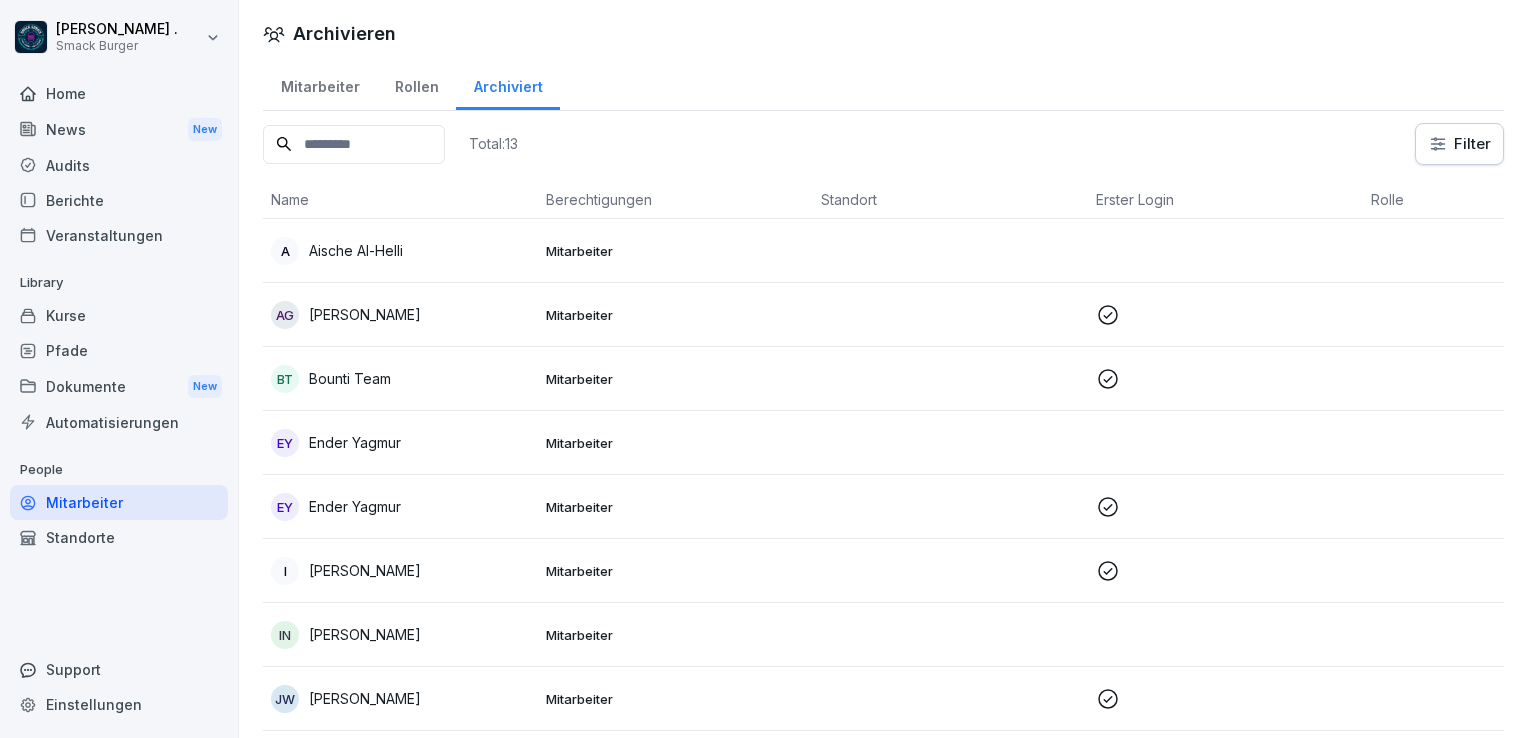 click on "Mitarbeiter" at bounding box center (320, 84) 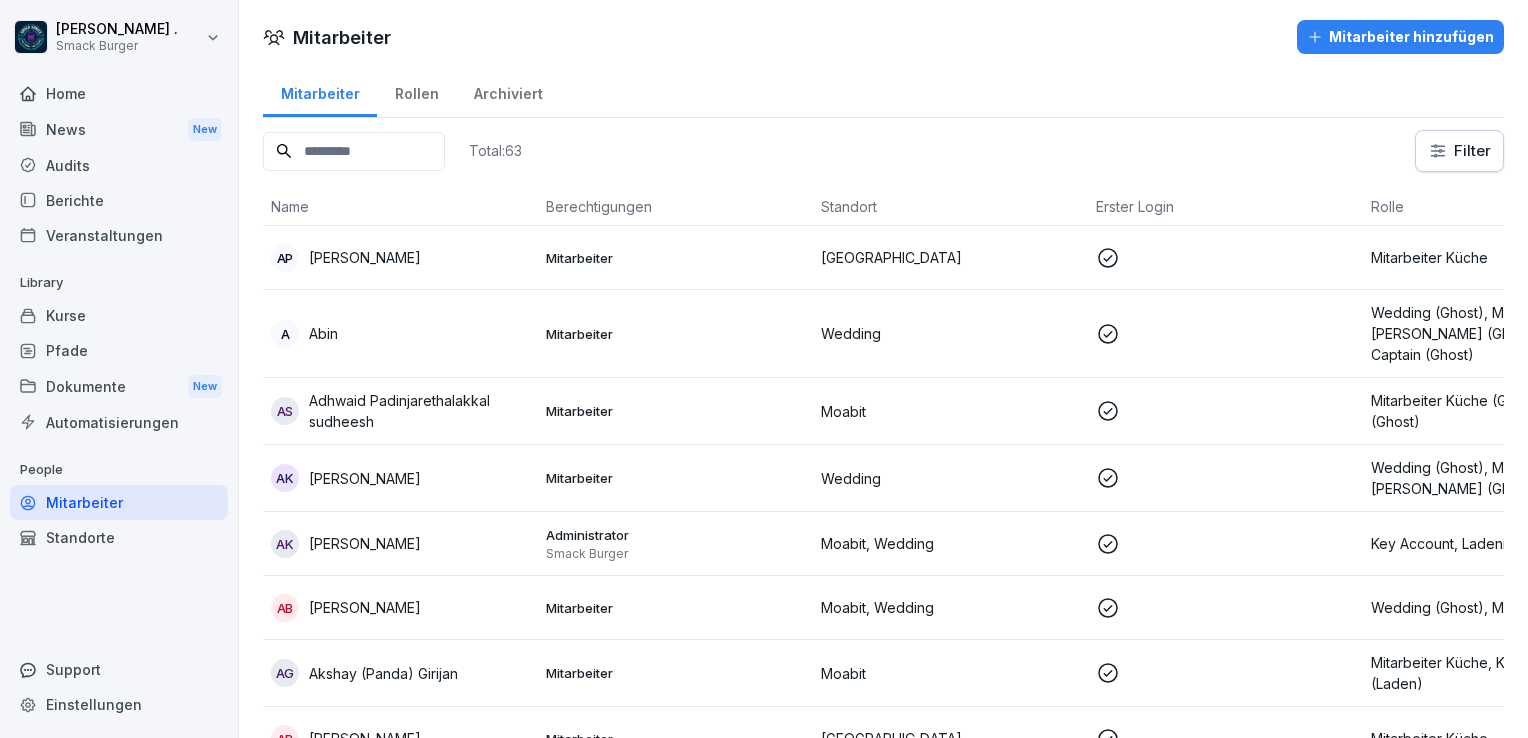 click on "Mitarbeiter hinzufügen" at bounding box center (1400, 37) 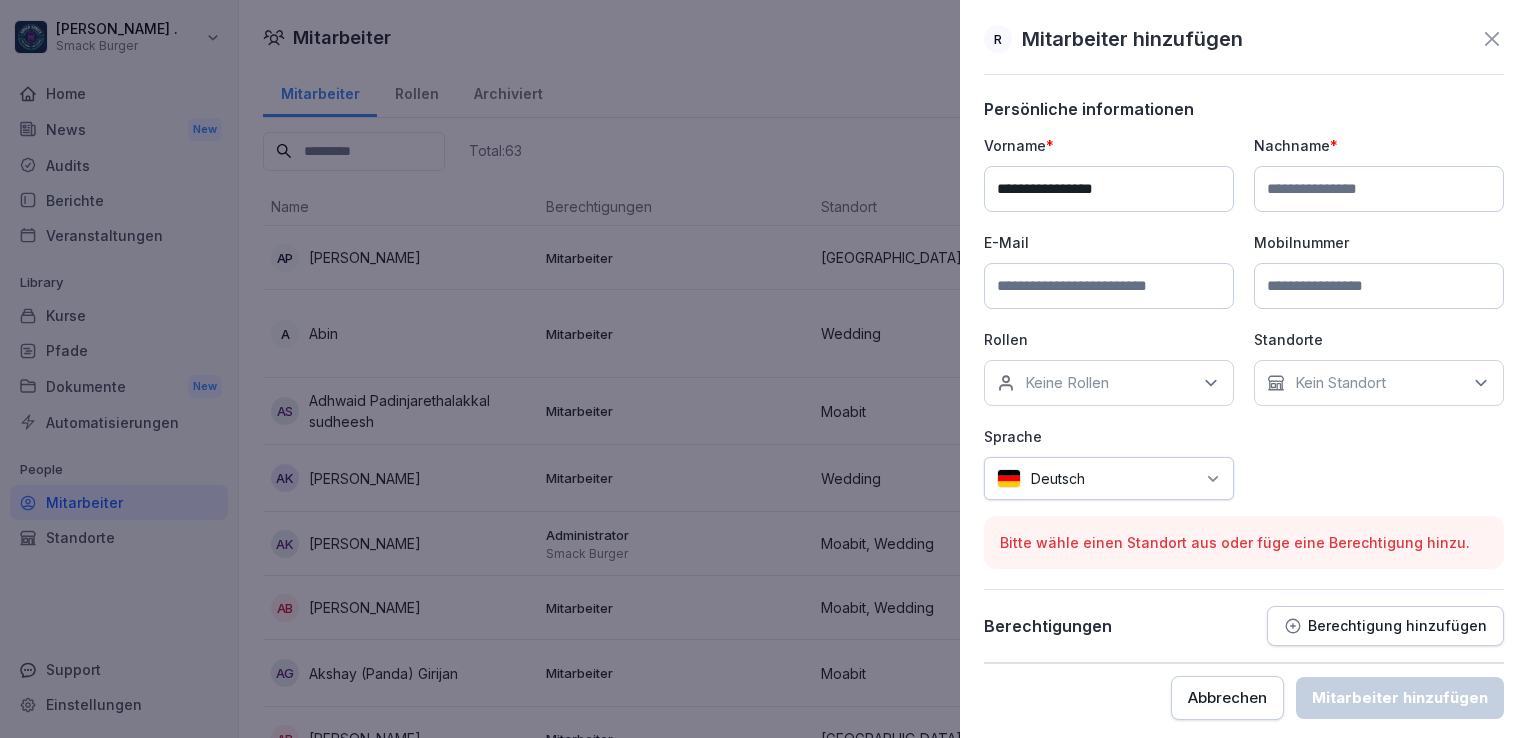 click on "**********" at bounding box center (1109, 189) 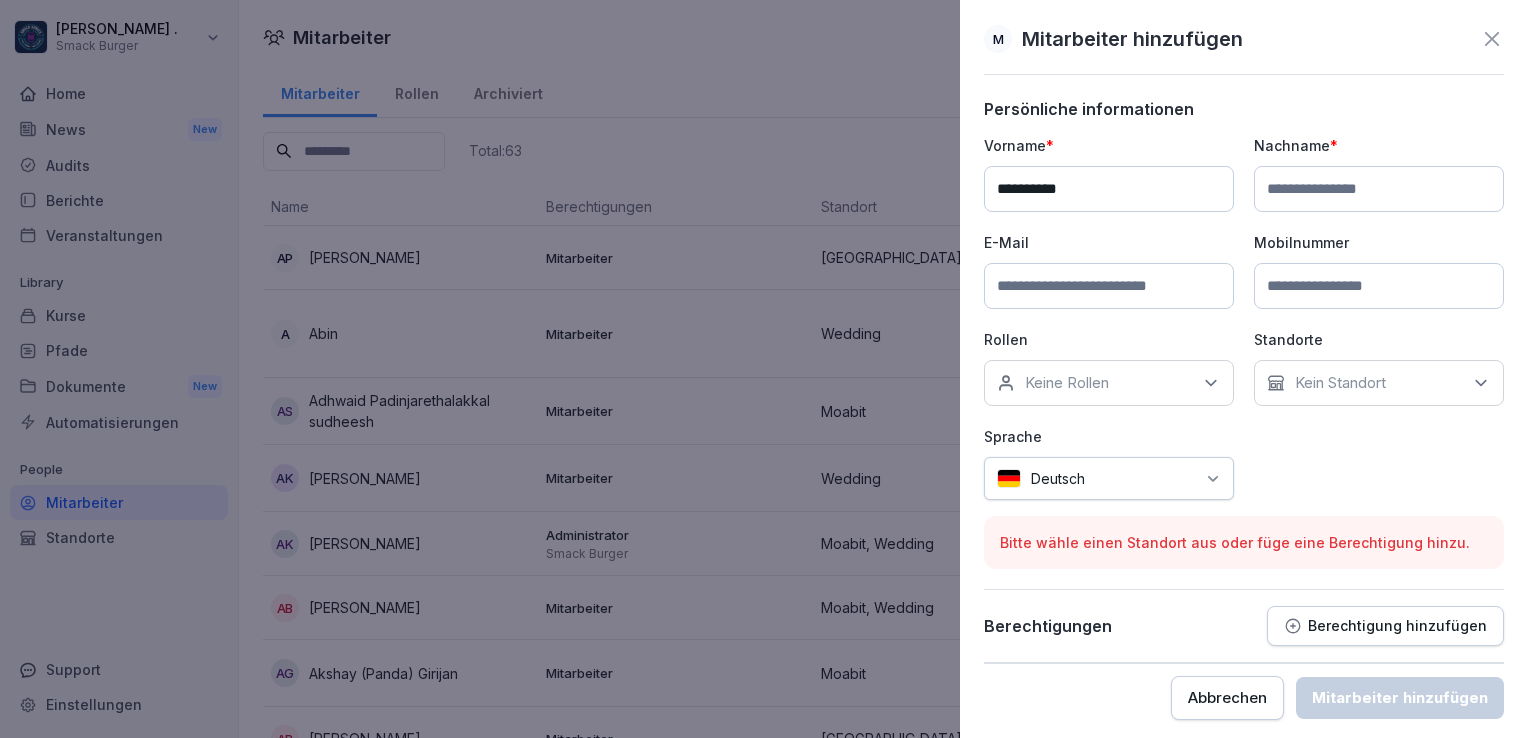 type on "**********" 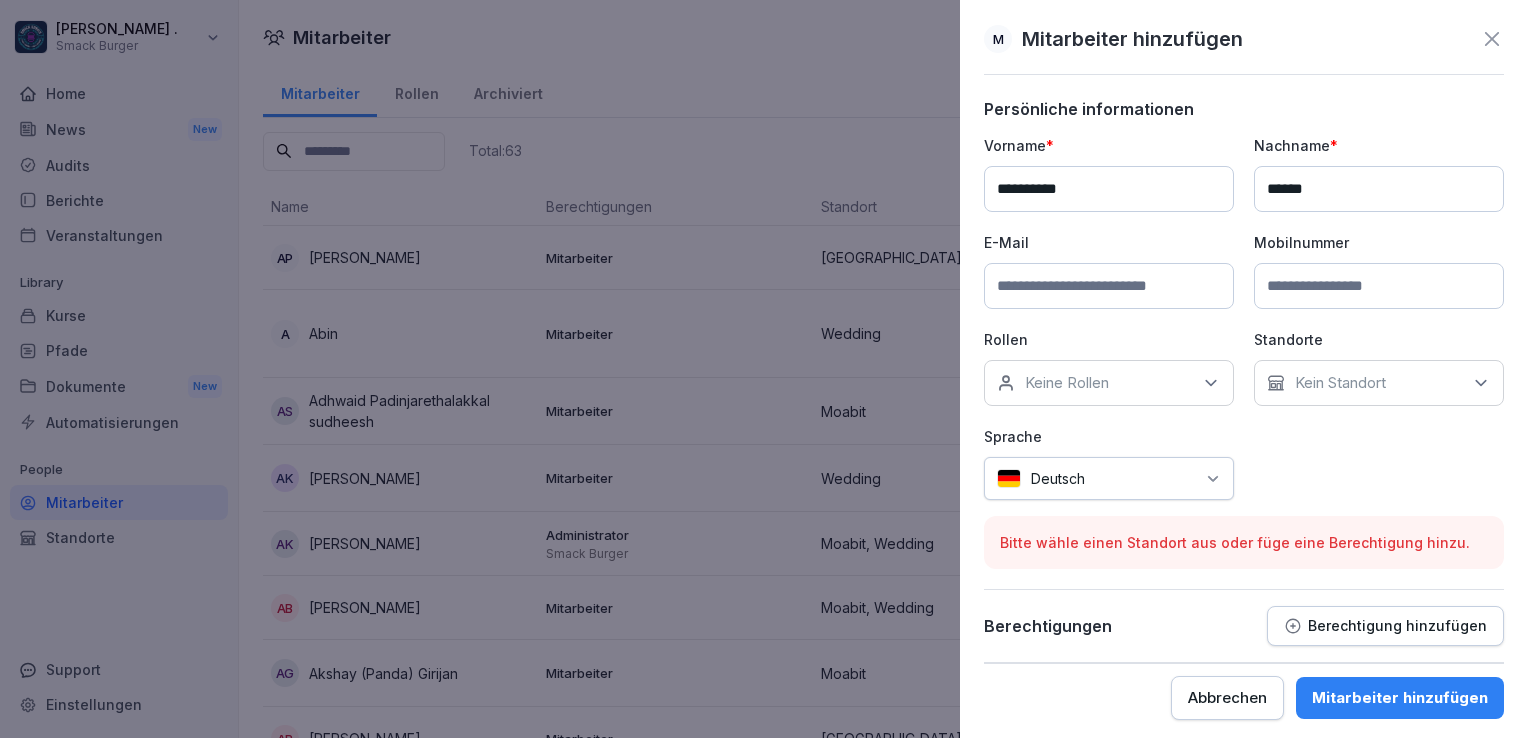 type on "*****" 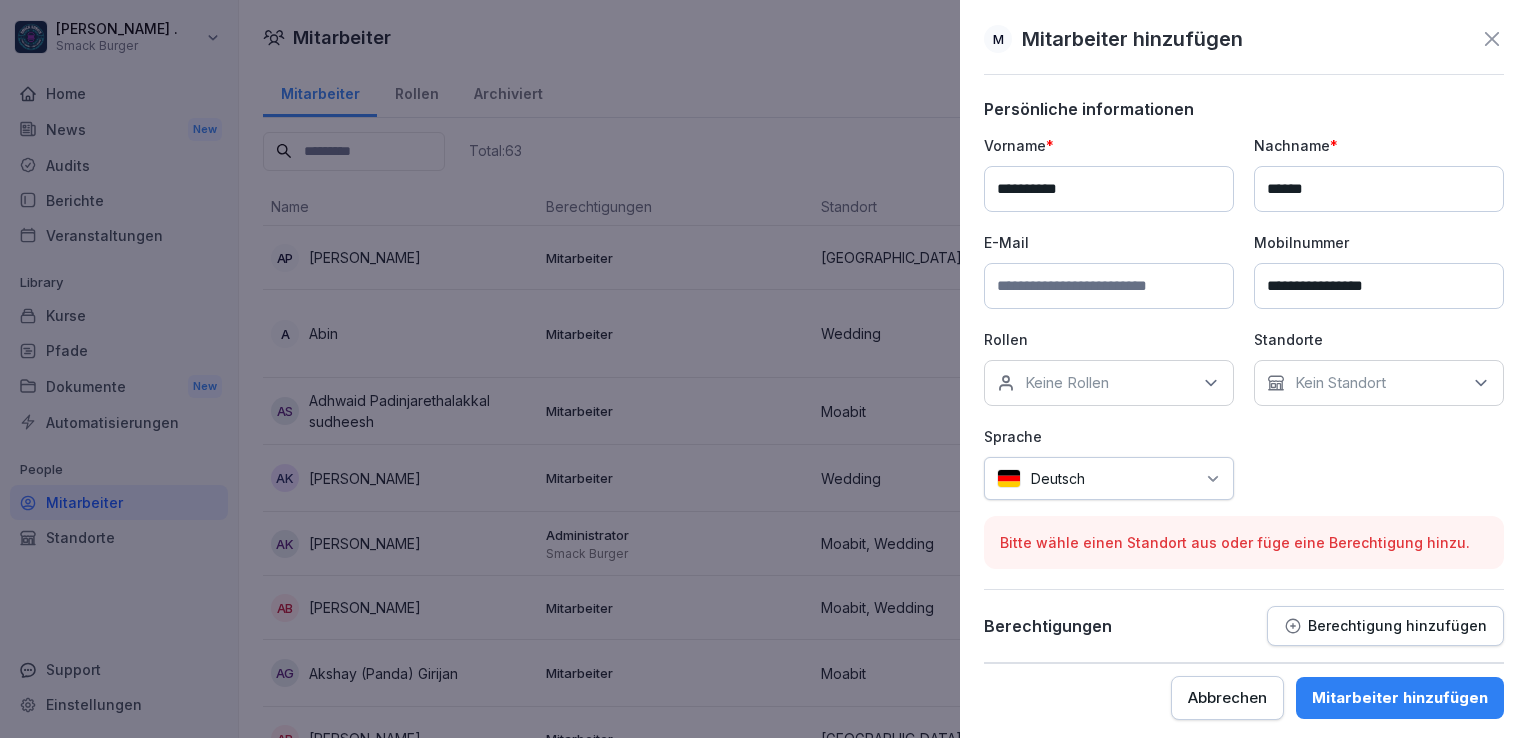 type on "**********" 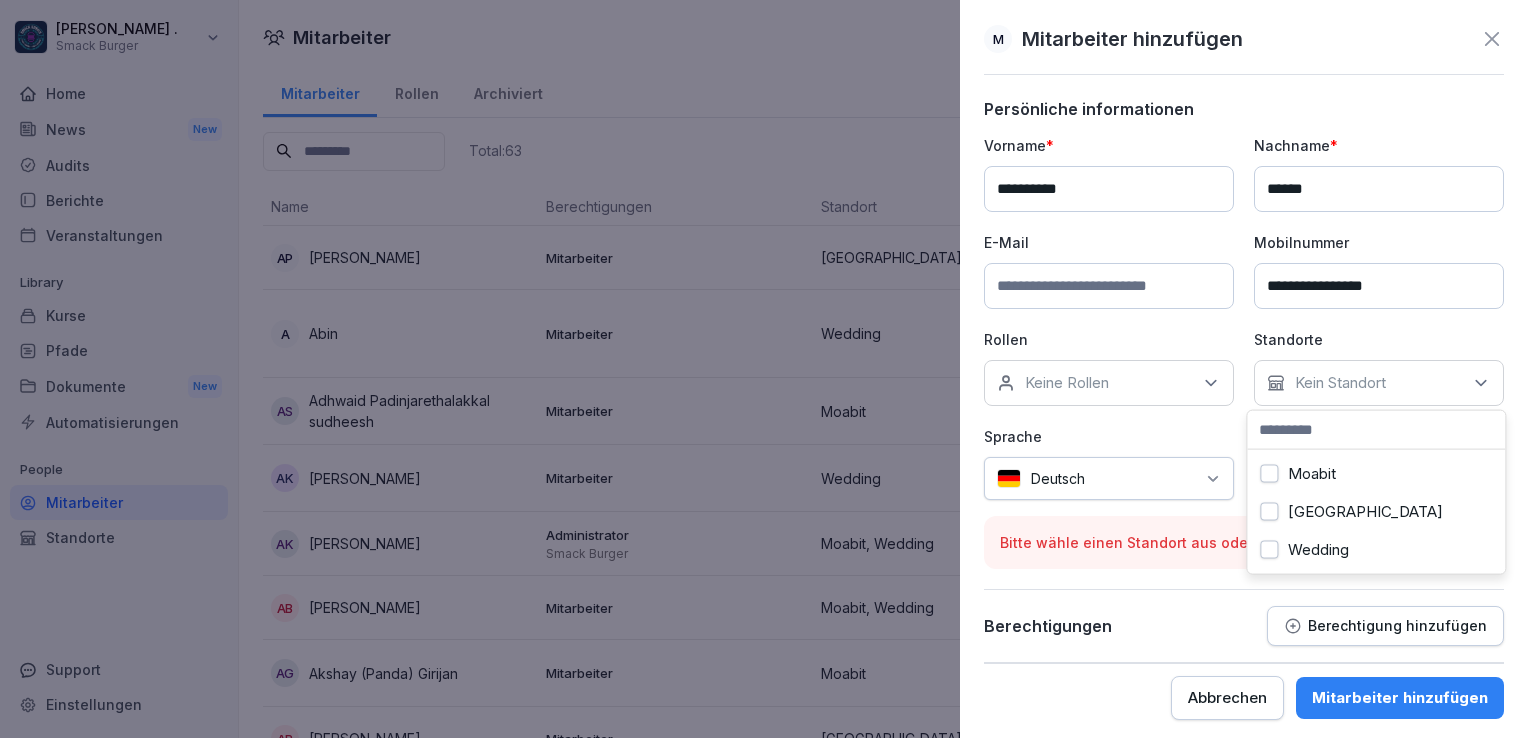 click on "[GEOGRAPHIC_DATA]" at bounding box center (1365, 512) 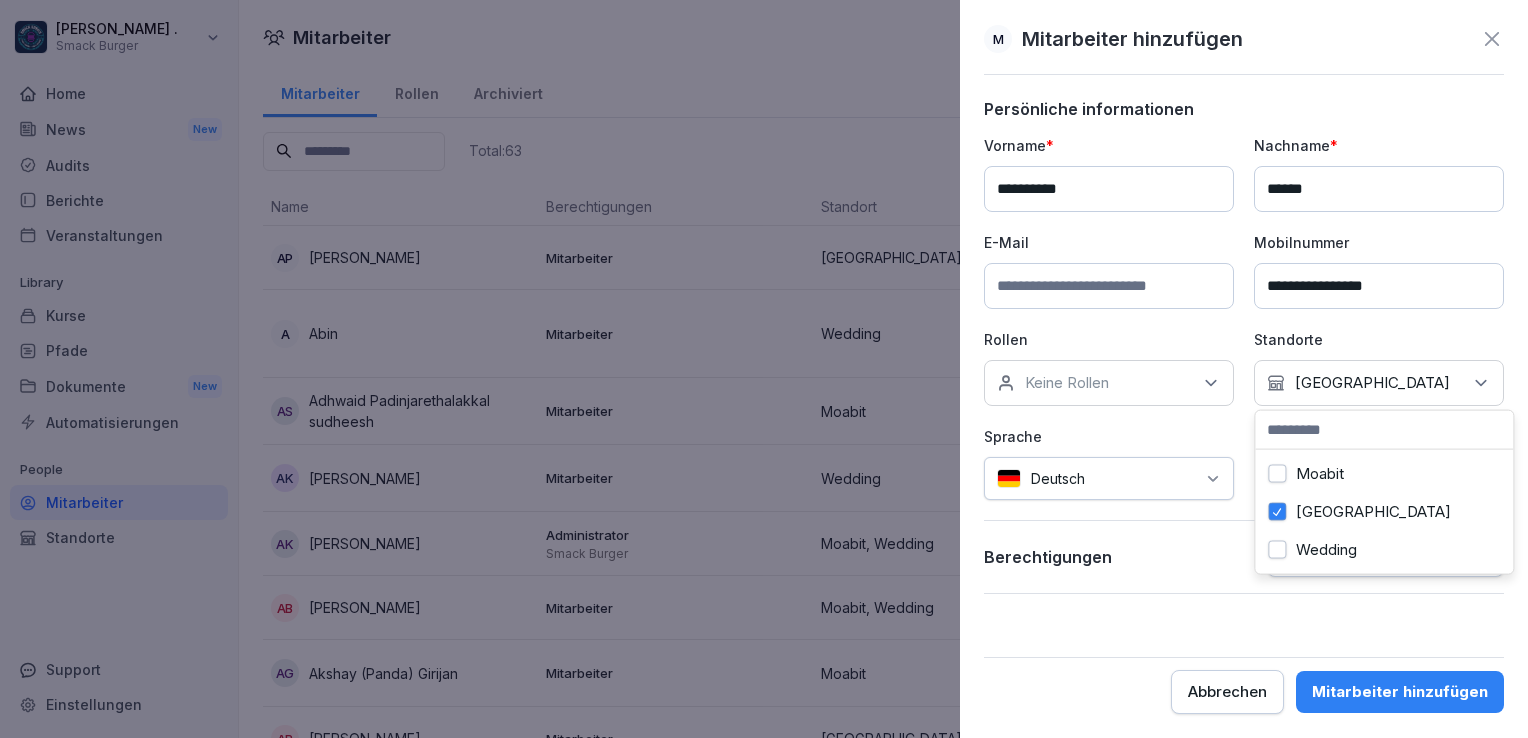 click on "Sprache" at bounding box center (1109, 436) 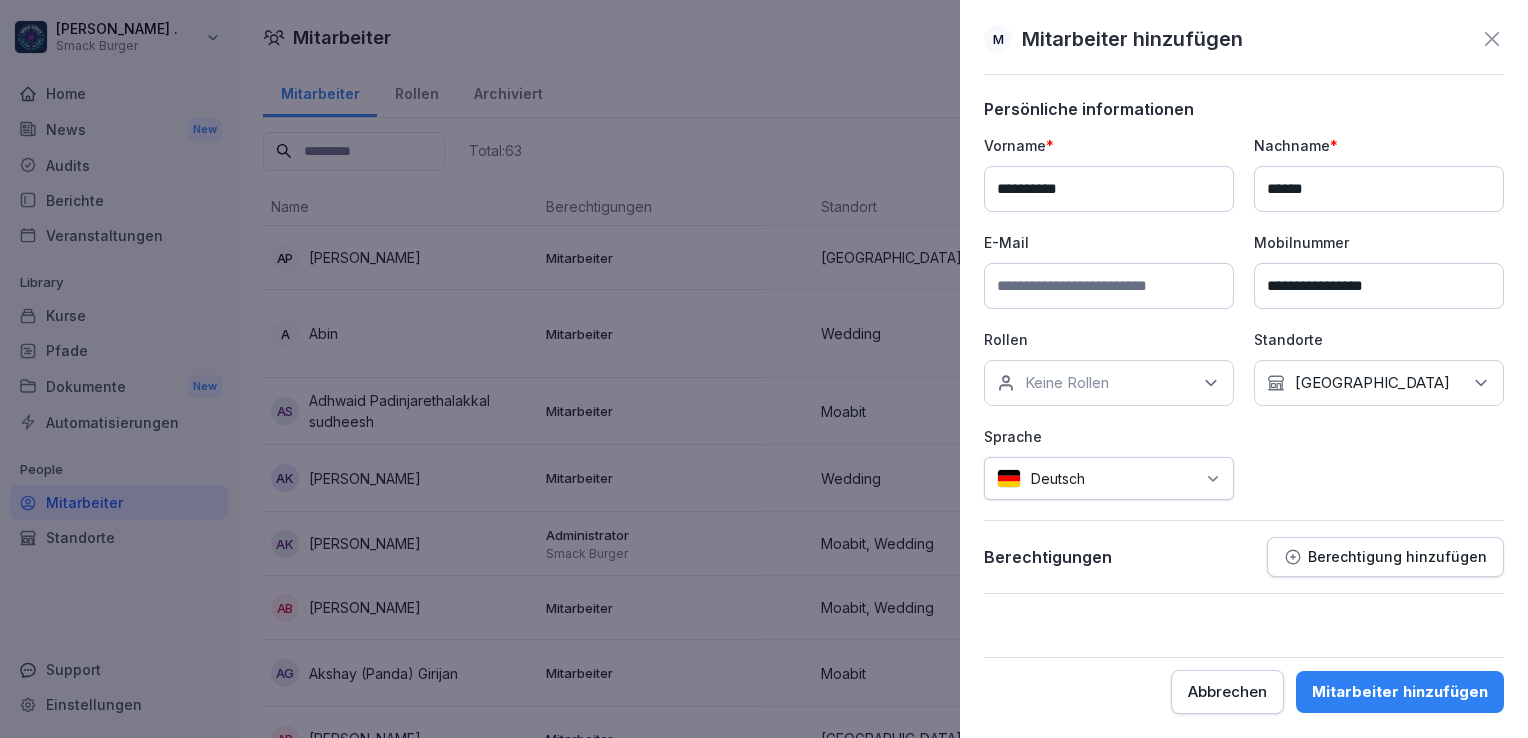 click on "Keine Rollen" at bounding box center (1109, 383) 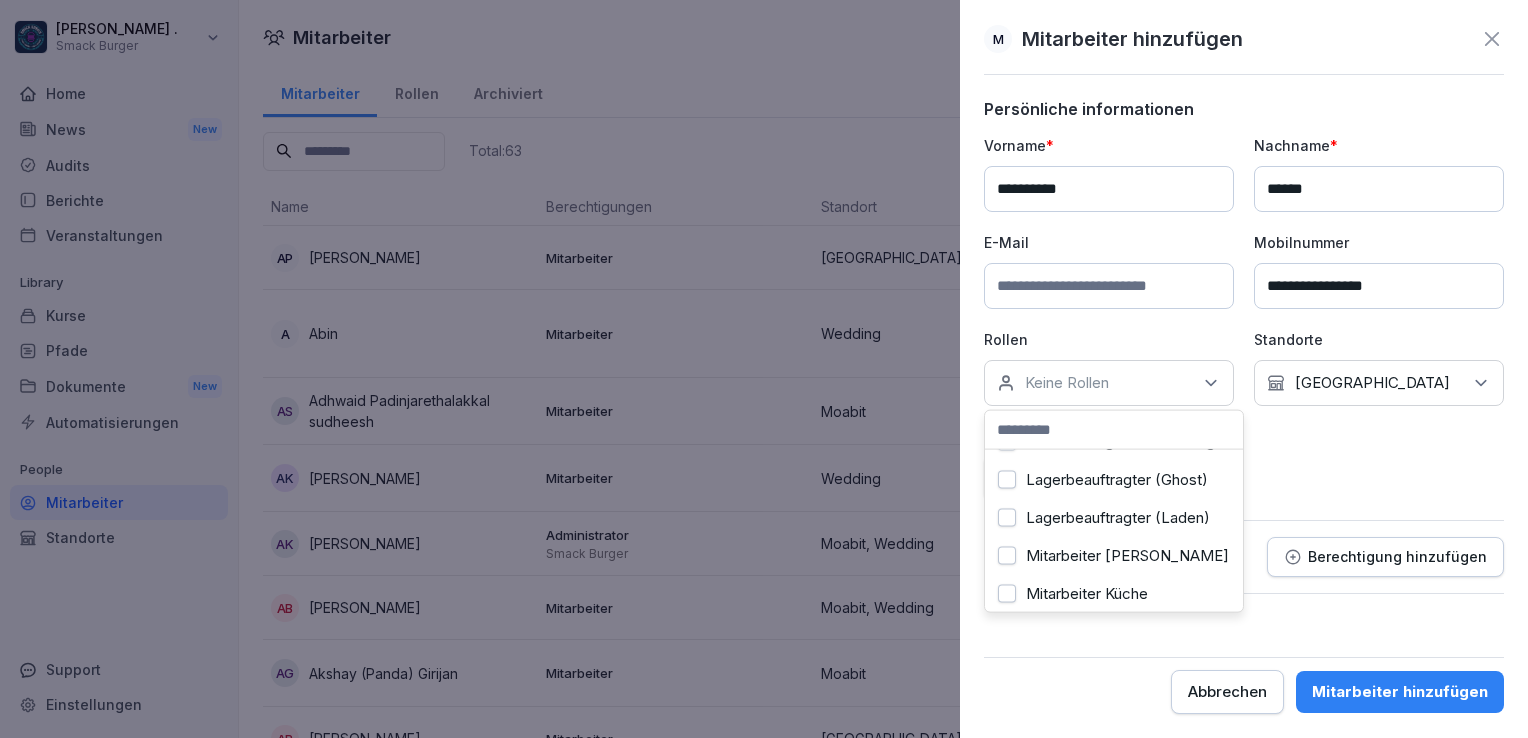 scroll, scrollTop: 300, scrollLeft: 0, axis: vertical 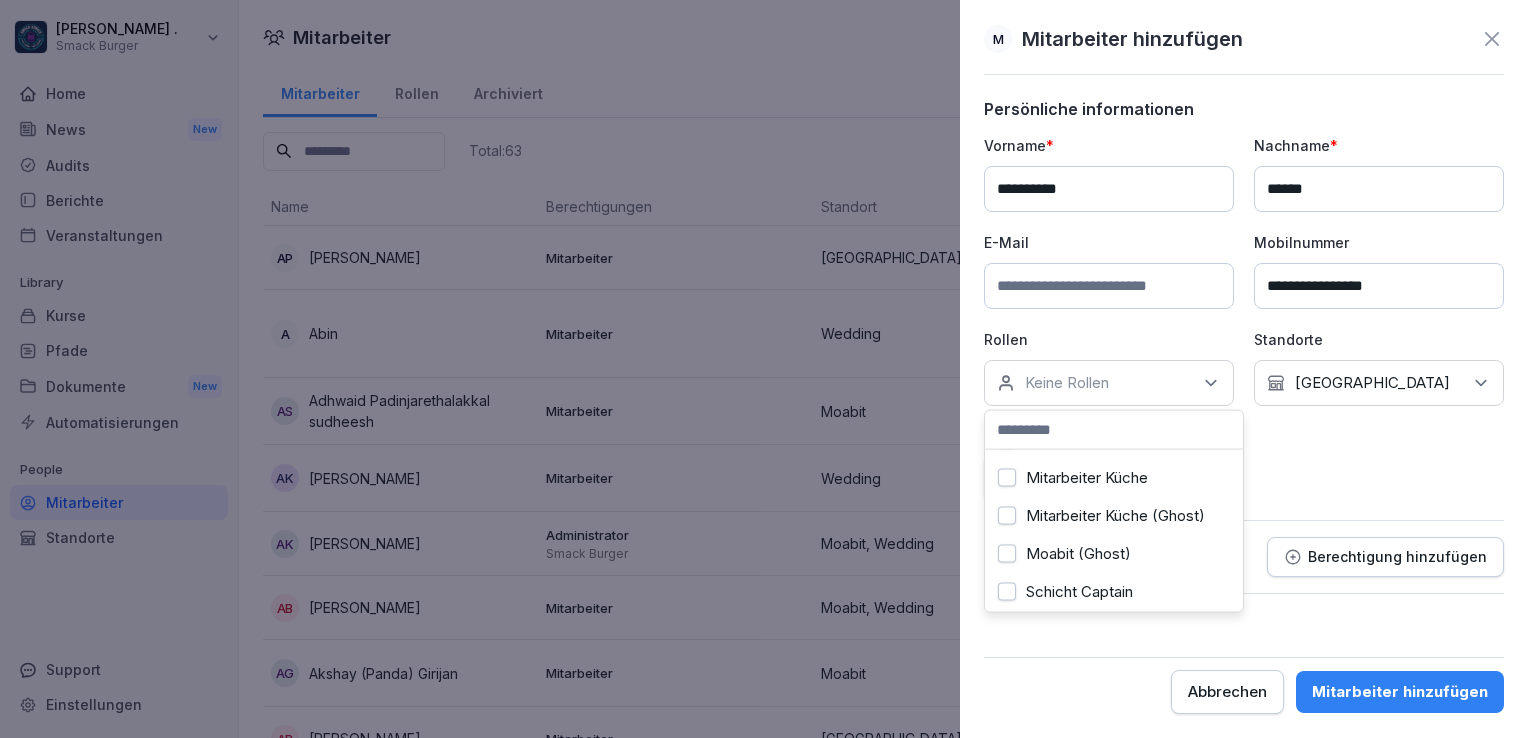 click on "Mitarbeiter Küche" at bounding box center [1114, 478] 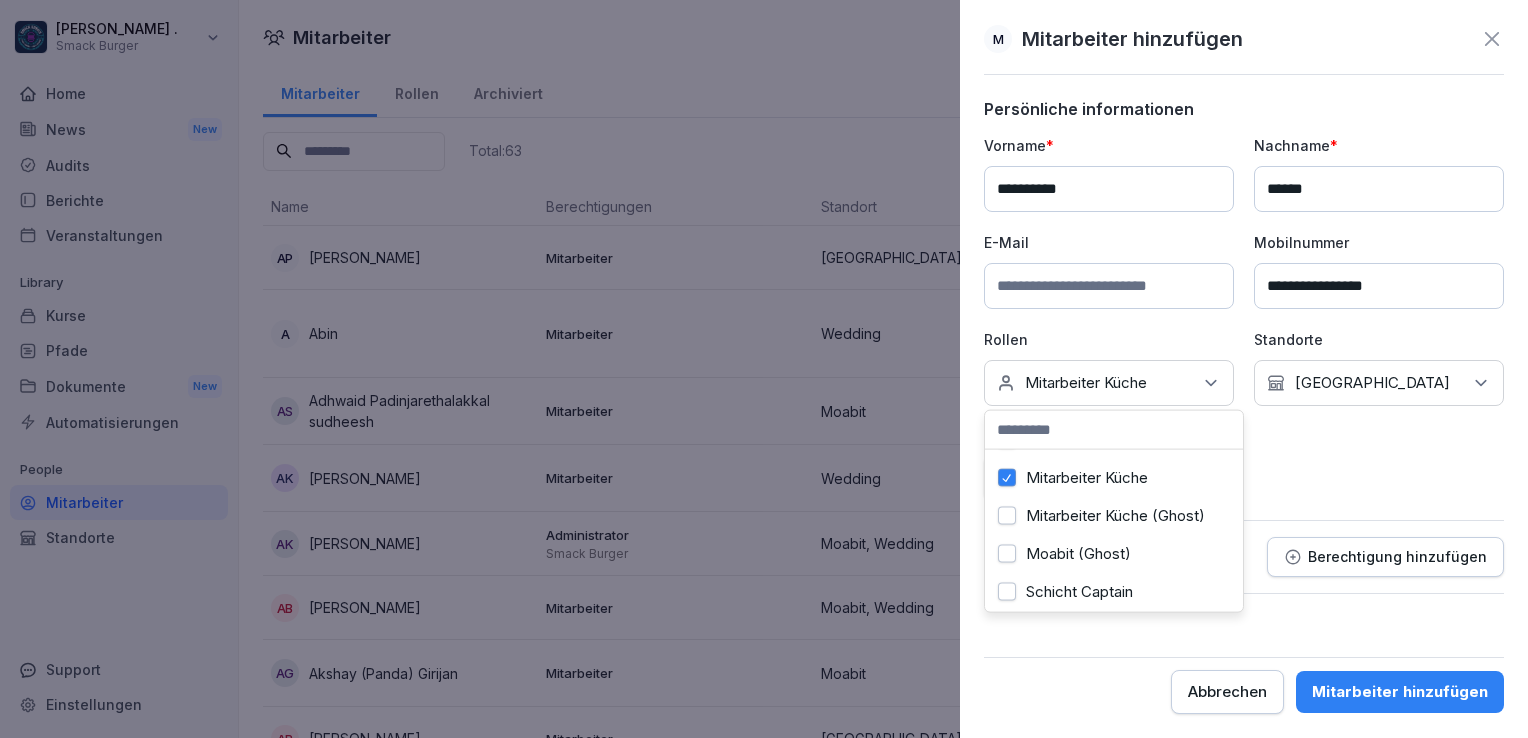 click on "**********" at bounding box center (1244, 317) 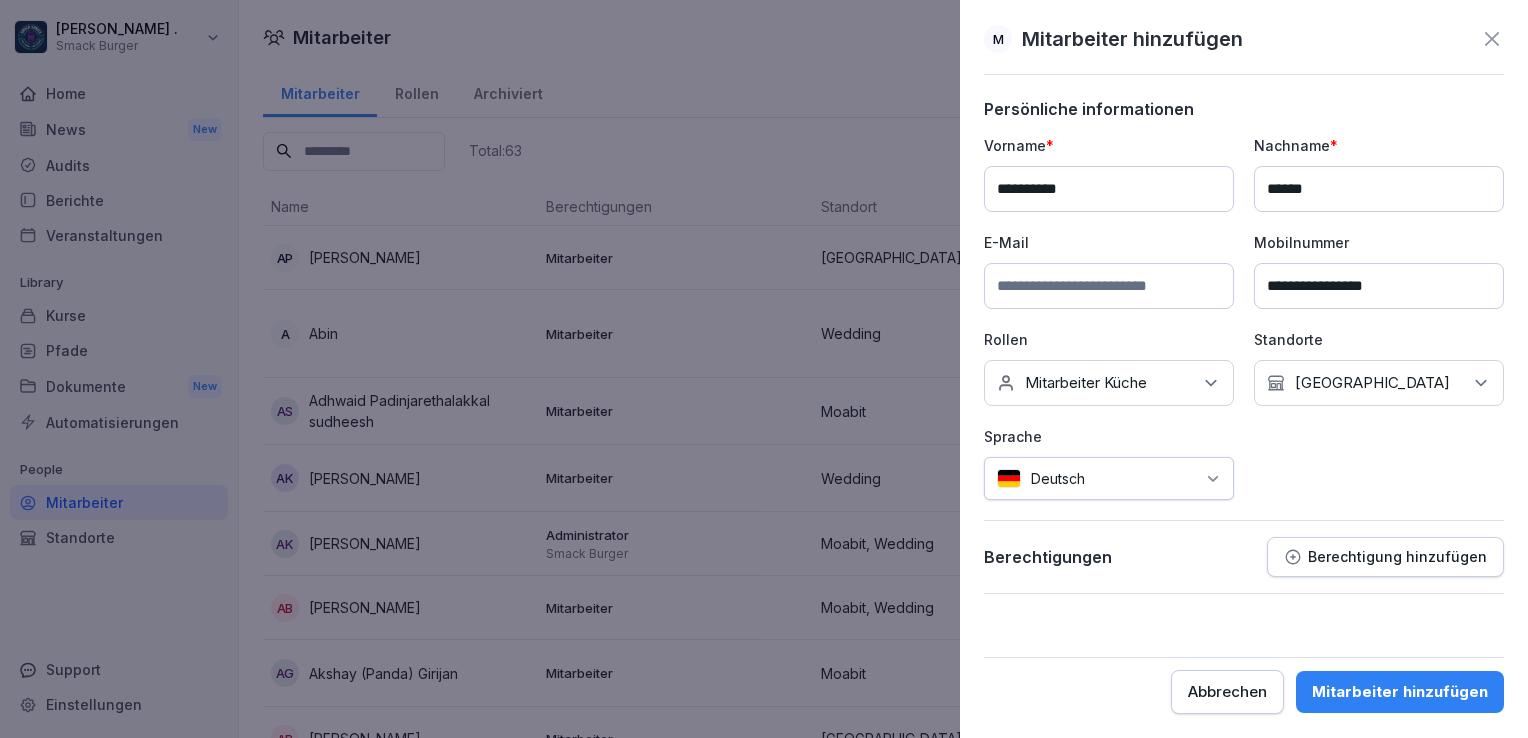 click on "Mitarbeiter hinzufügen" at bounding box center (1400, 692) 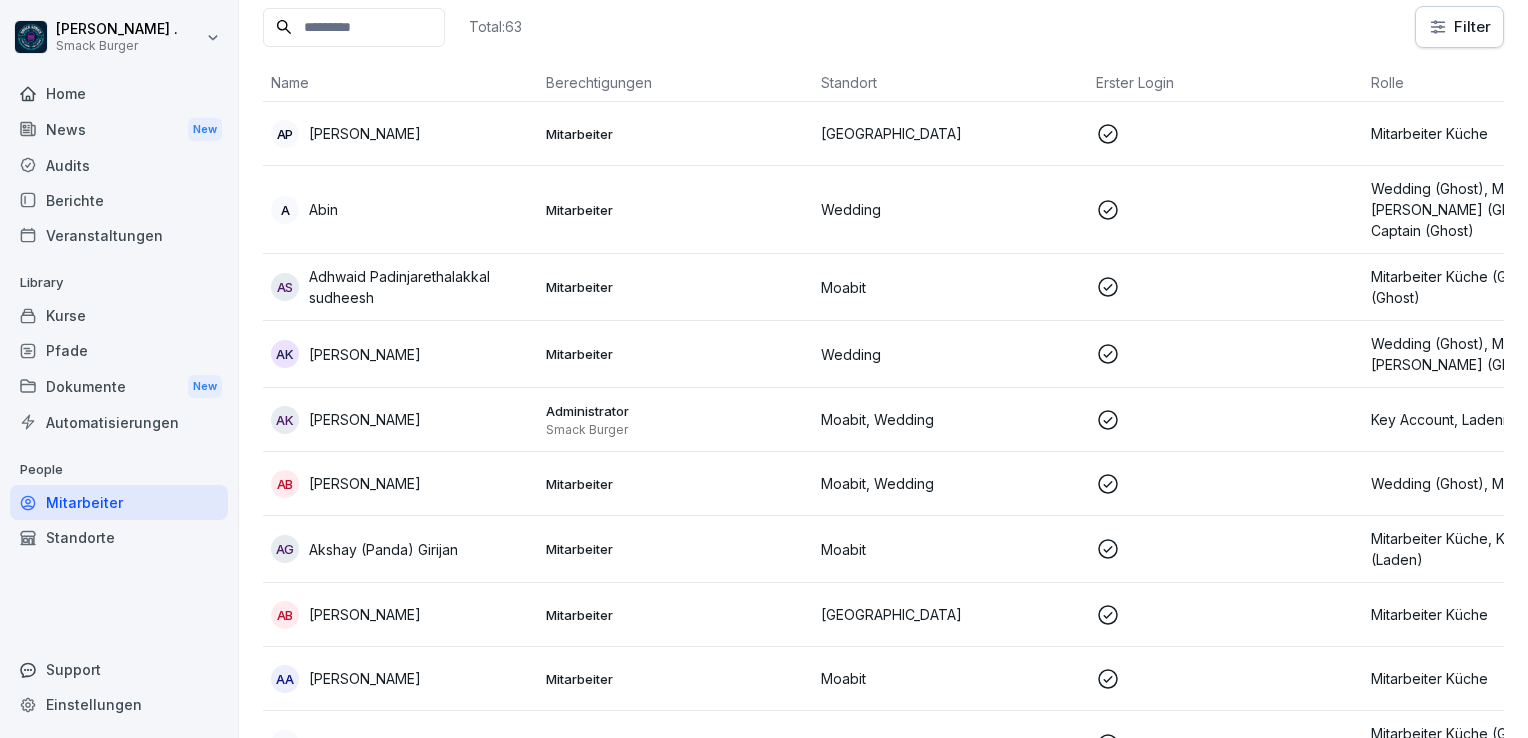 scroll, scrollTop: 0, scrollLeft: 0, axis: both 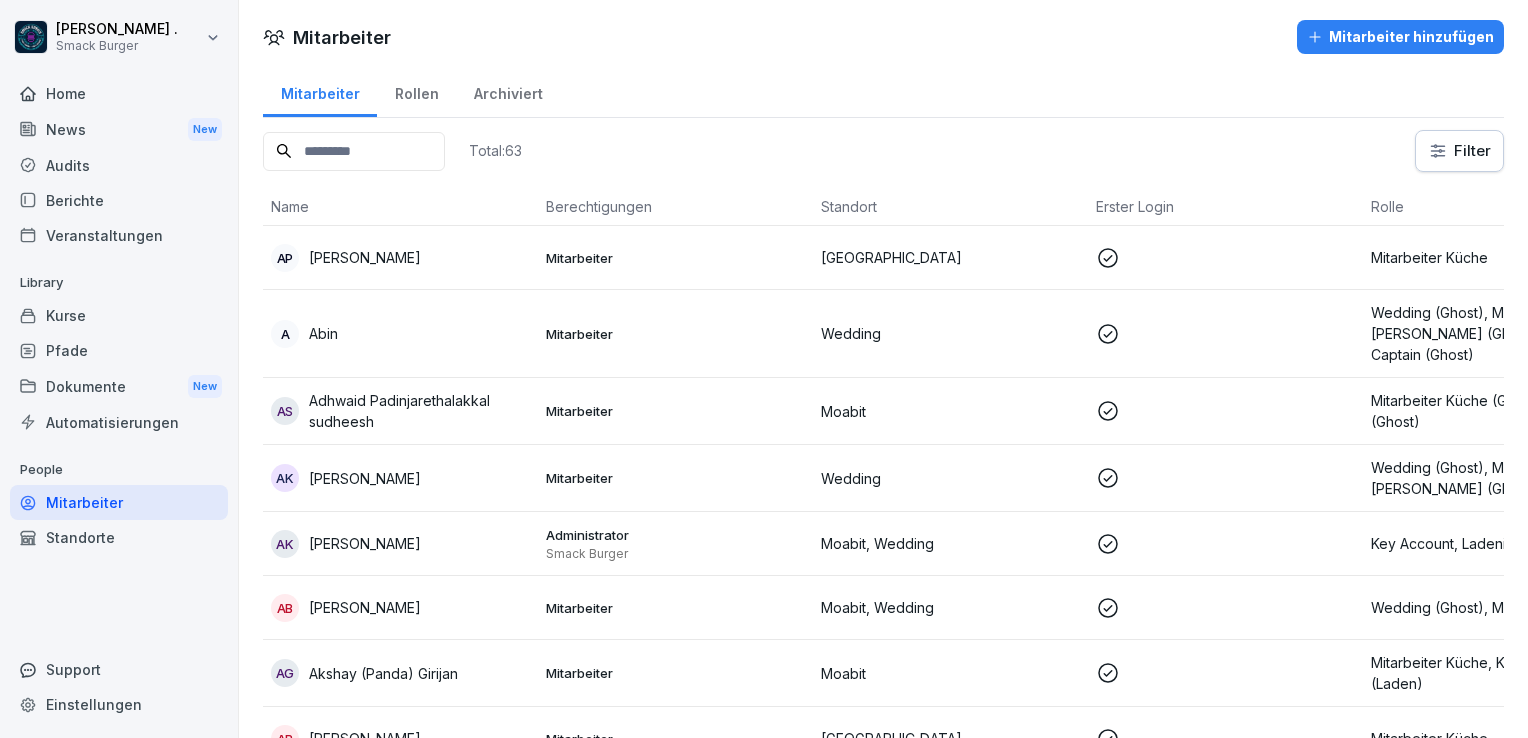 click at bounding box center [354, 151] 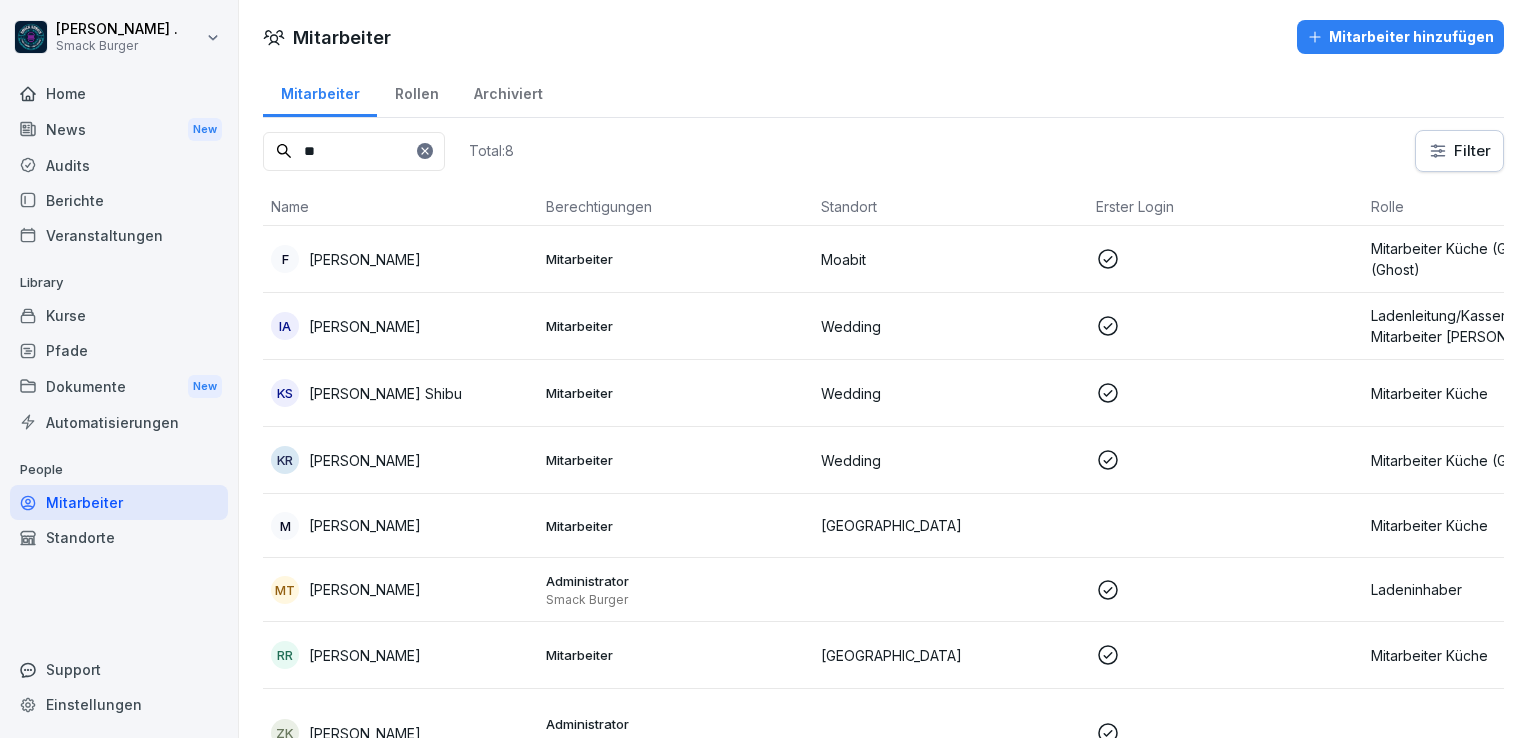 type on "**" 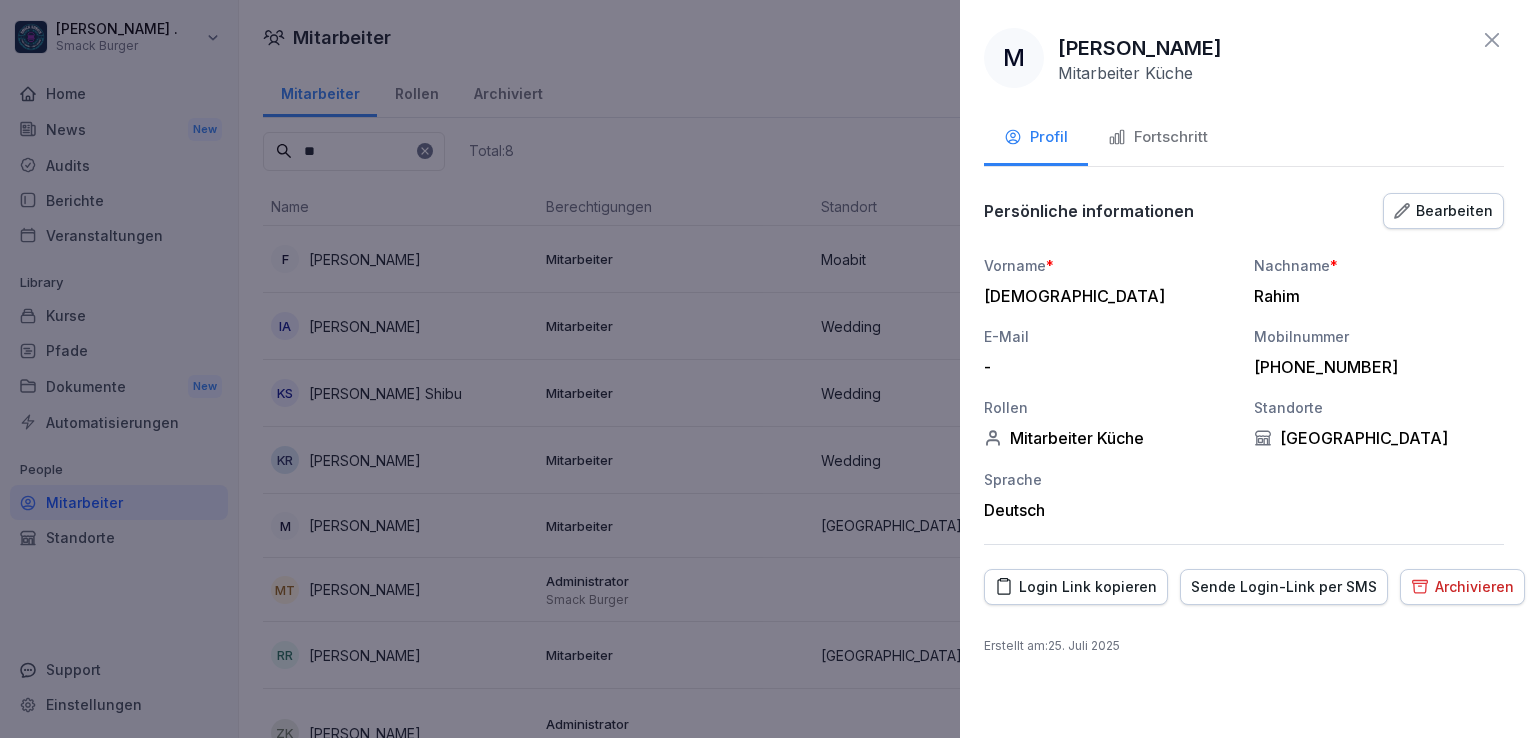 click on "Sende Login-Link per SMS" at bounding box center [1284, 587] 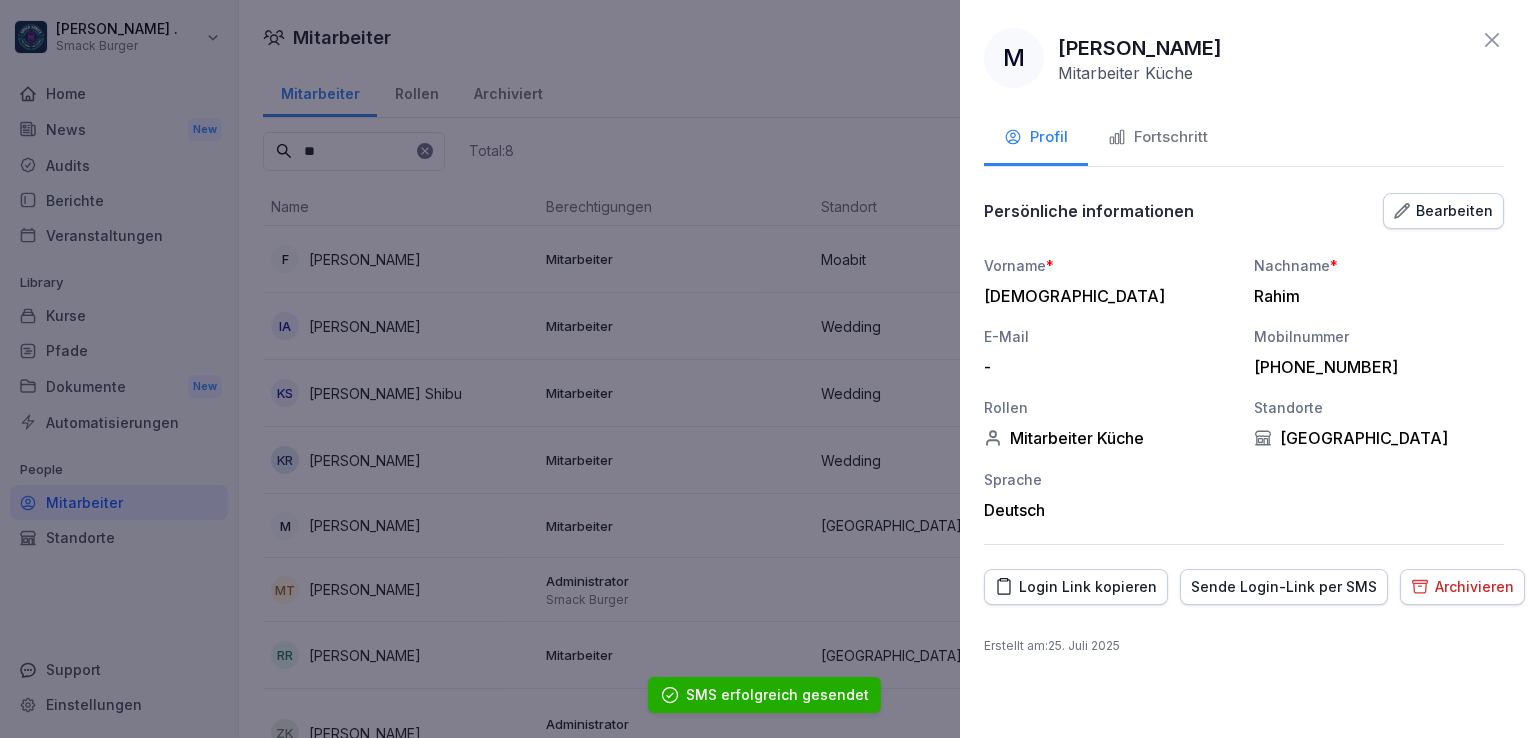 click on "Login Link kopieren" at bounding box center (1076, 587) 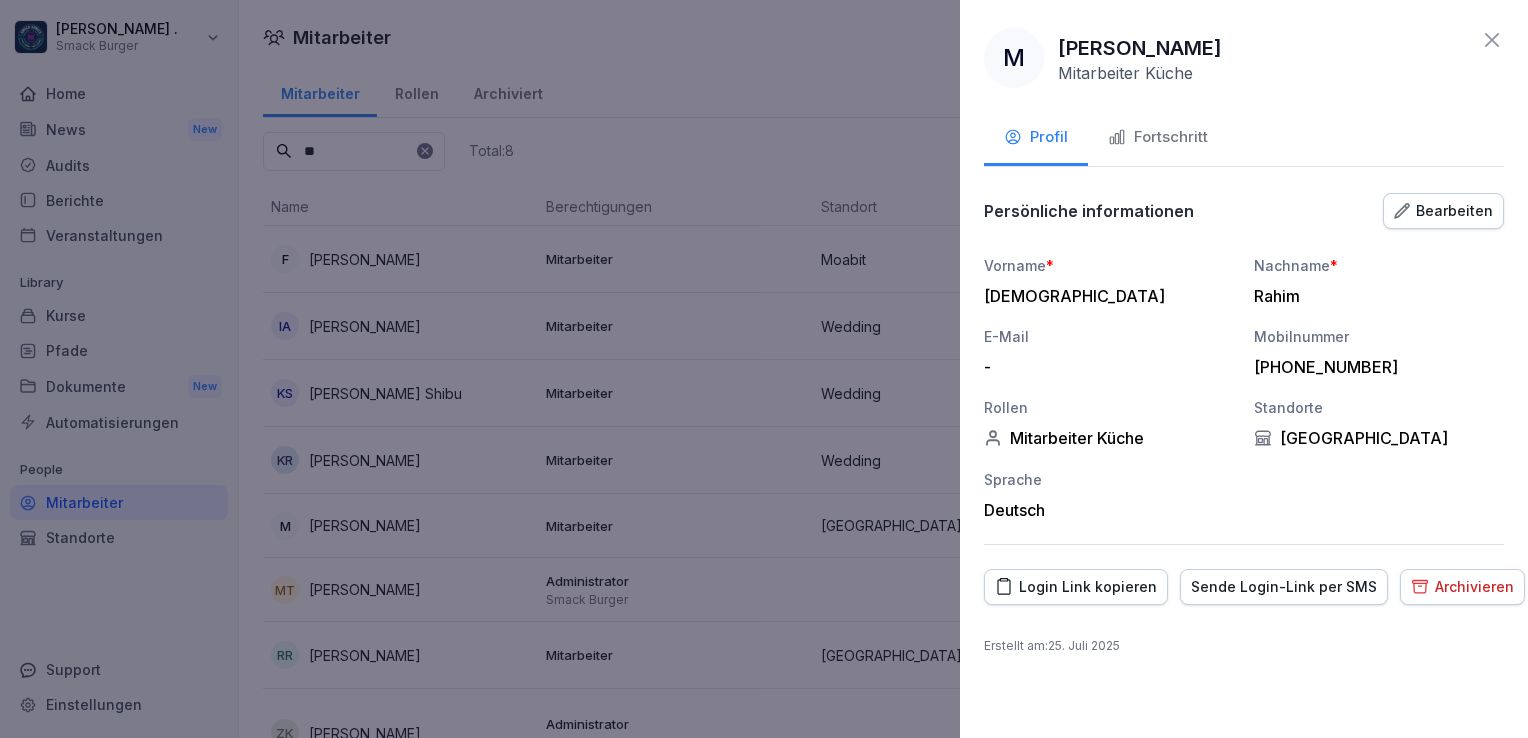 click on "[PERSON_NAME]" at bounding box center [1140, 48] 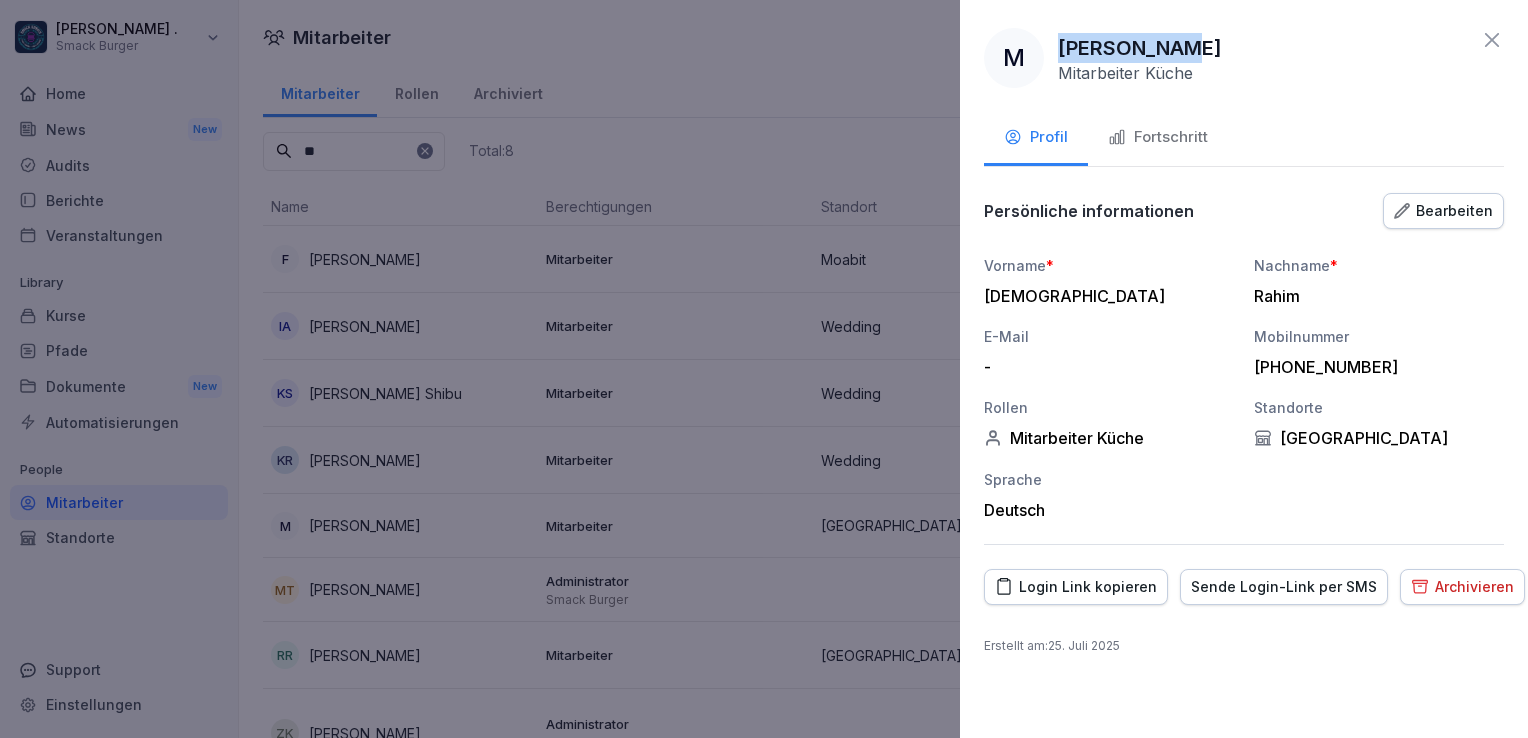 click on "[PERSON_NAME]" at bounding box center [1140, 48] 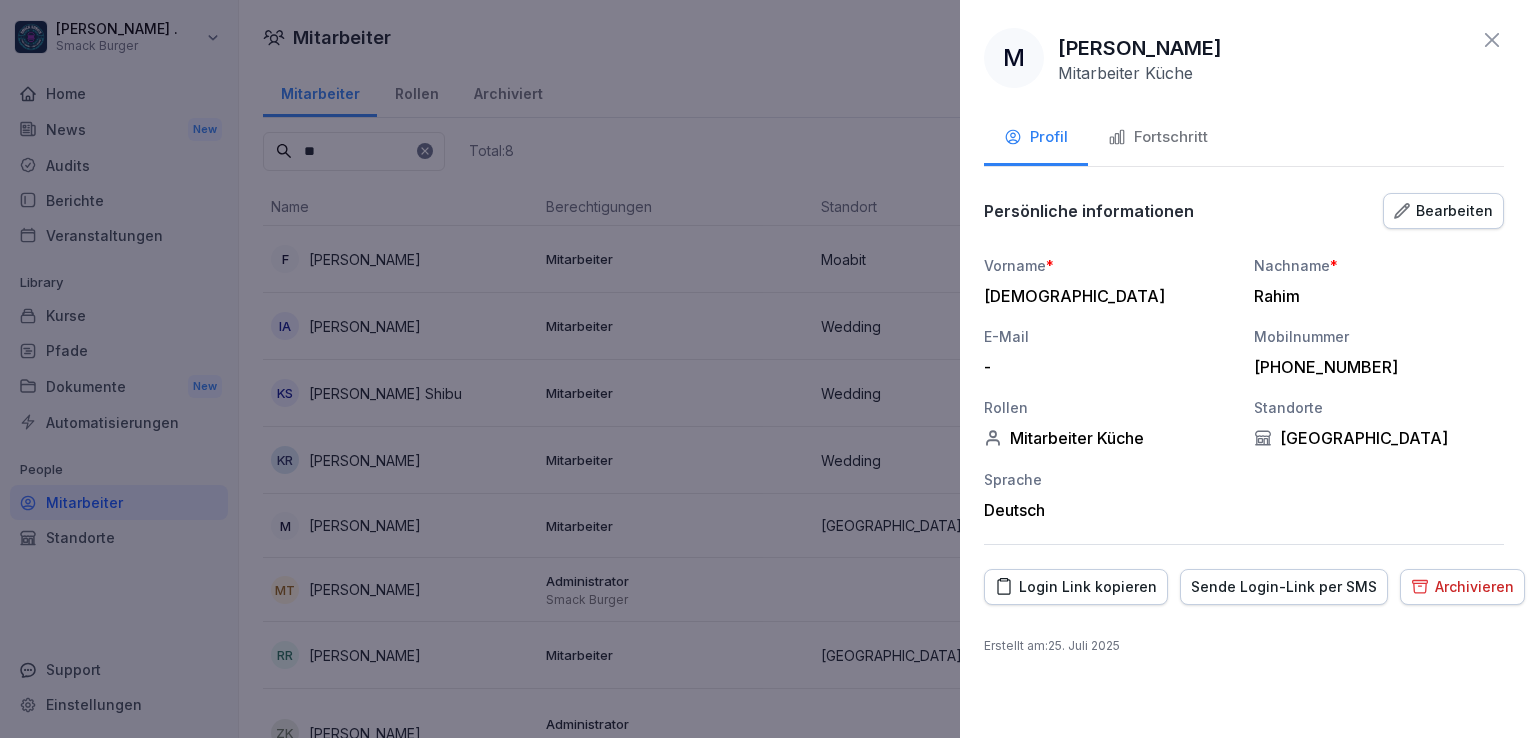click on "M [PERSON_NAME]  Mitarbeiter [PERSON_NAME]" at bounding box center (1244, 58) 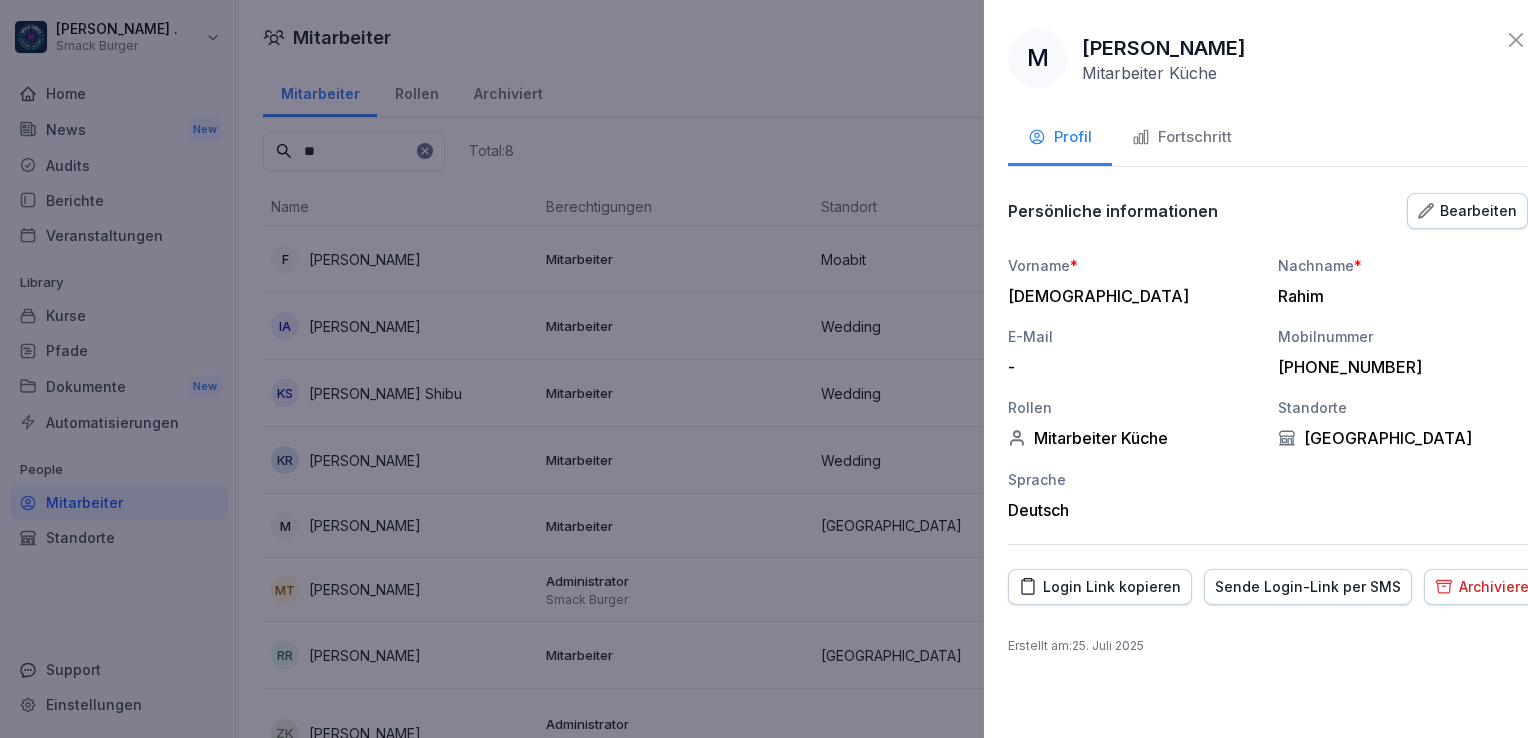 click at bounding box center [764, 369] 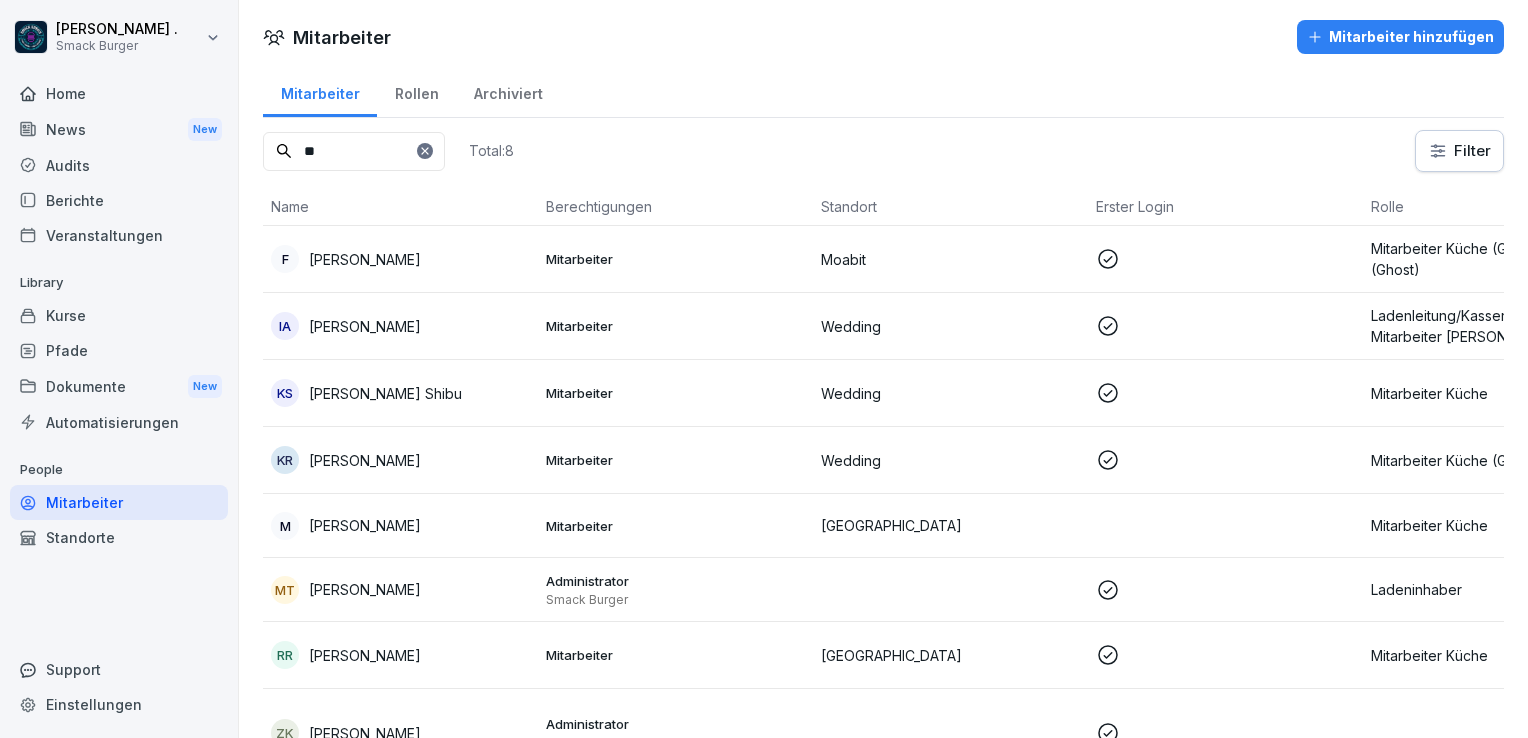 click on "M [PERSON_NAME]" at bounding box center [400, 526] 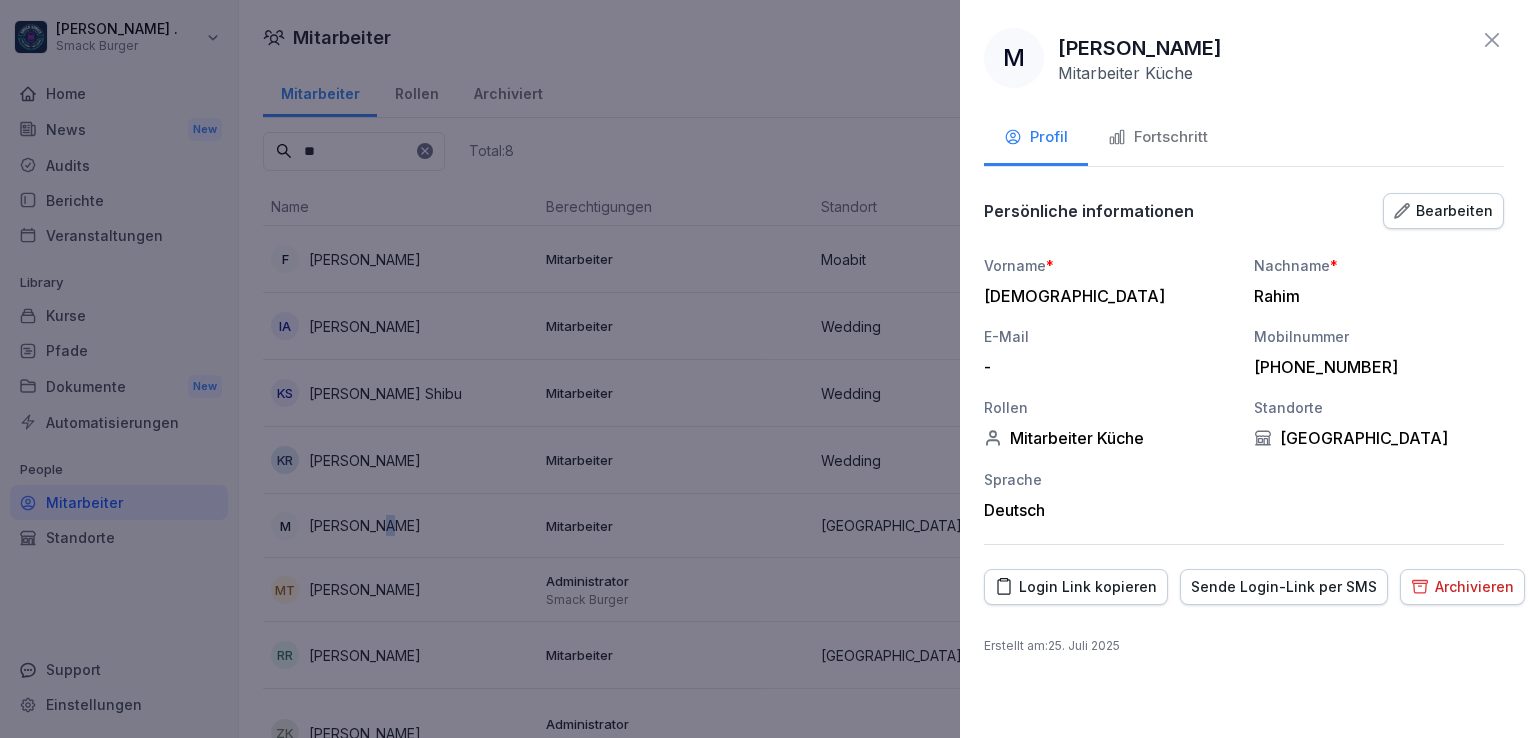 drag, startPoint x: 1057, startPoint y: 46, endPoint x: 1273, endPoint y: 35, distance: 216.2799 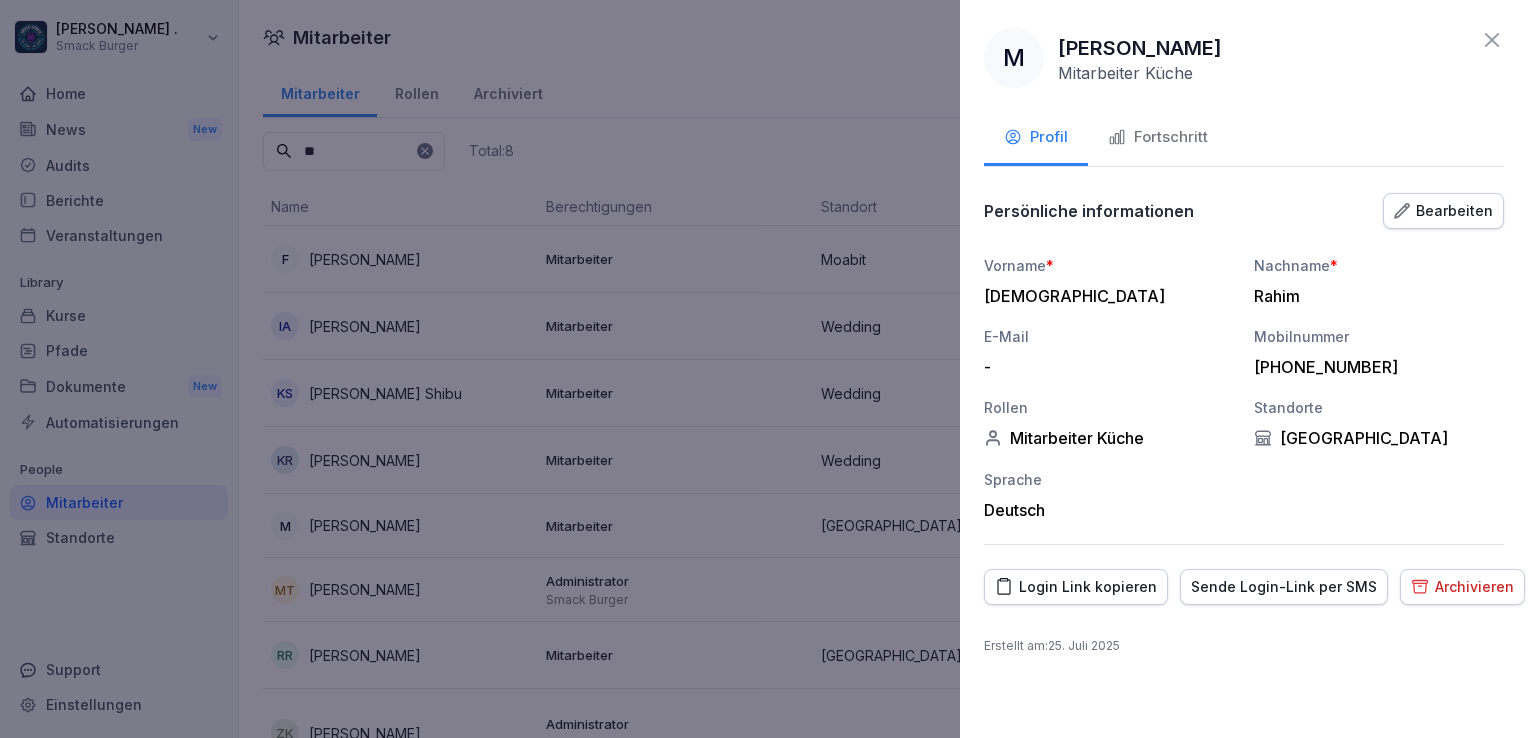 click 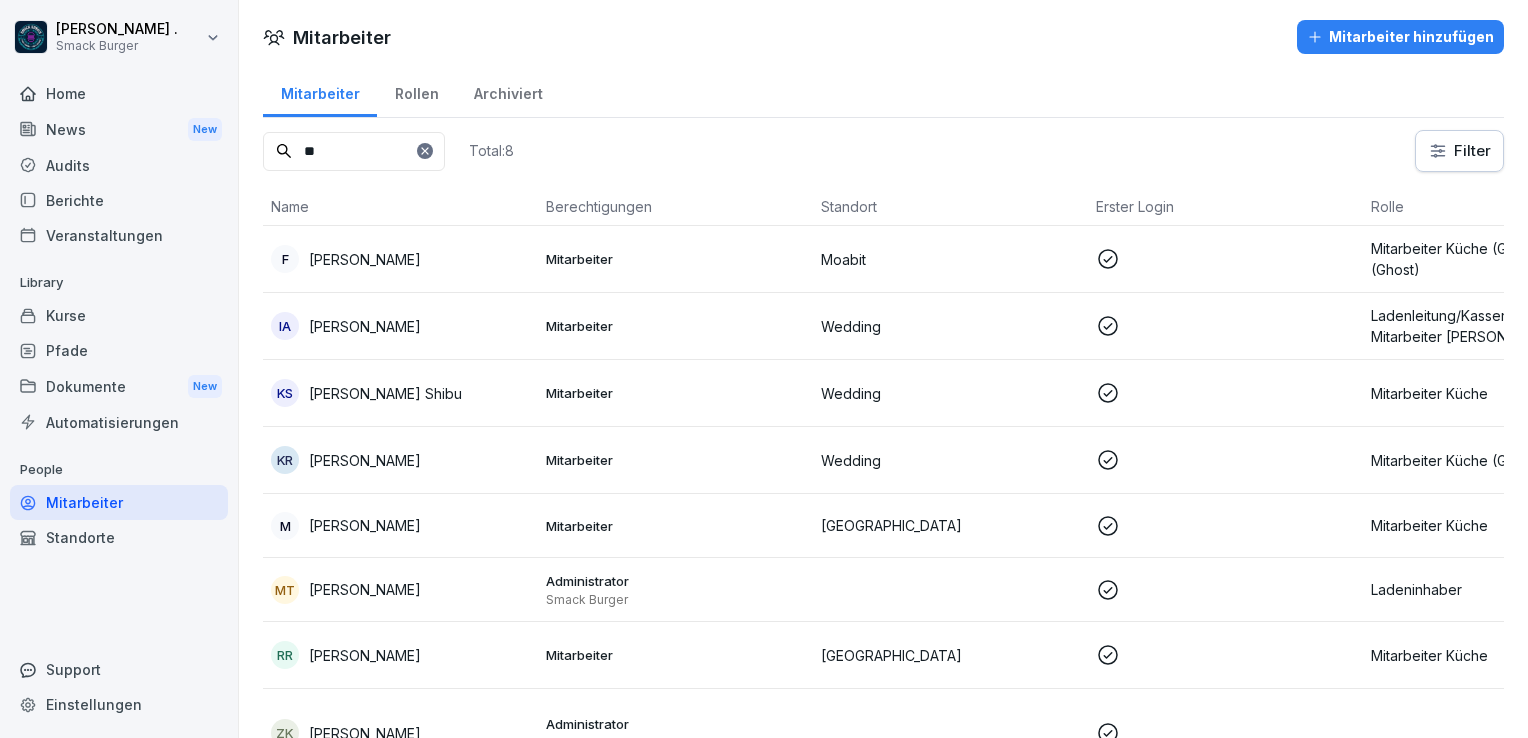 click on "Mitarbeiter hinzufügen" at bounding box center (1400, 37) 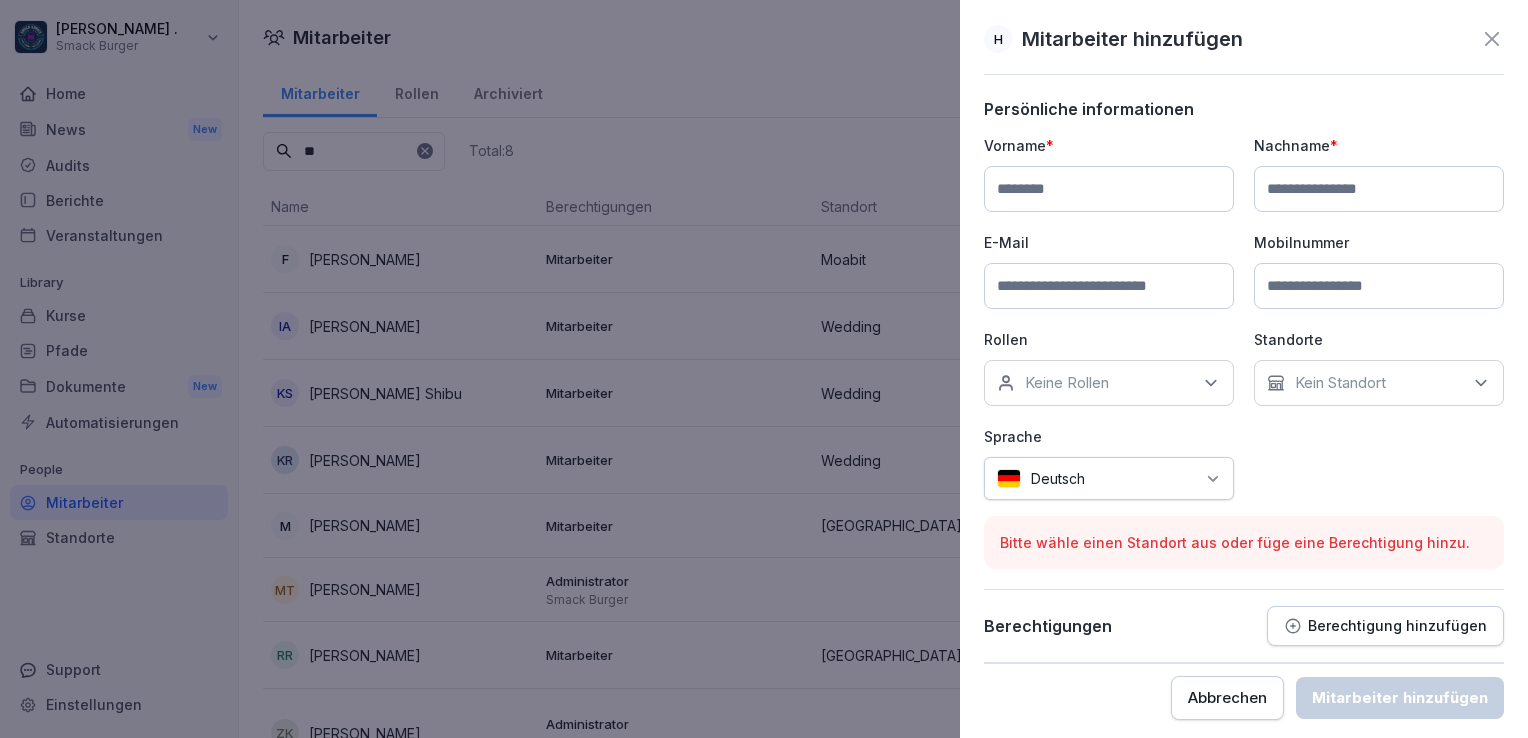 type on "**********" 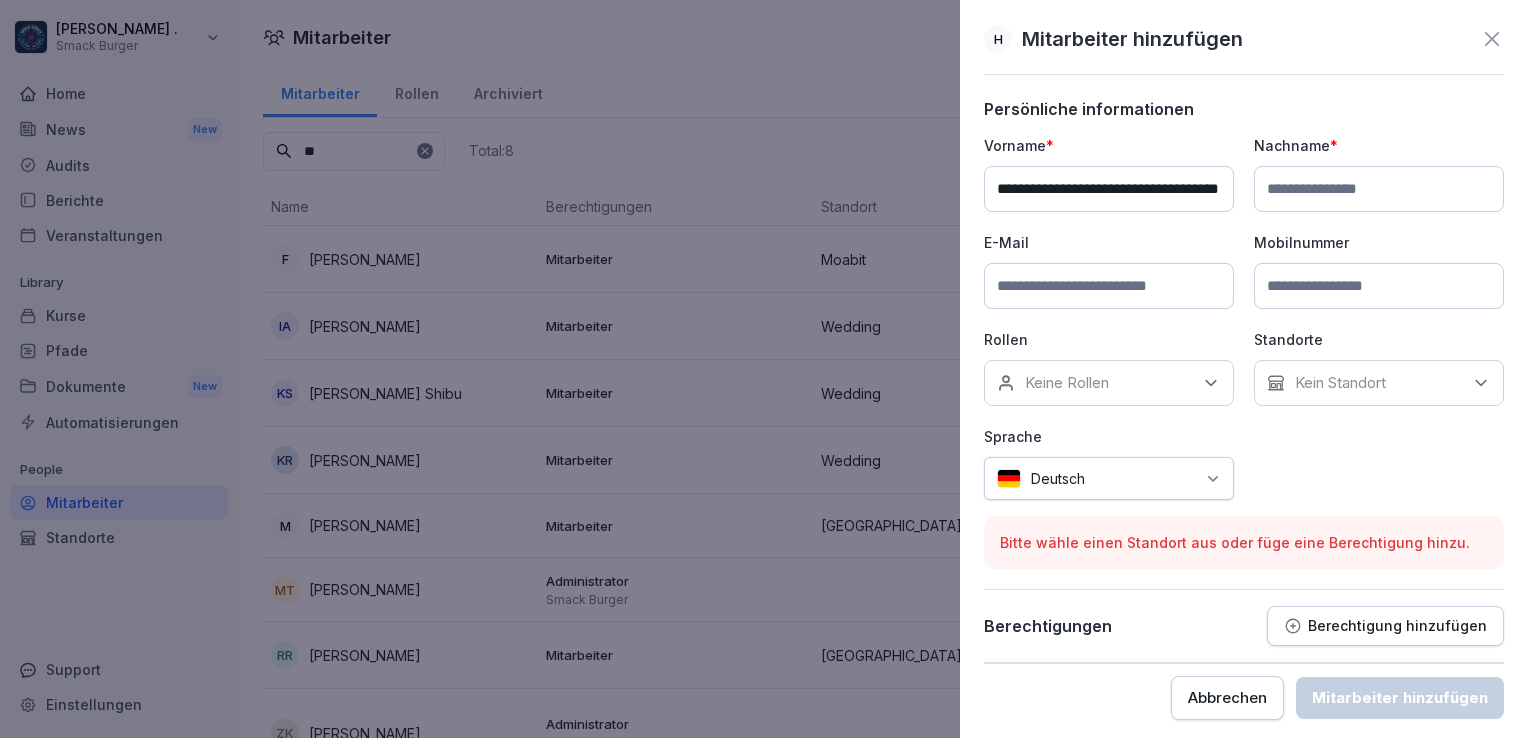 scroll, scrollTop: 0, scrollLeft: 56, axis: horizontal 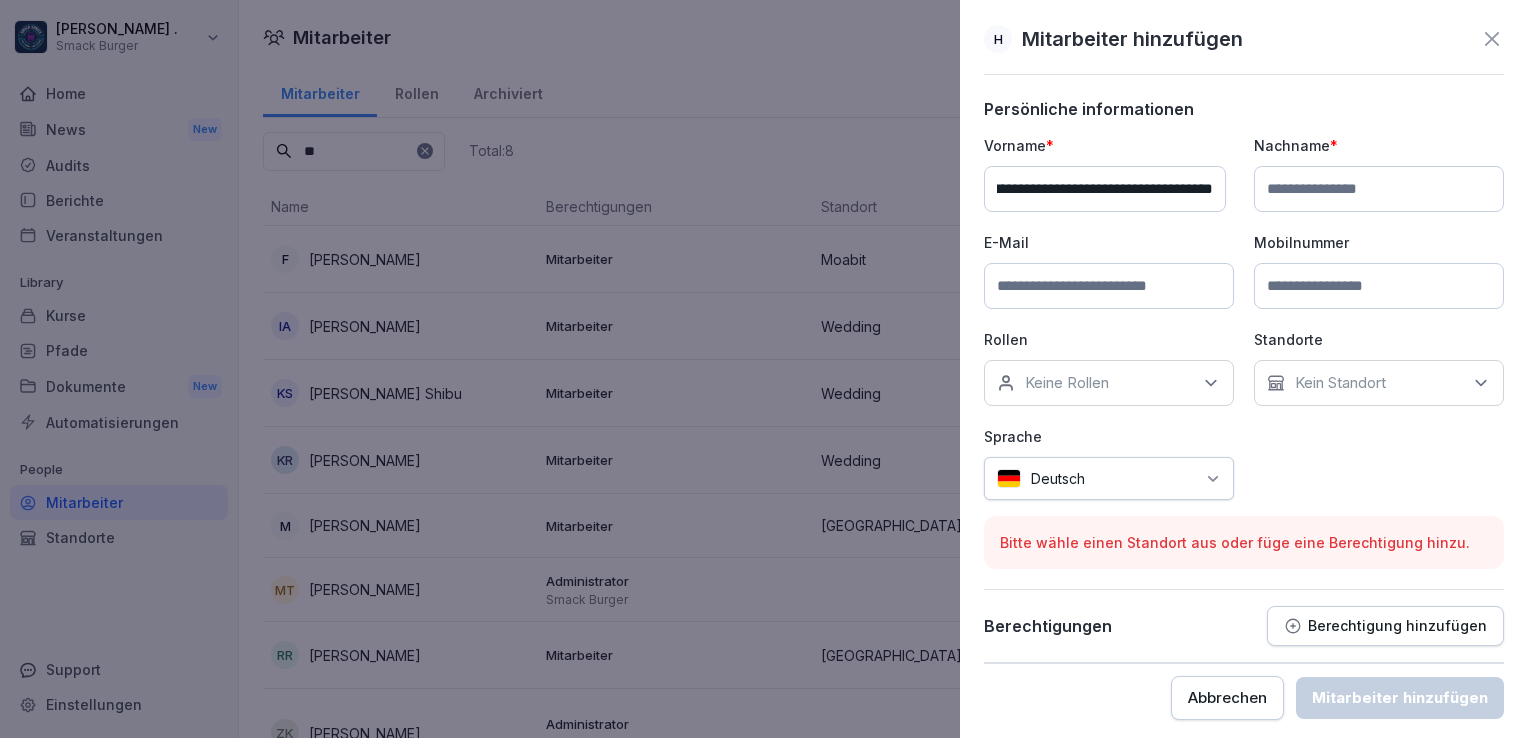 click on "**********" at bounding box center [1105, 189] 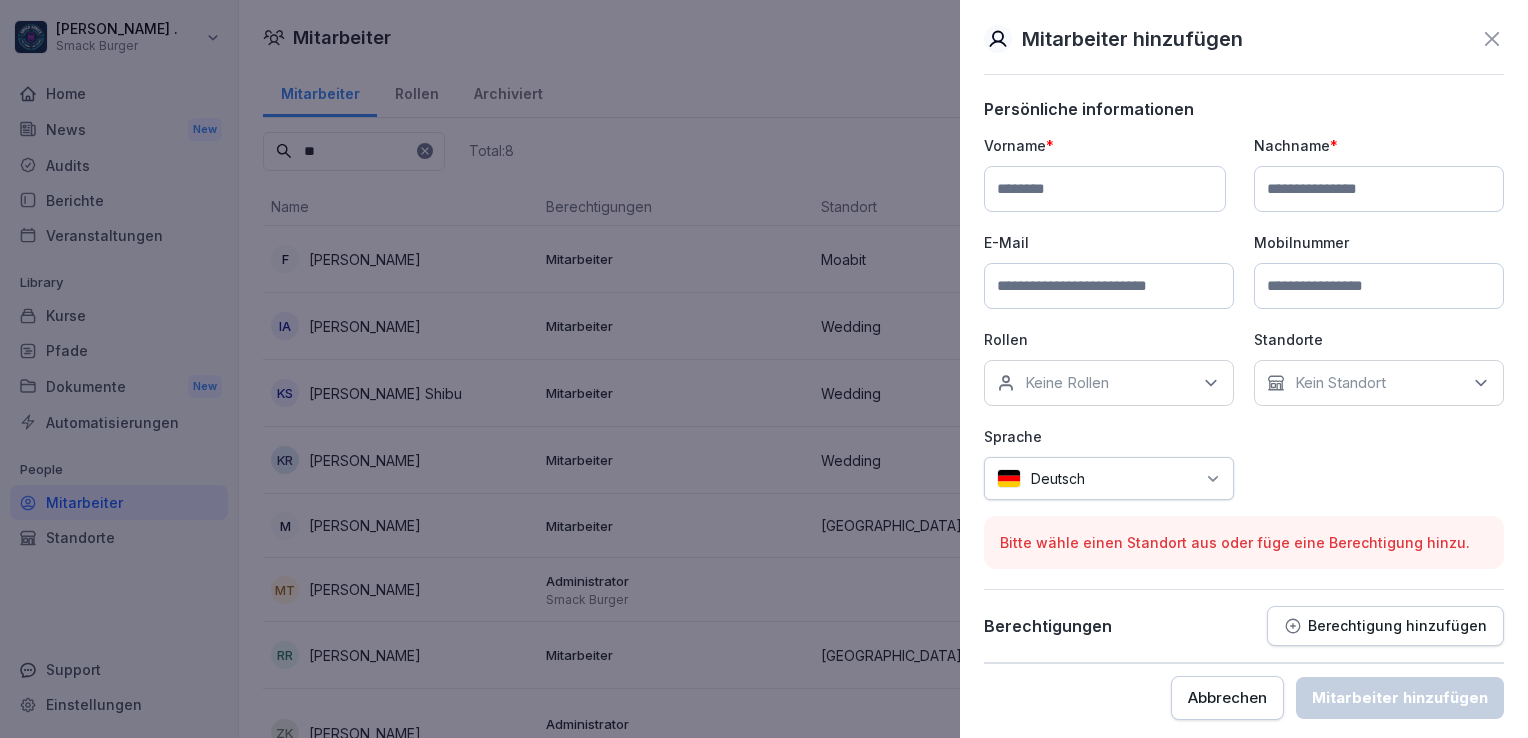 scroll, scrollTop: 0, scrollLeft: 0, axis: both 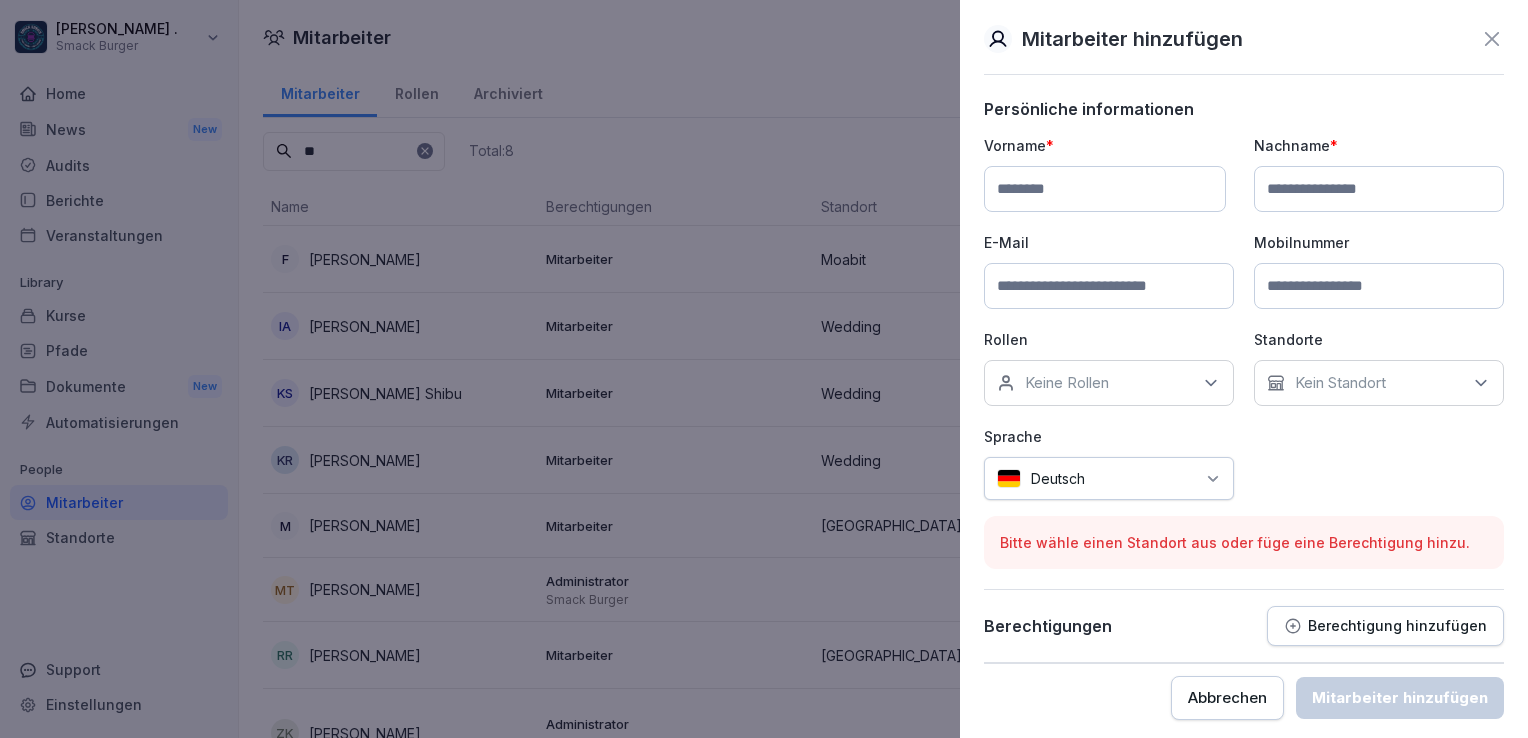 paste on "**********" 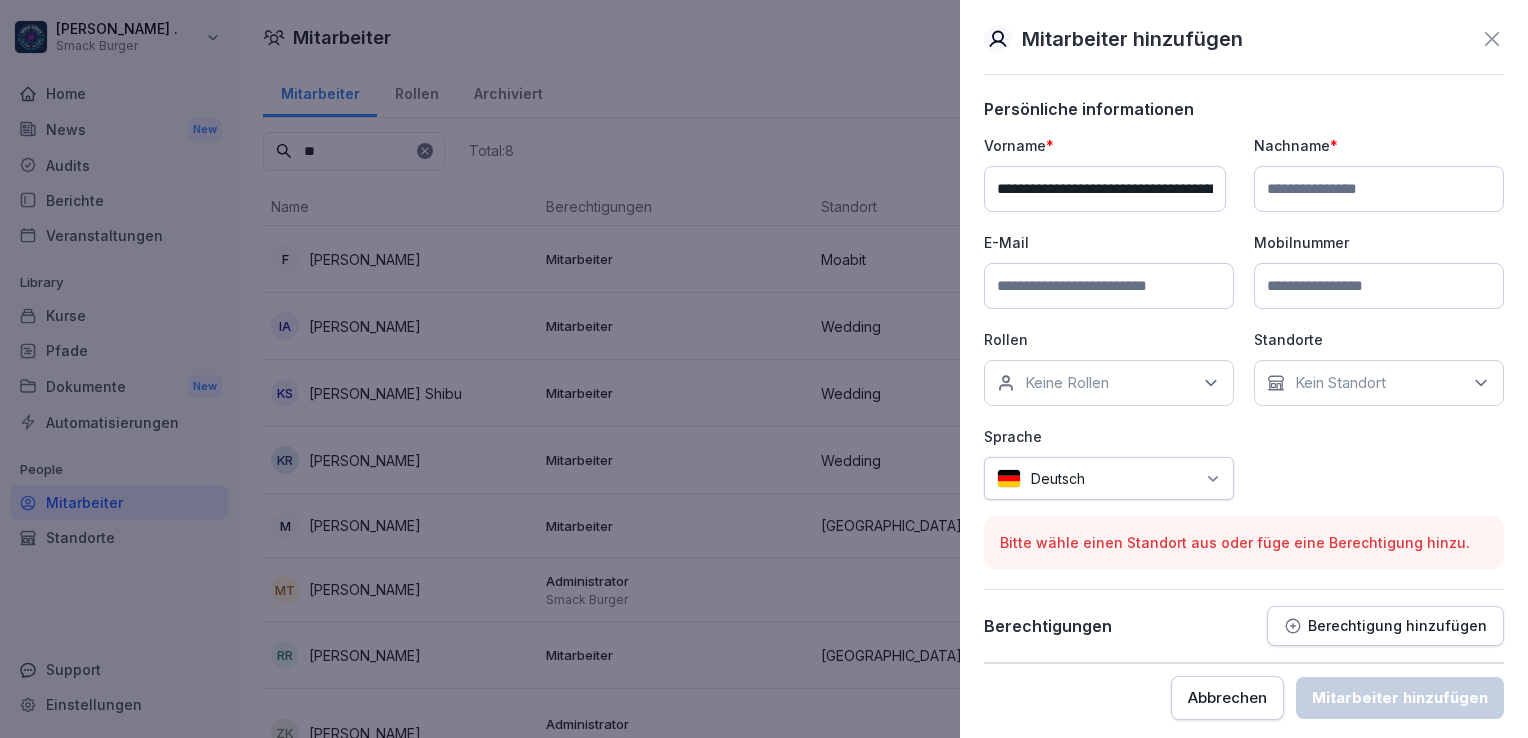 scroll, scrollTop: 0, scrollLeft: 56, axis: horizontal 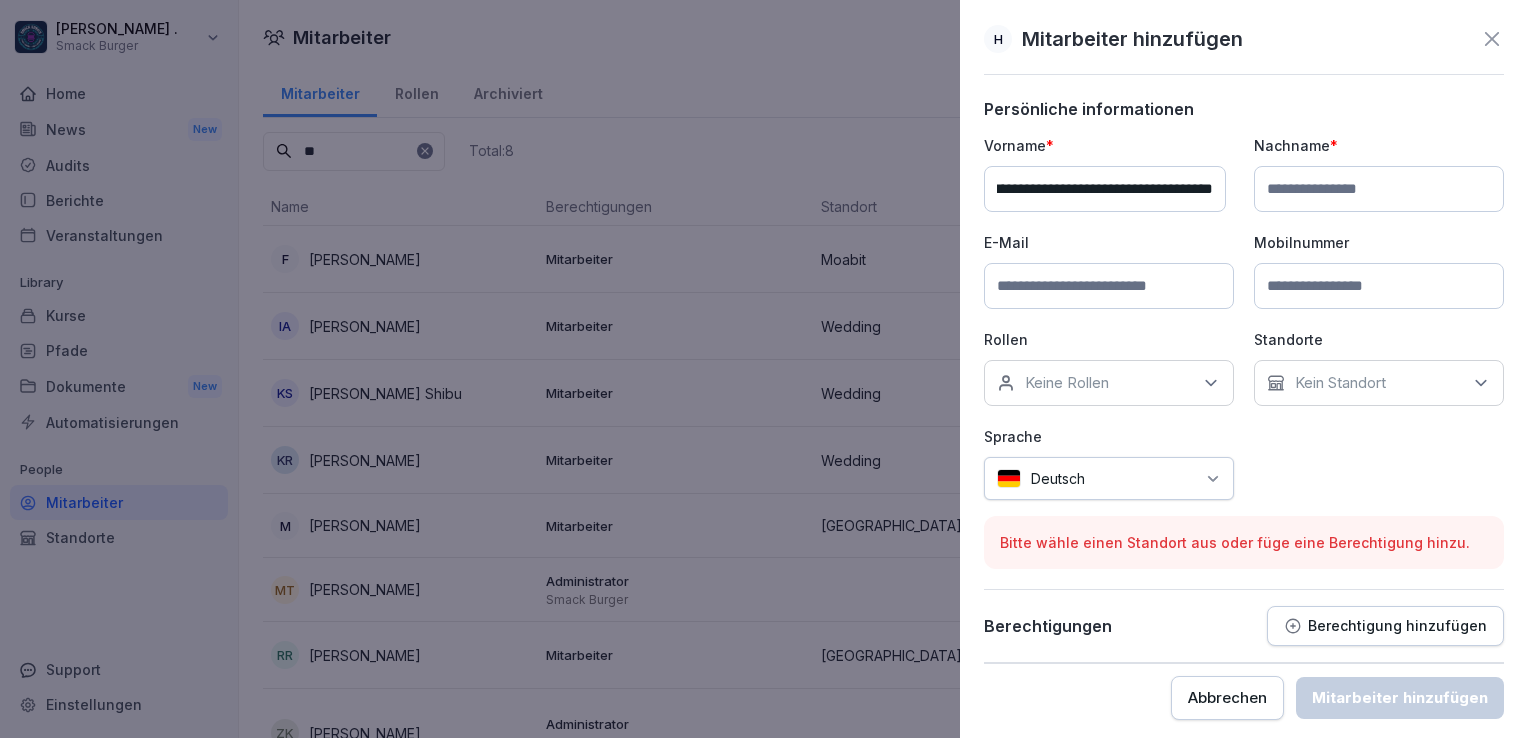 click on "**********" at bounding box center [1105, 189] 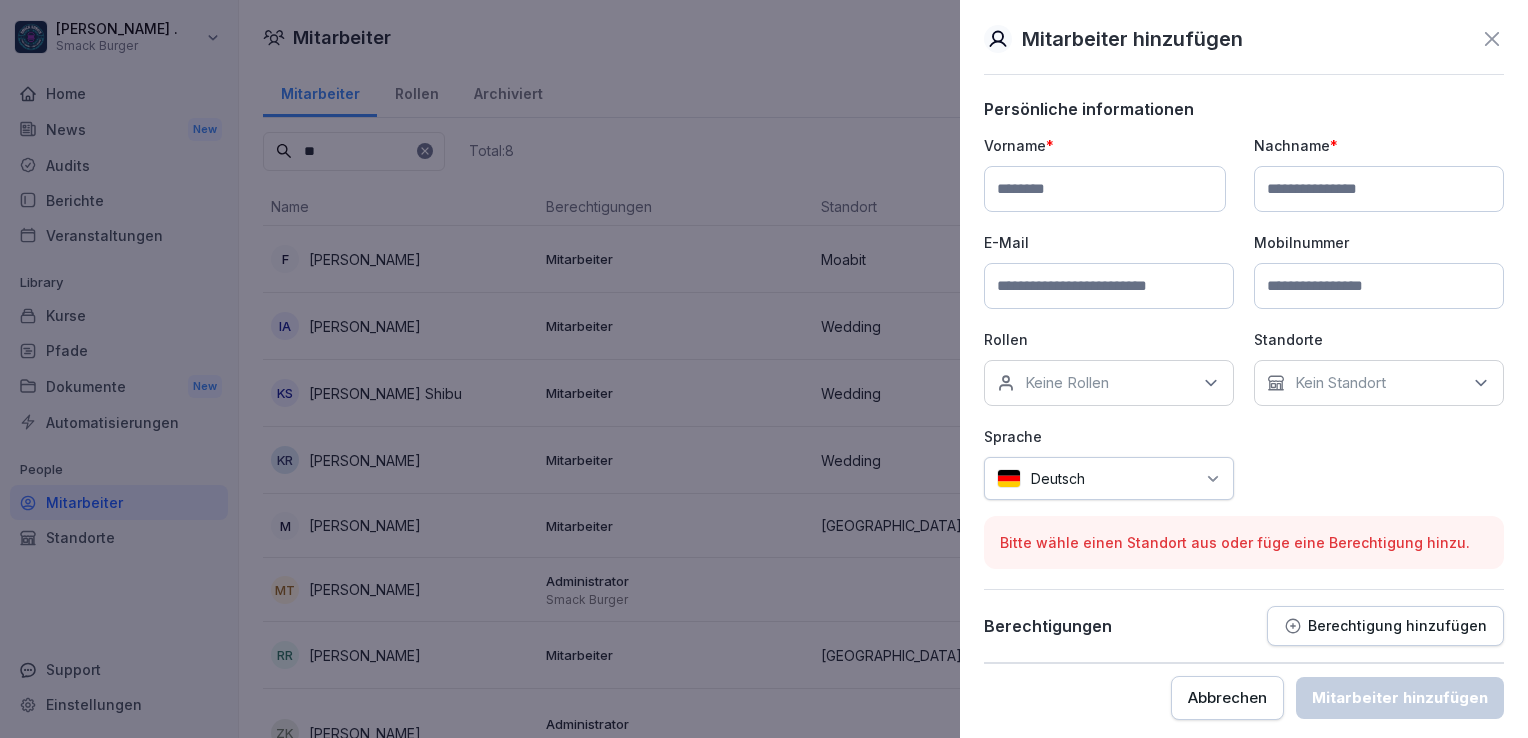 scroll, scrollTop: 0, scrollLeft: 0, axis: both 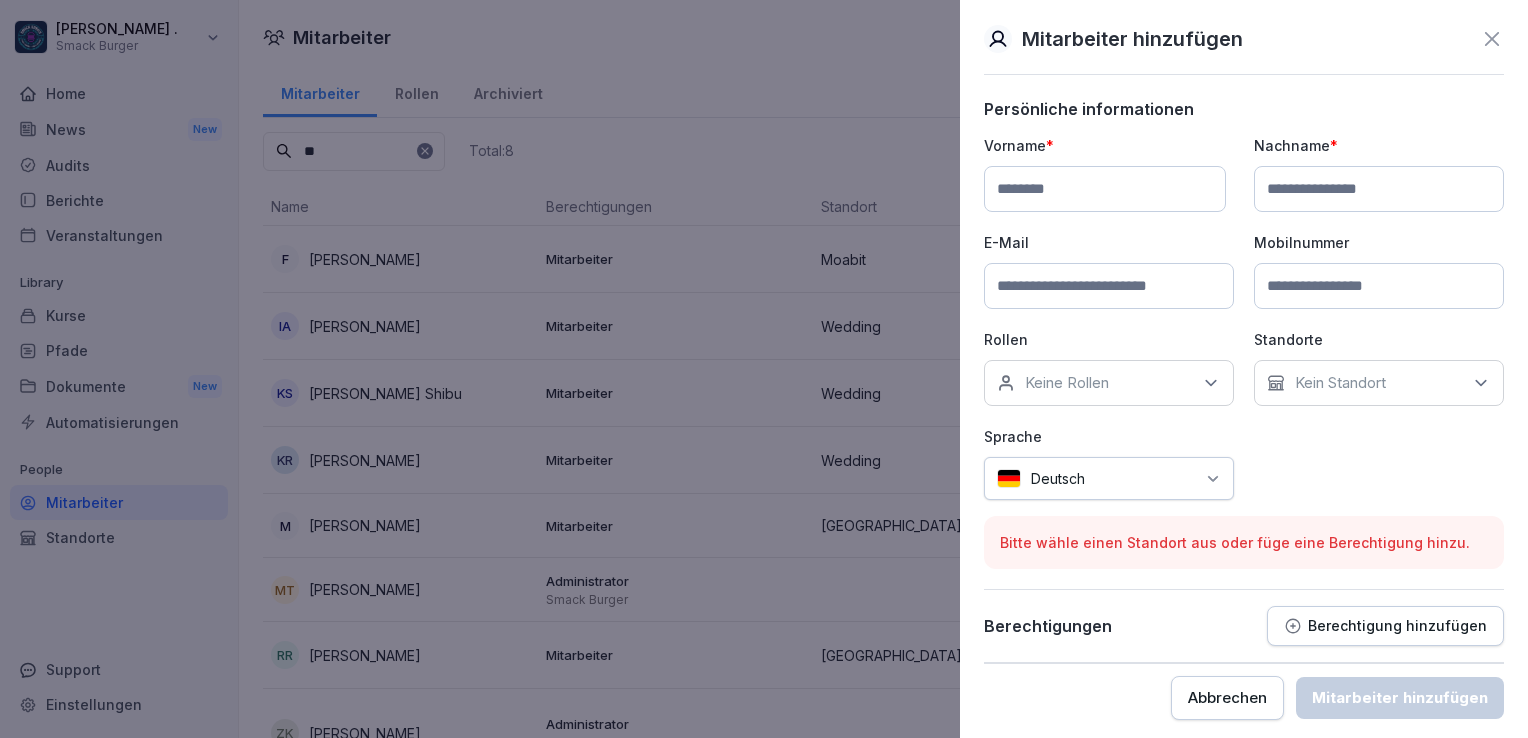 paste on "**********" 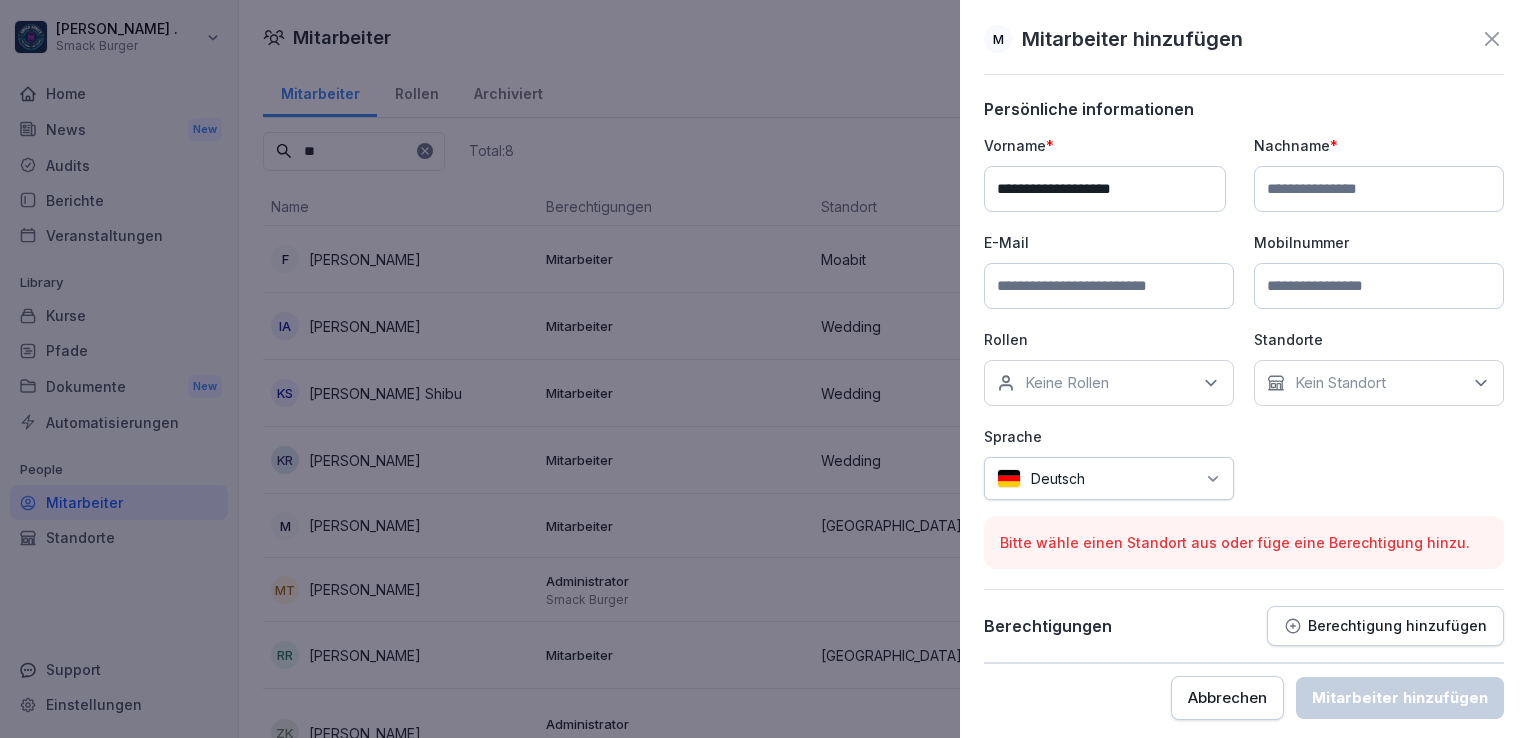 drag, startPoint x: 1085, startPoint y: 187, endPoint x: 1225, endPoint y: 184, distance: 140.03214 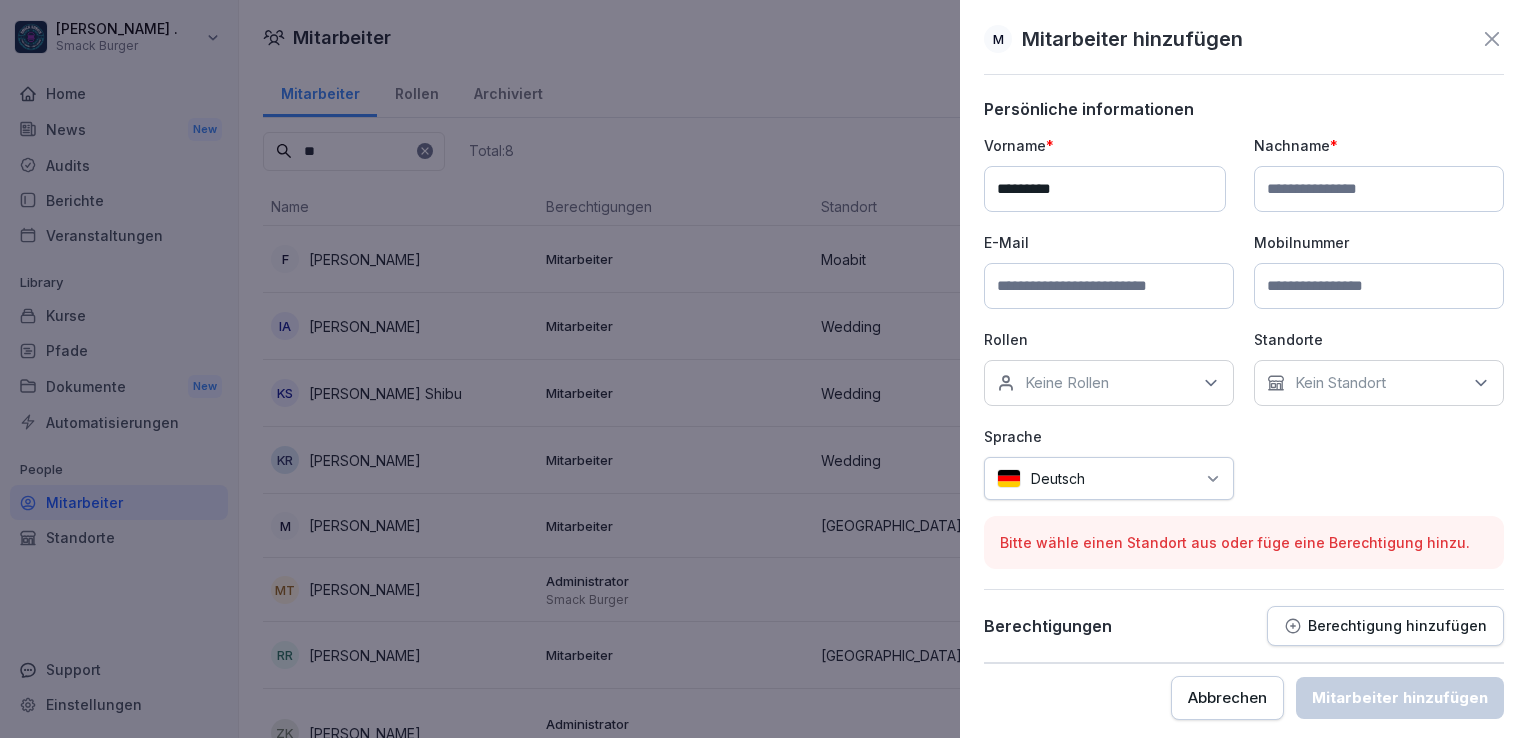 type on "********" 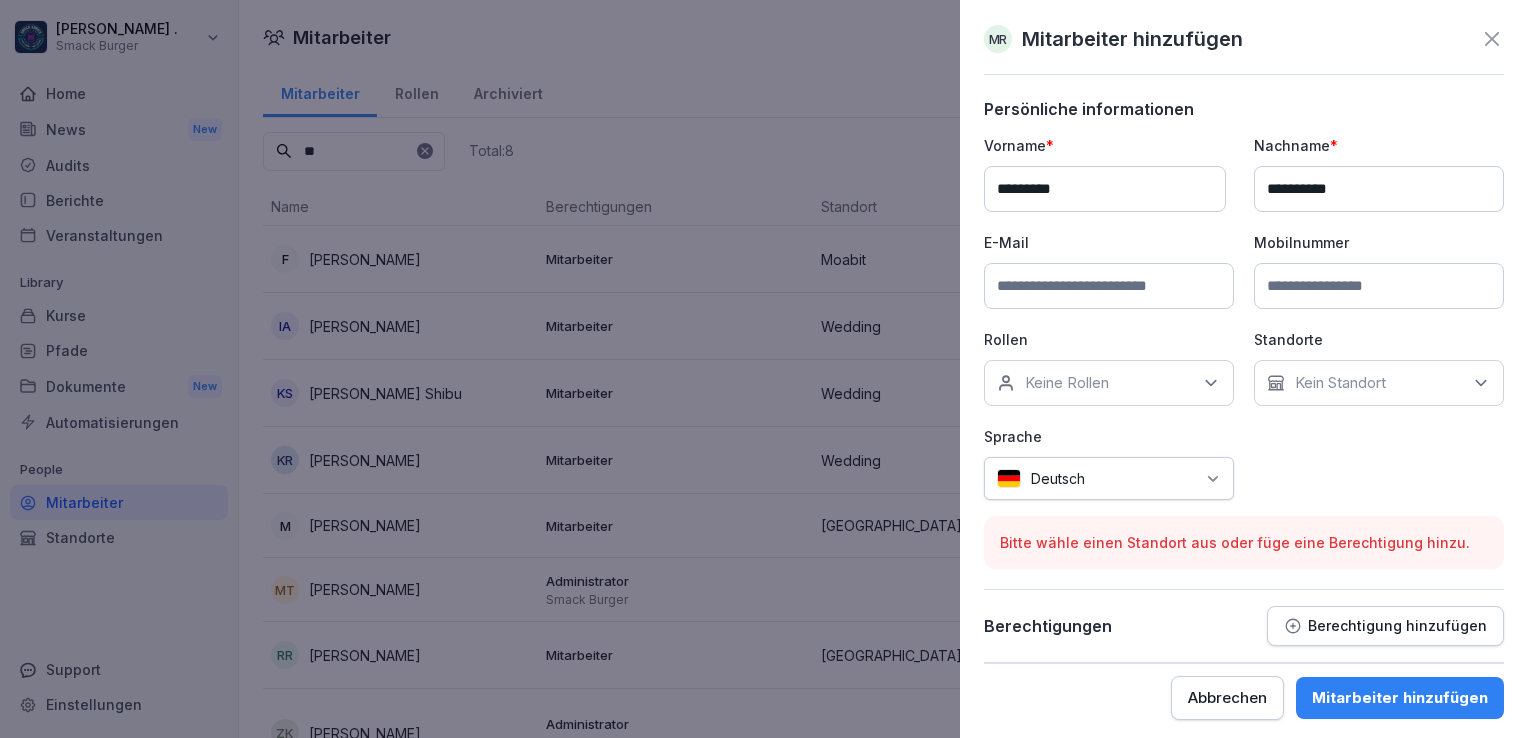 type on "**********" 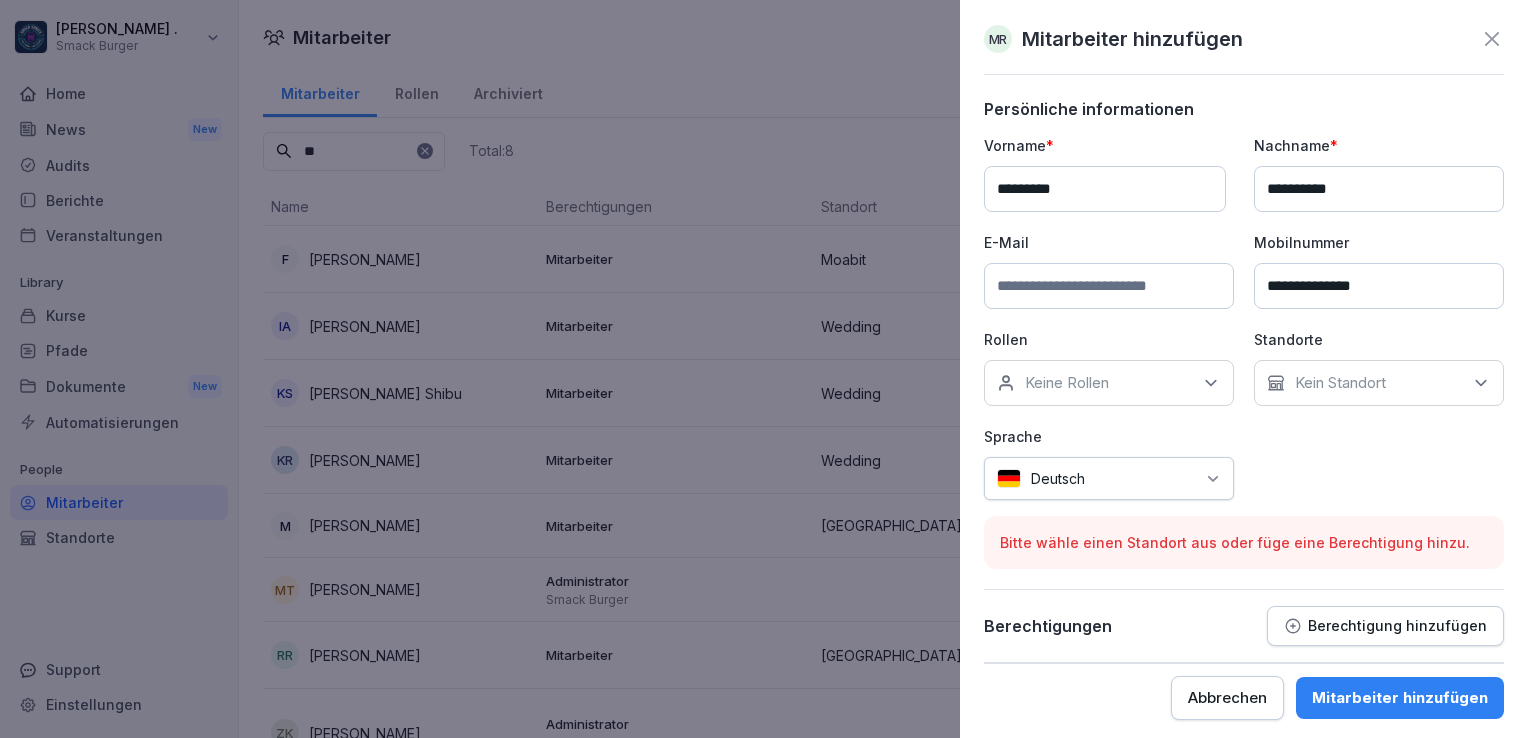 type on "**********" 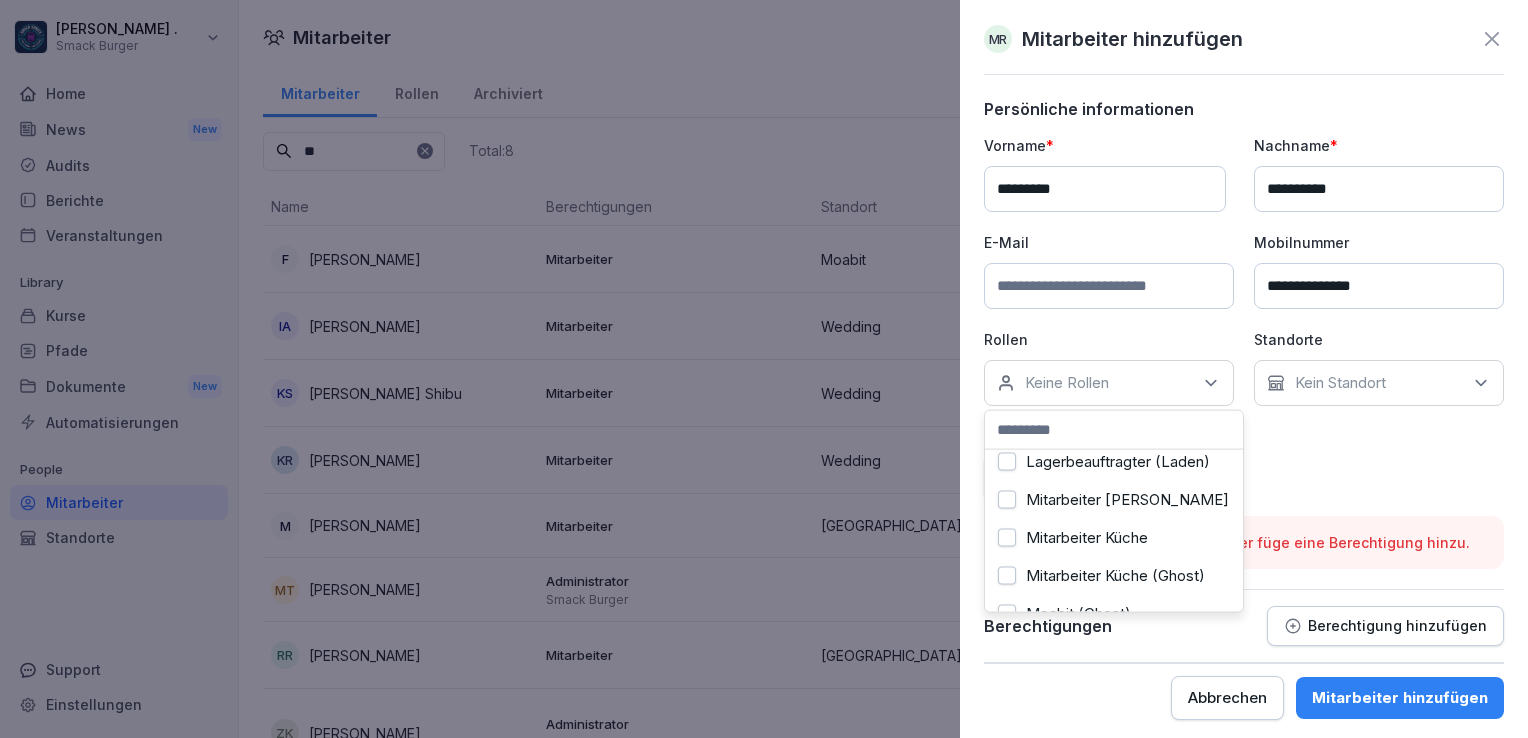 scroll, scrollTop: 271, scrollLeft: 0, axis: vertical 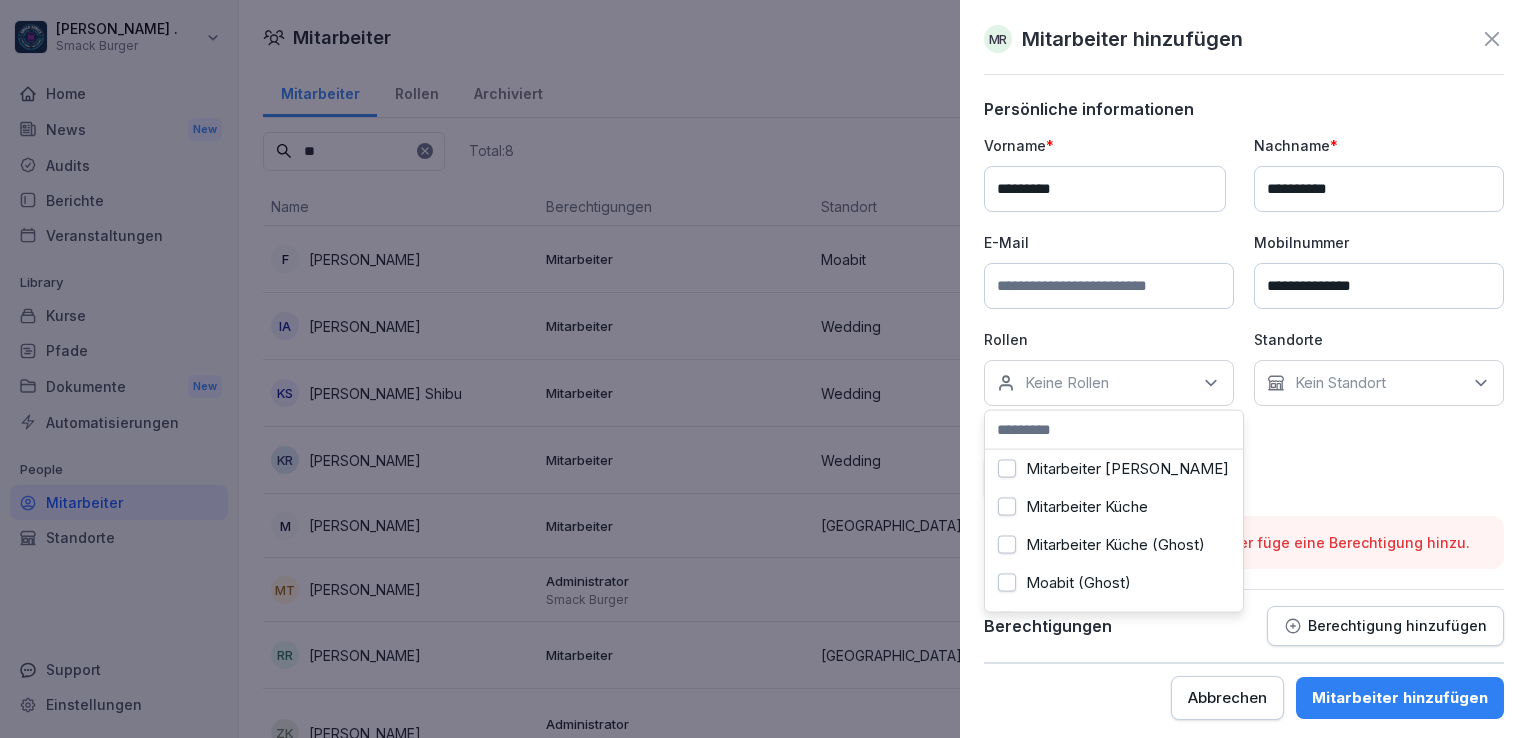 click on "Mitarbeiter Küche" at bounding box center [1087, 507] 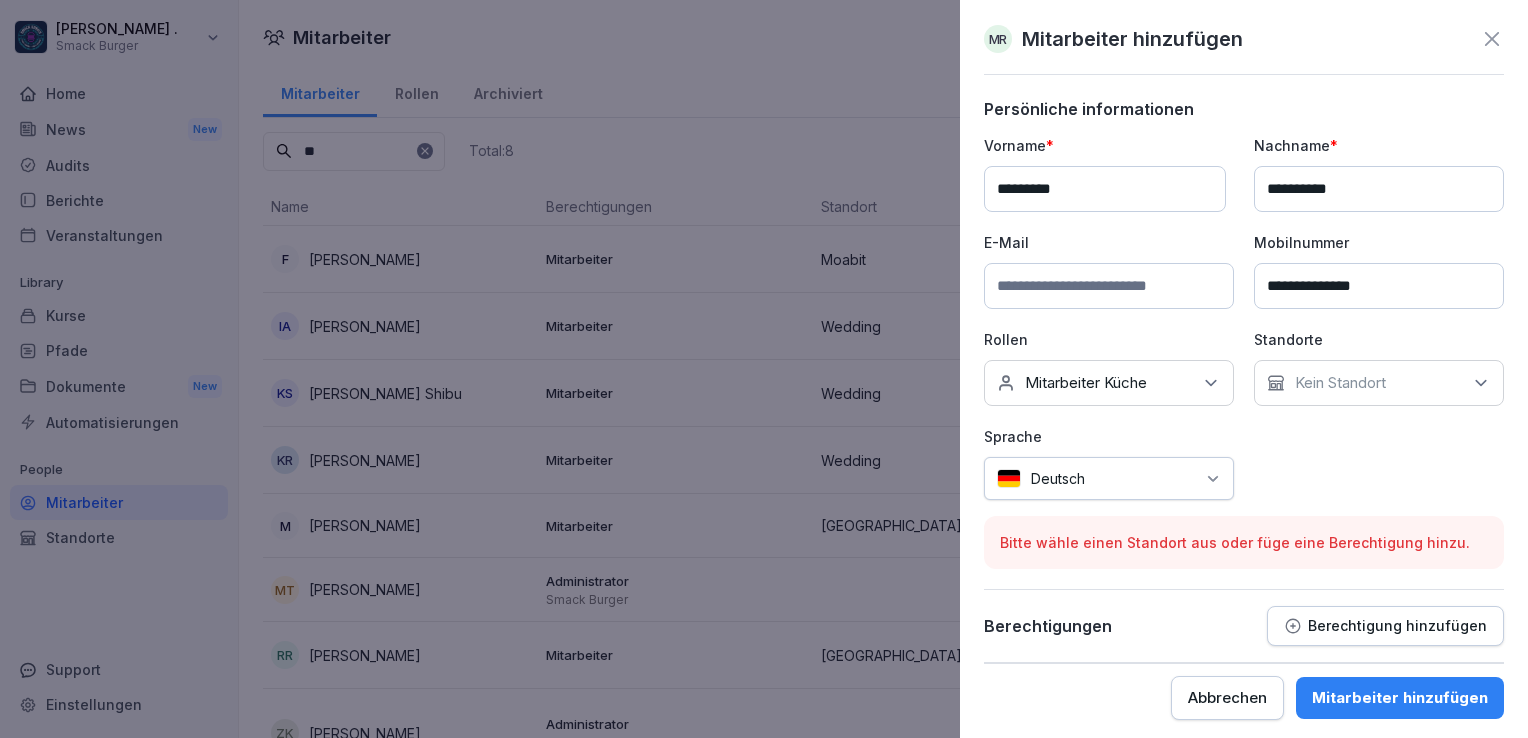 click at bounding box center [1109, 286] 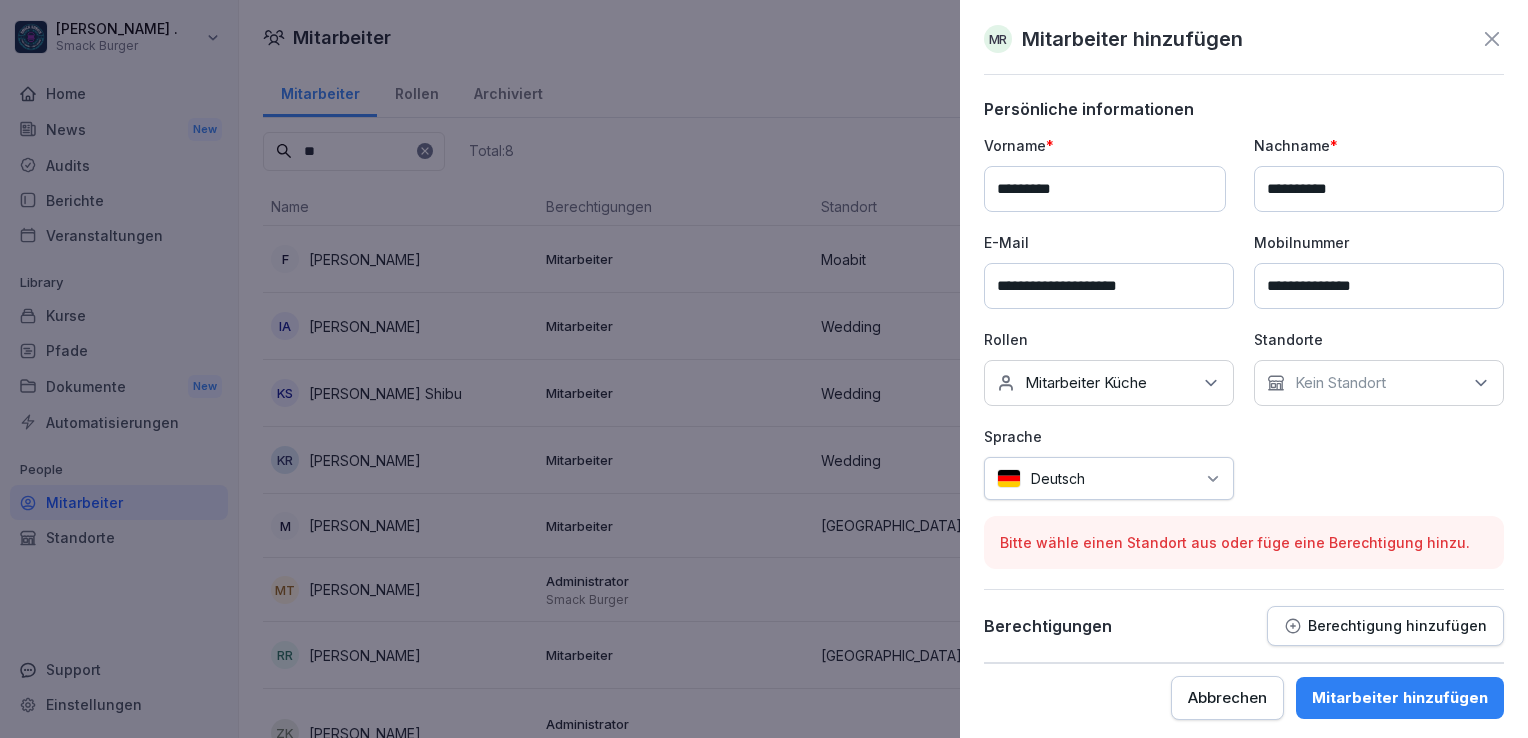 type on "**********" 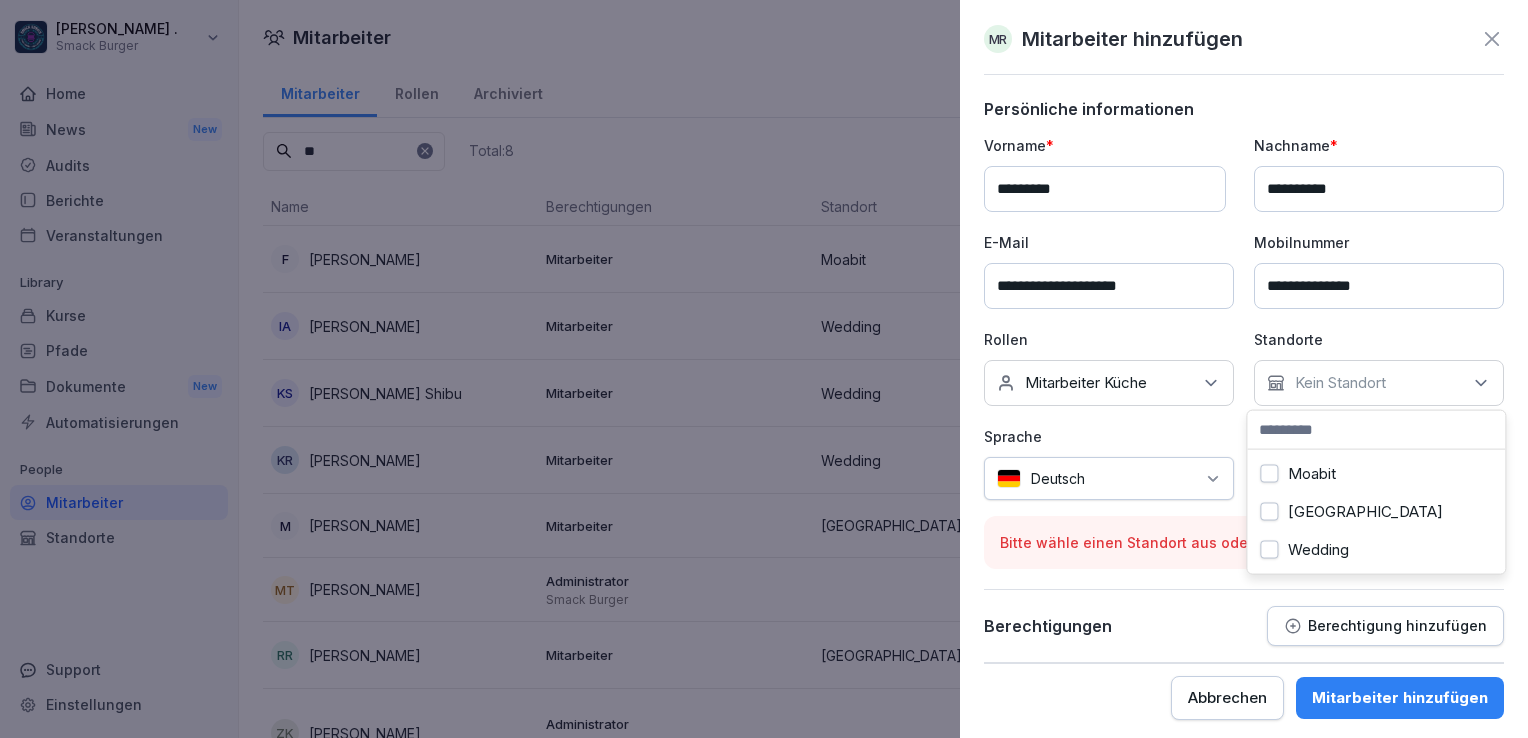 click on "Wedding" at bounding box center (1318, 550) 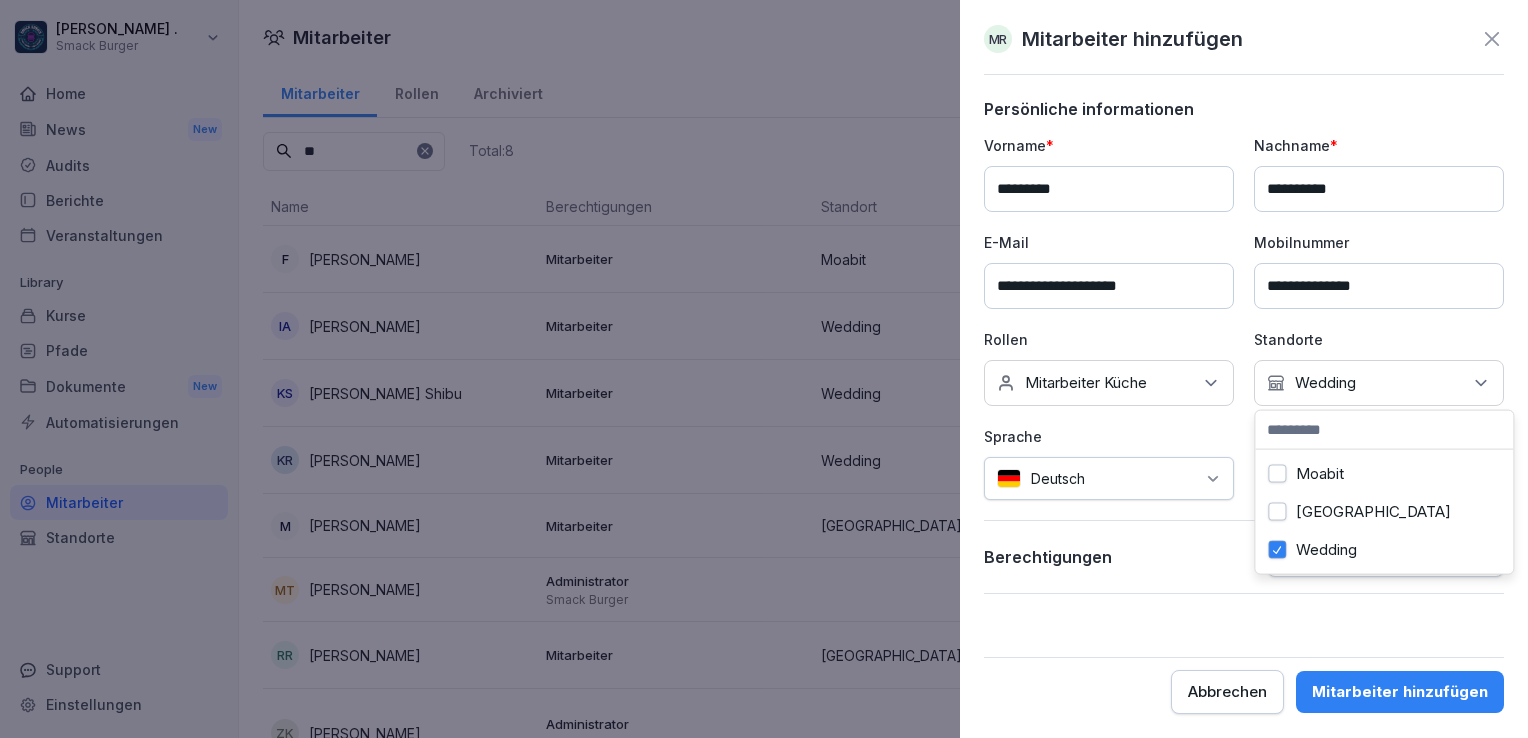 click on "**********" at bounding box center [1244, 406] 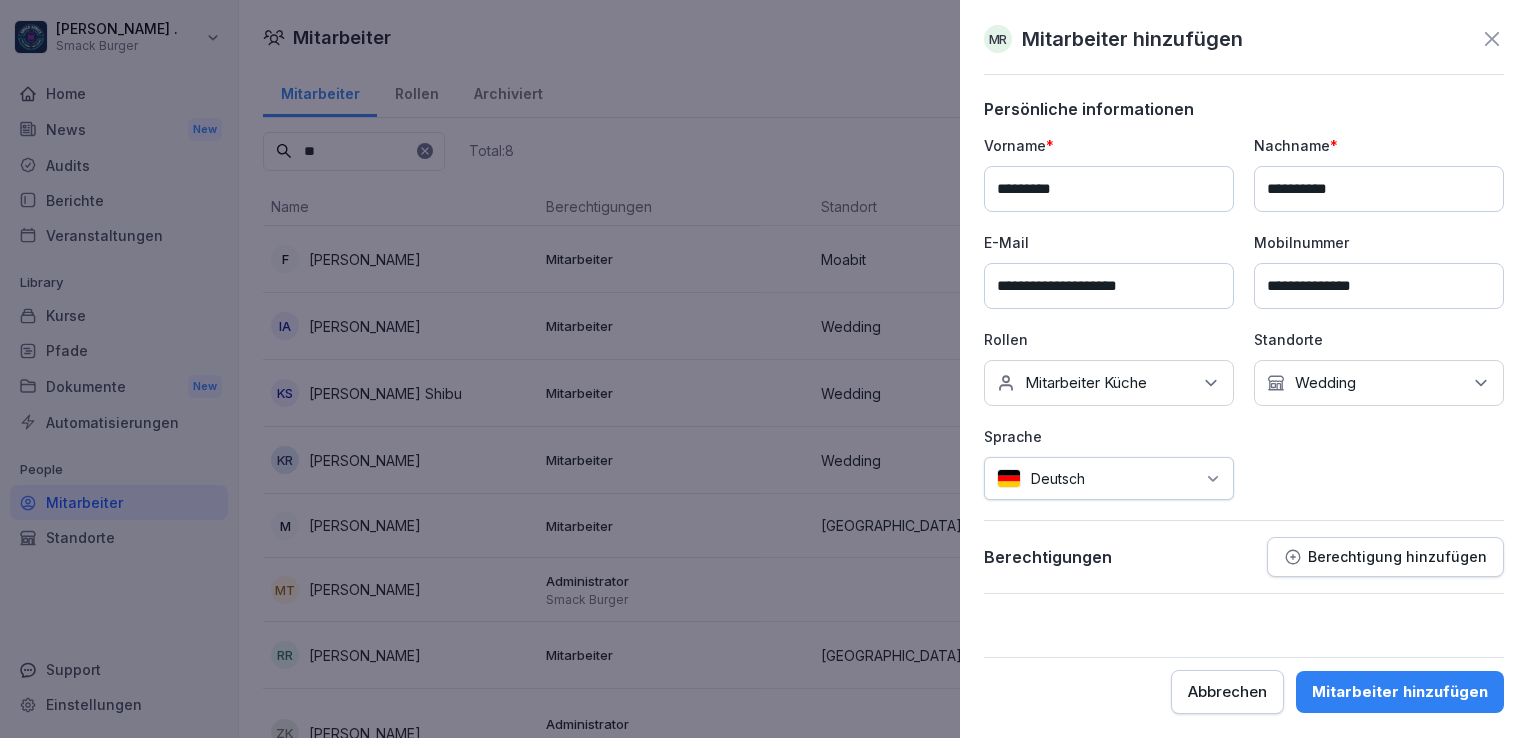 click on "Mitarbeiter hinzufügen" at bounding box center (1400, 692) 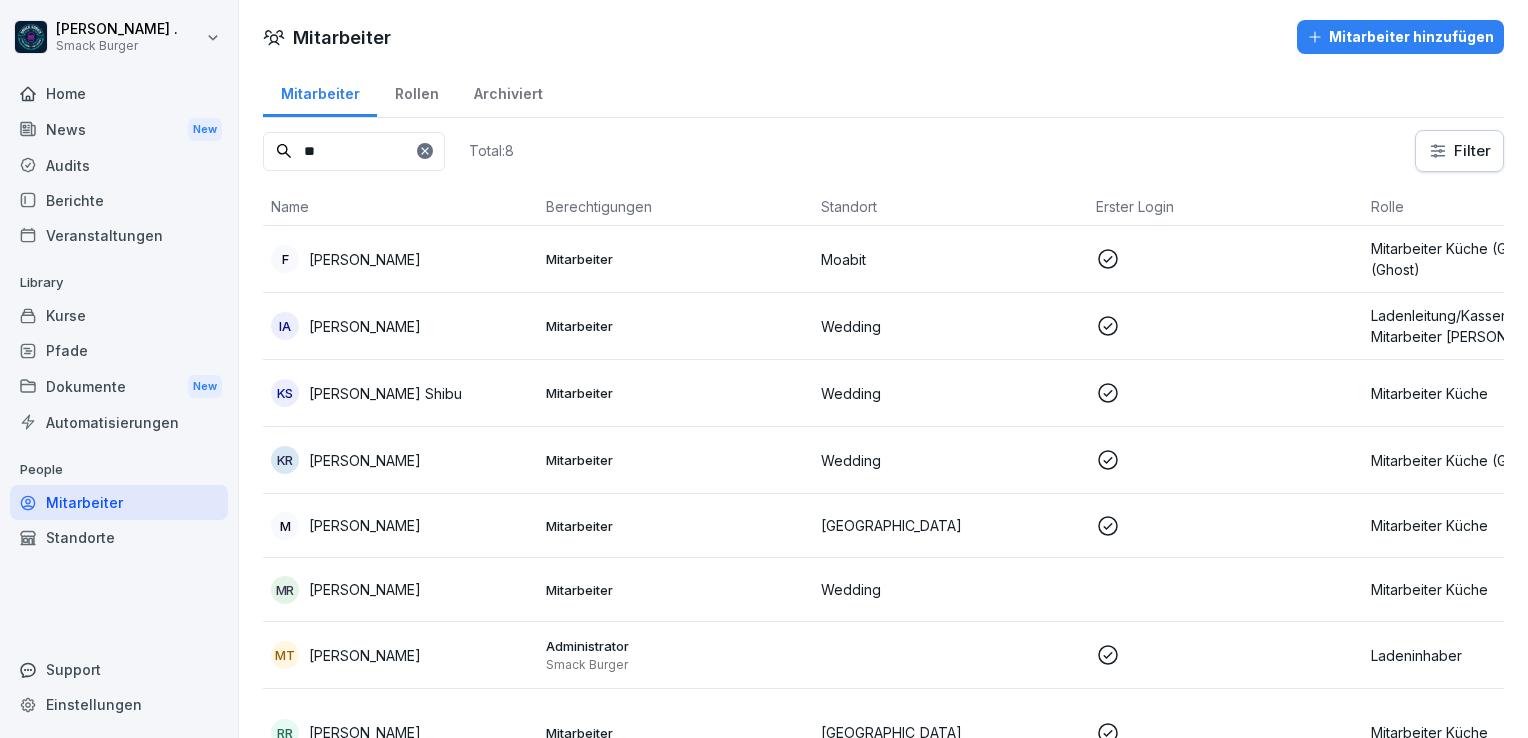 scroll, scrollTop: 148, scrollLeft: 0, axis: vertical 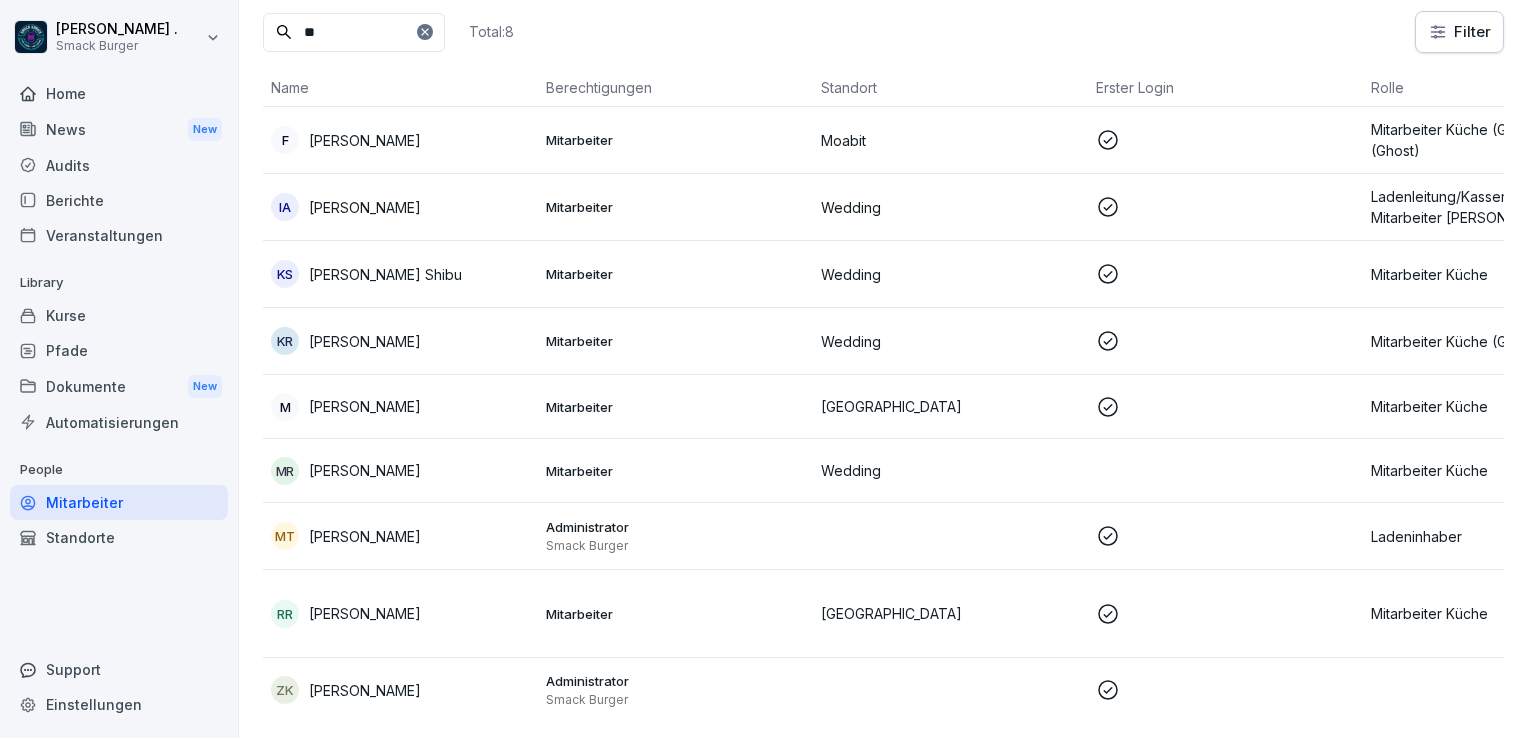 click on "[PERSON_NAME]" at bounding box center [365, 470] 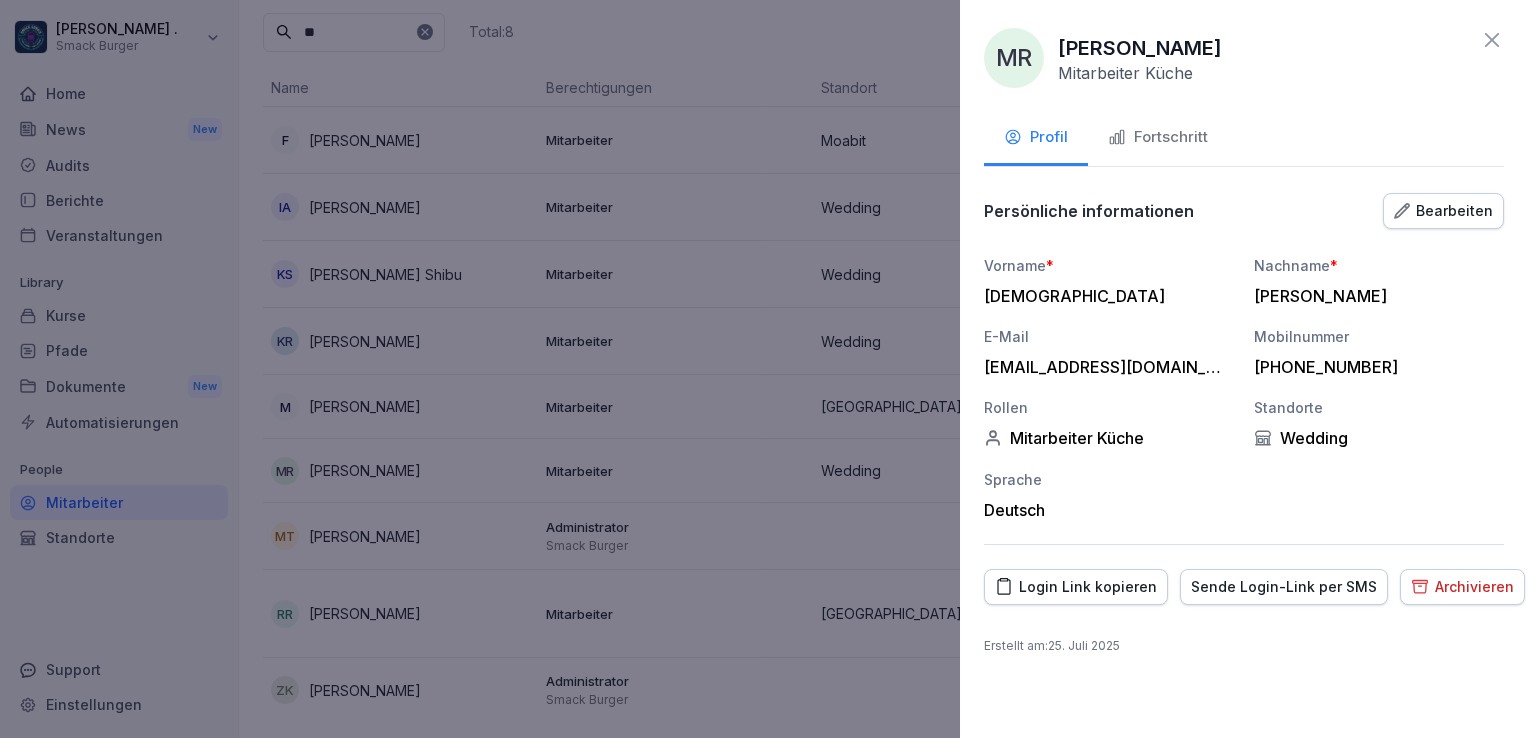click on "Sende Login-Link per SMS" at bounding box center [1284, 587] 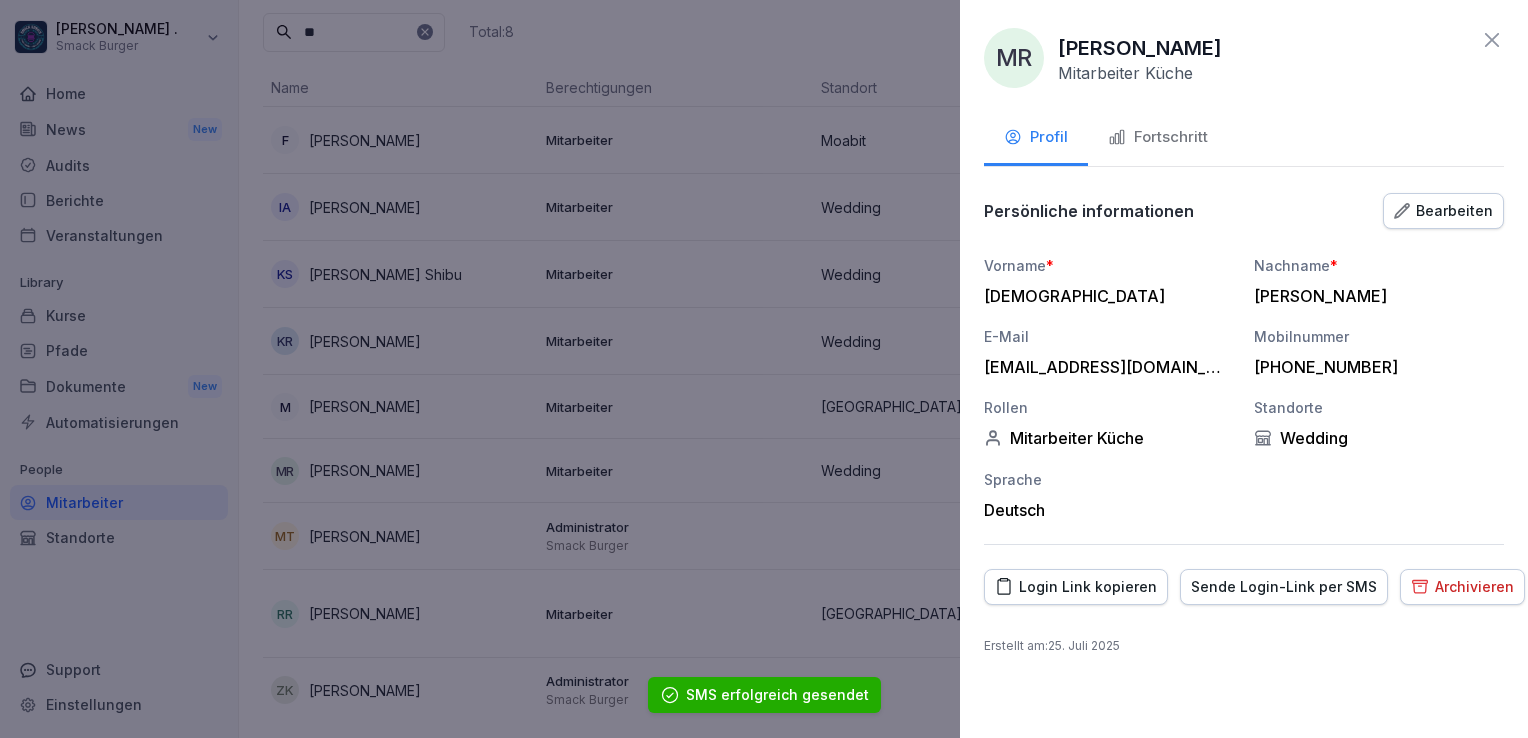 click on "Login Link kopieren" at bounding box center [1076, 587] 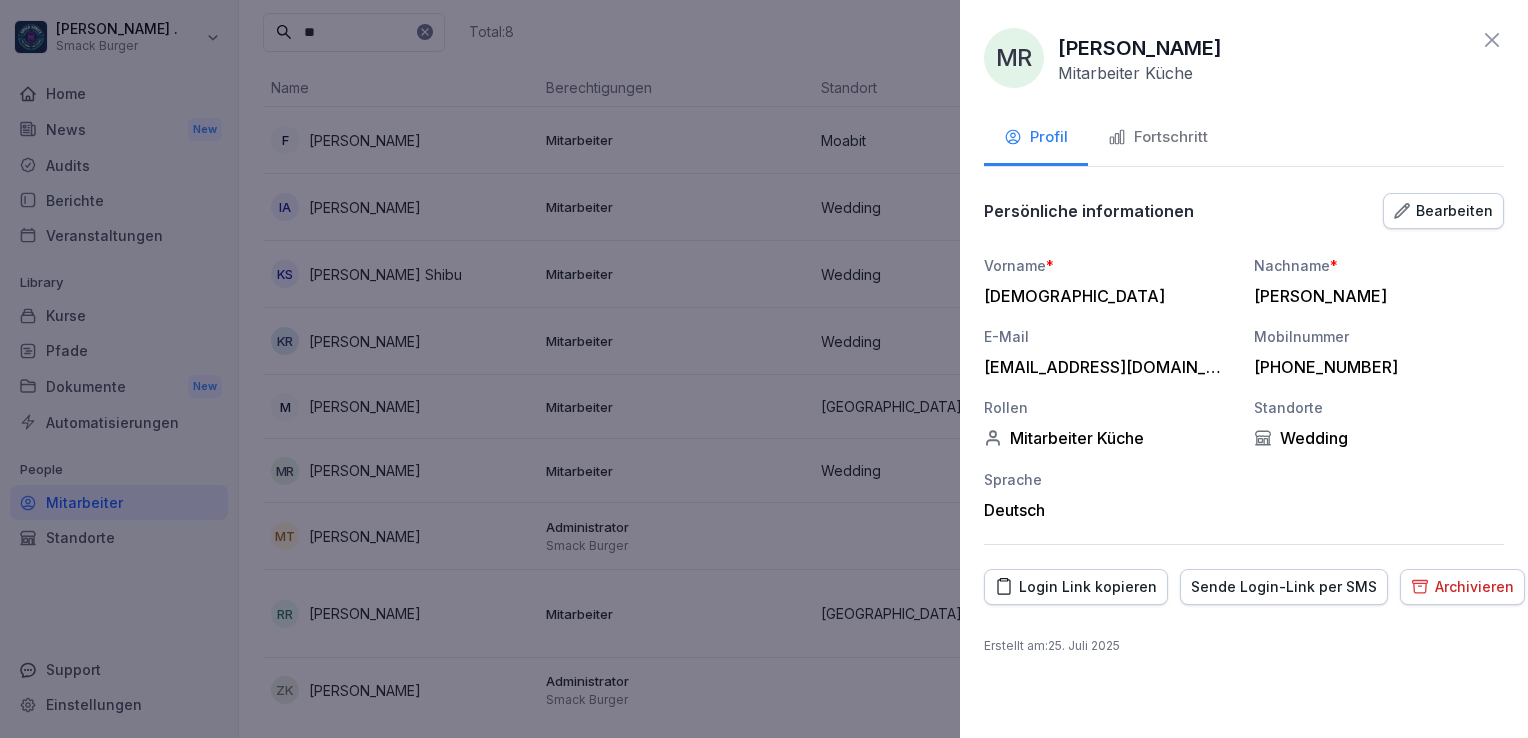click at bounding box center [764, 369] 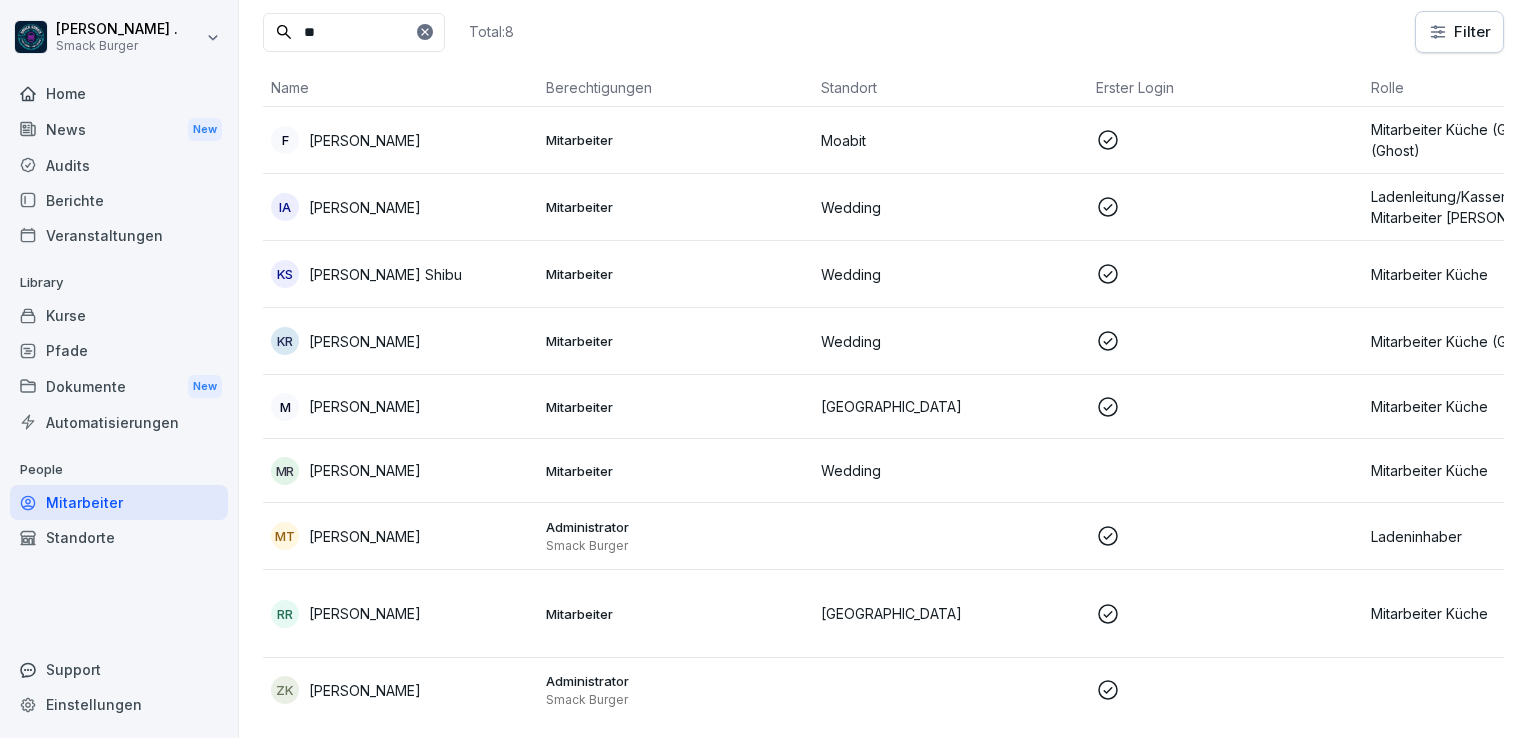 click on "Standorte" at bounding box center [119, 537] 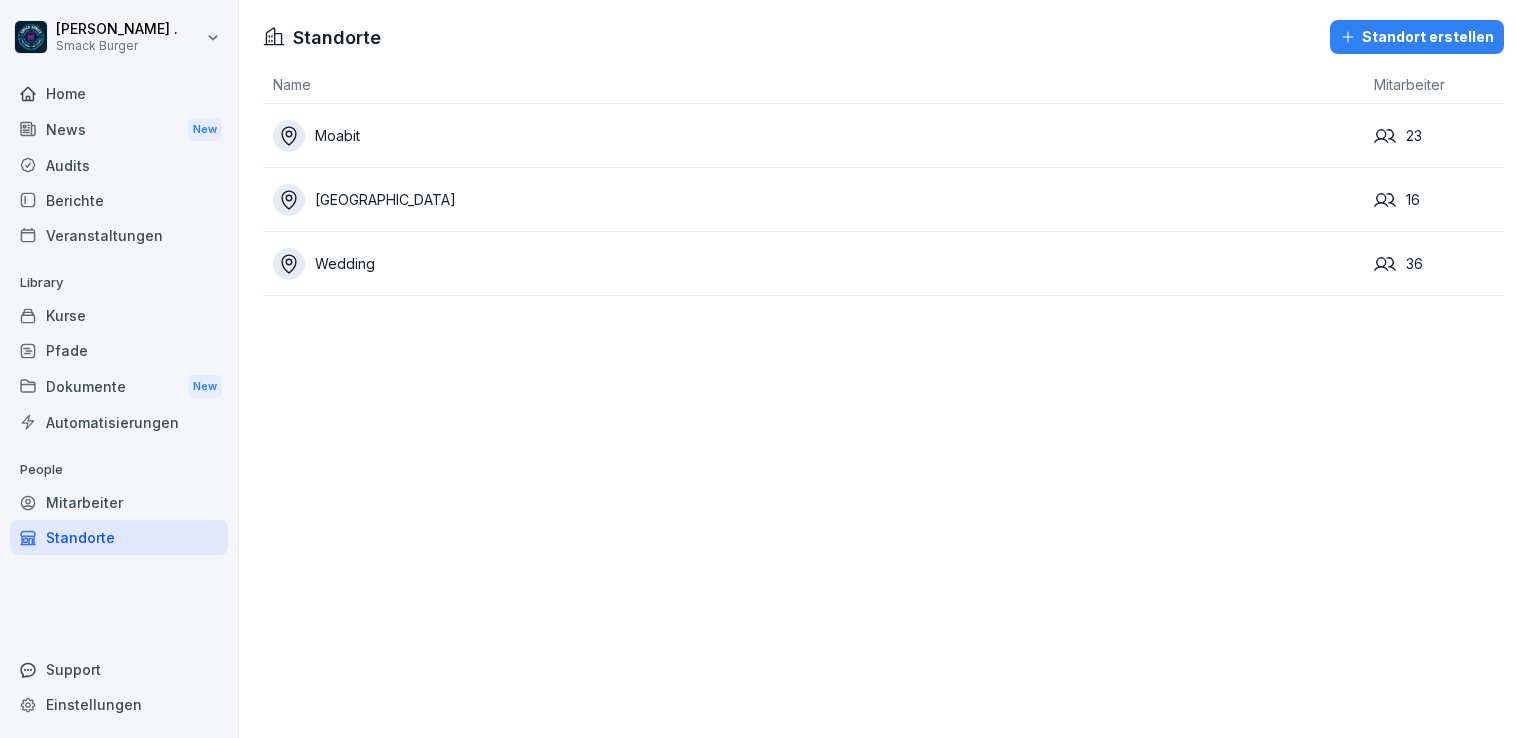 scroll, scrollTop: 0, scrollLeft: 0, axis: both 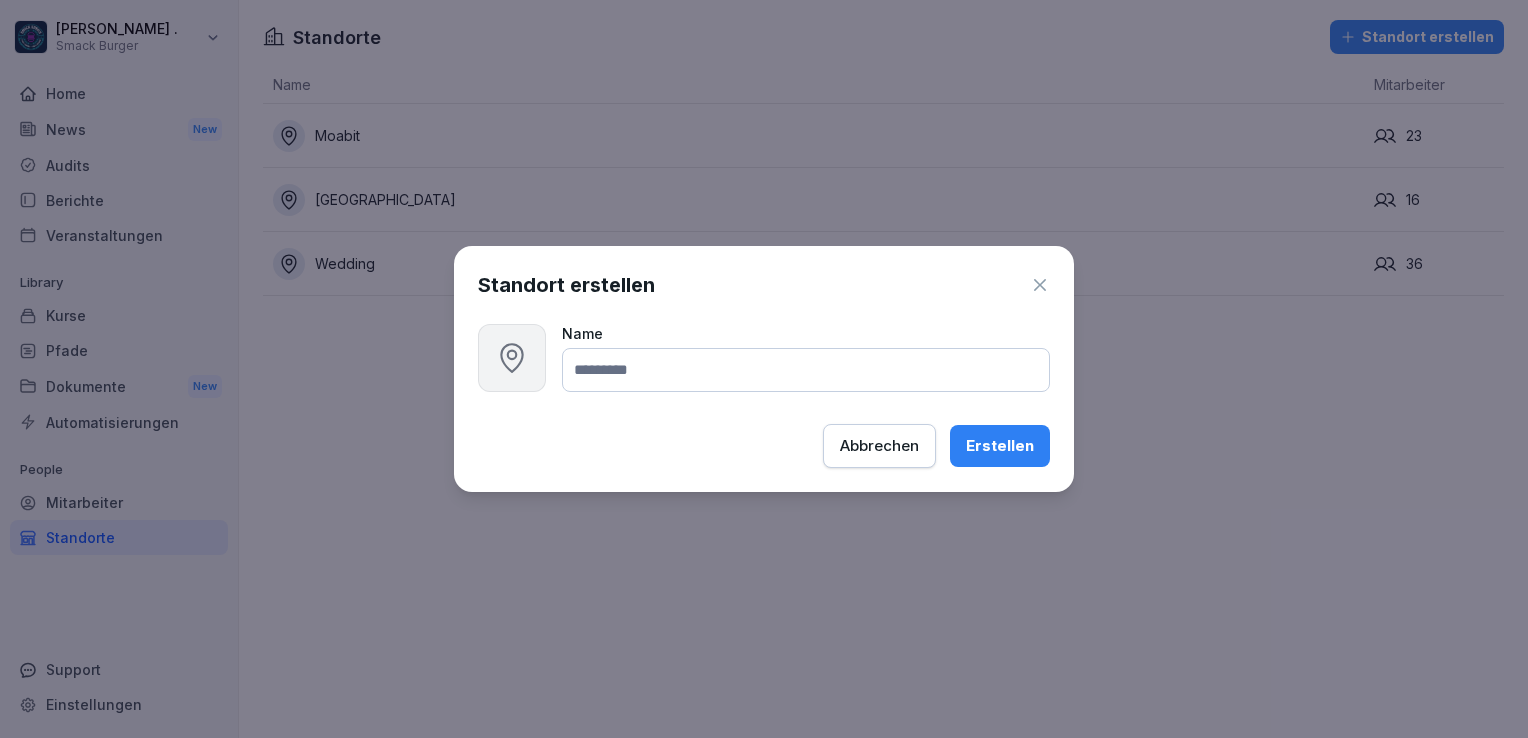 paste on "**********" 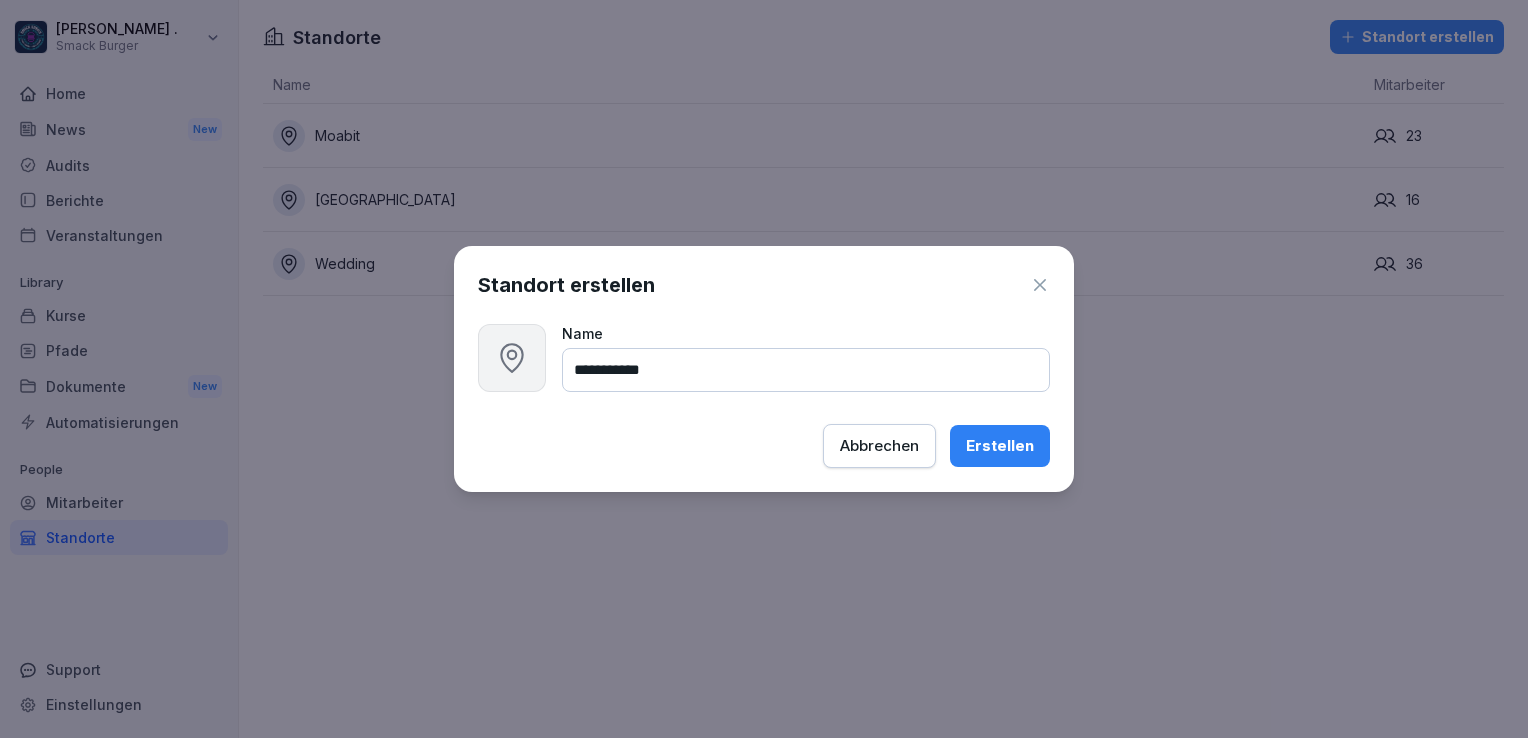 type on "**********" 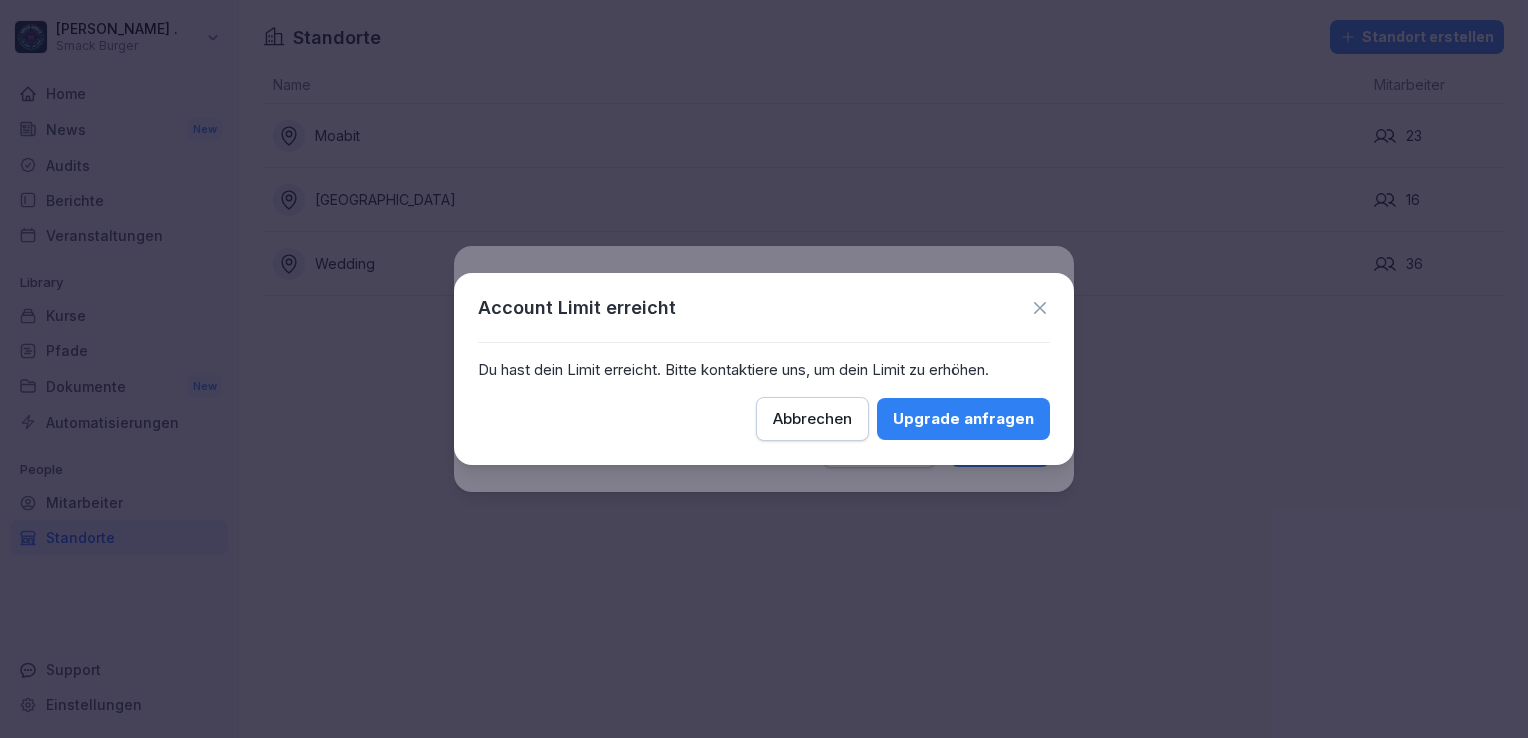 click on "Upgrade anfragen" at bounding box center (963, 419) 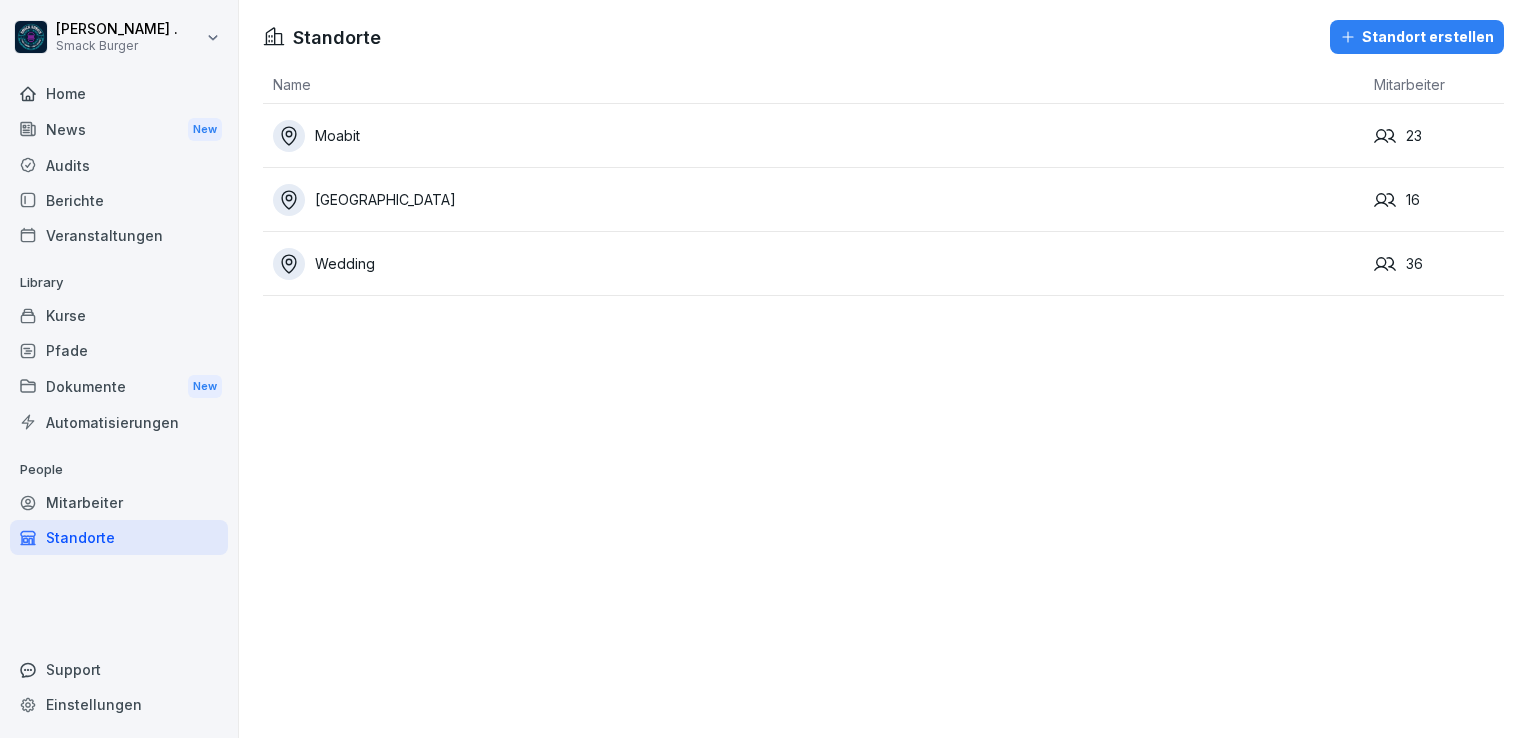 click on "Mitarbeiter" at bounding box center (119, 502) 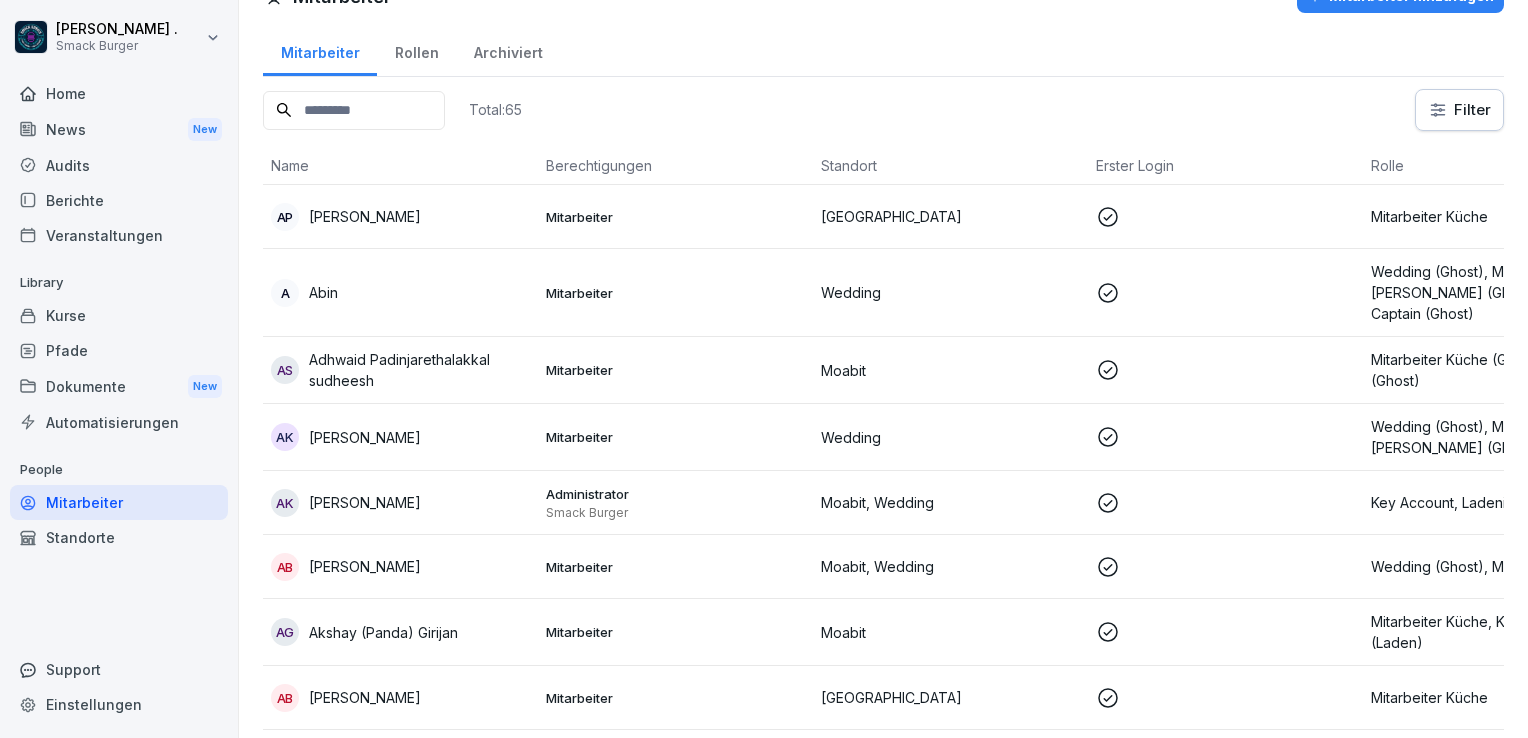 scroll, scrollTop: 0, scrollLeft: 0, axis: both 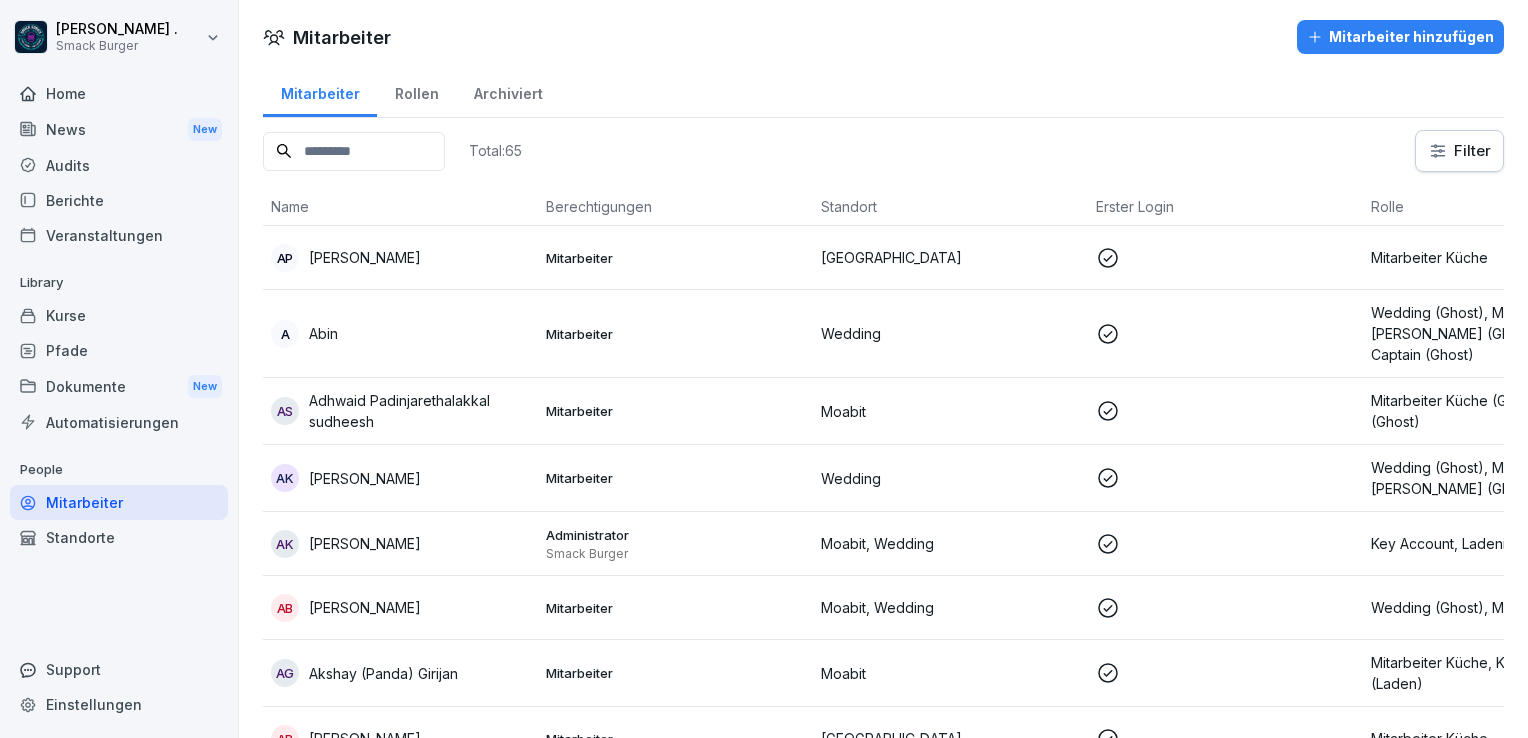 click on "Standorte" at bounding box center [119, 537] 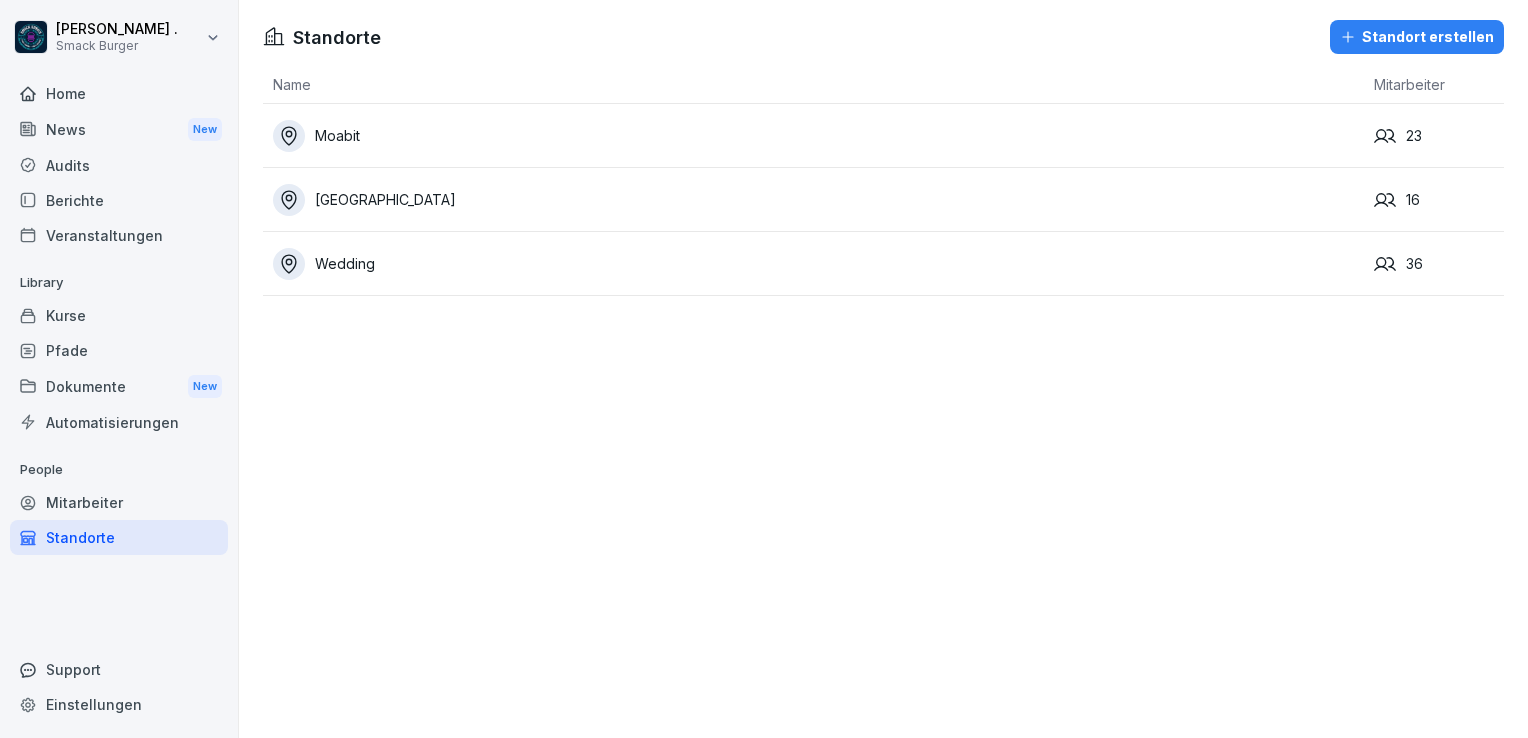 click on "Dokumente New" at bounding box center (119, 386) 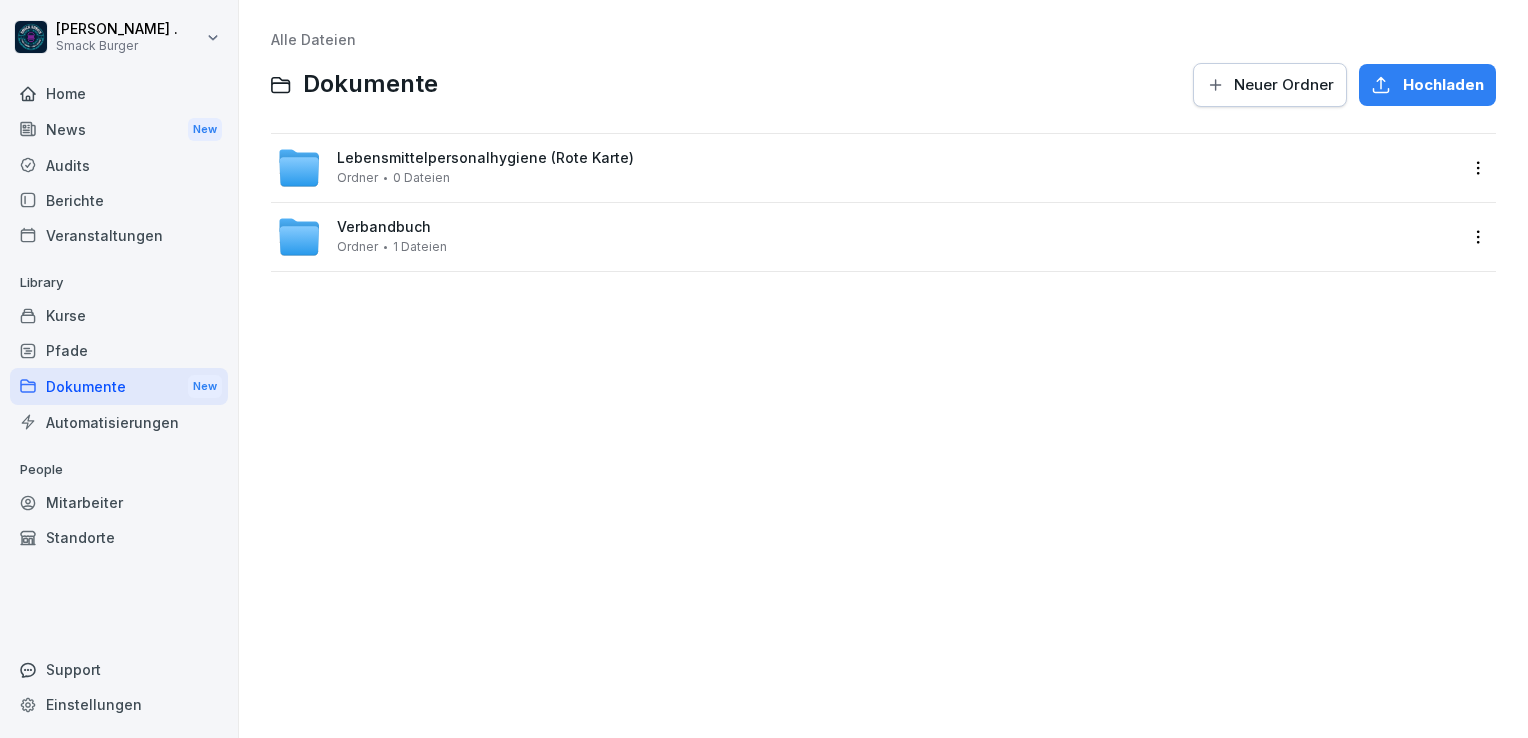 click on "Audits" at bounding box center [119, 165] 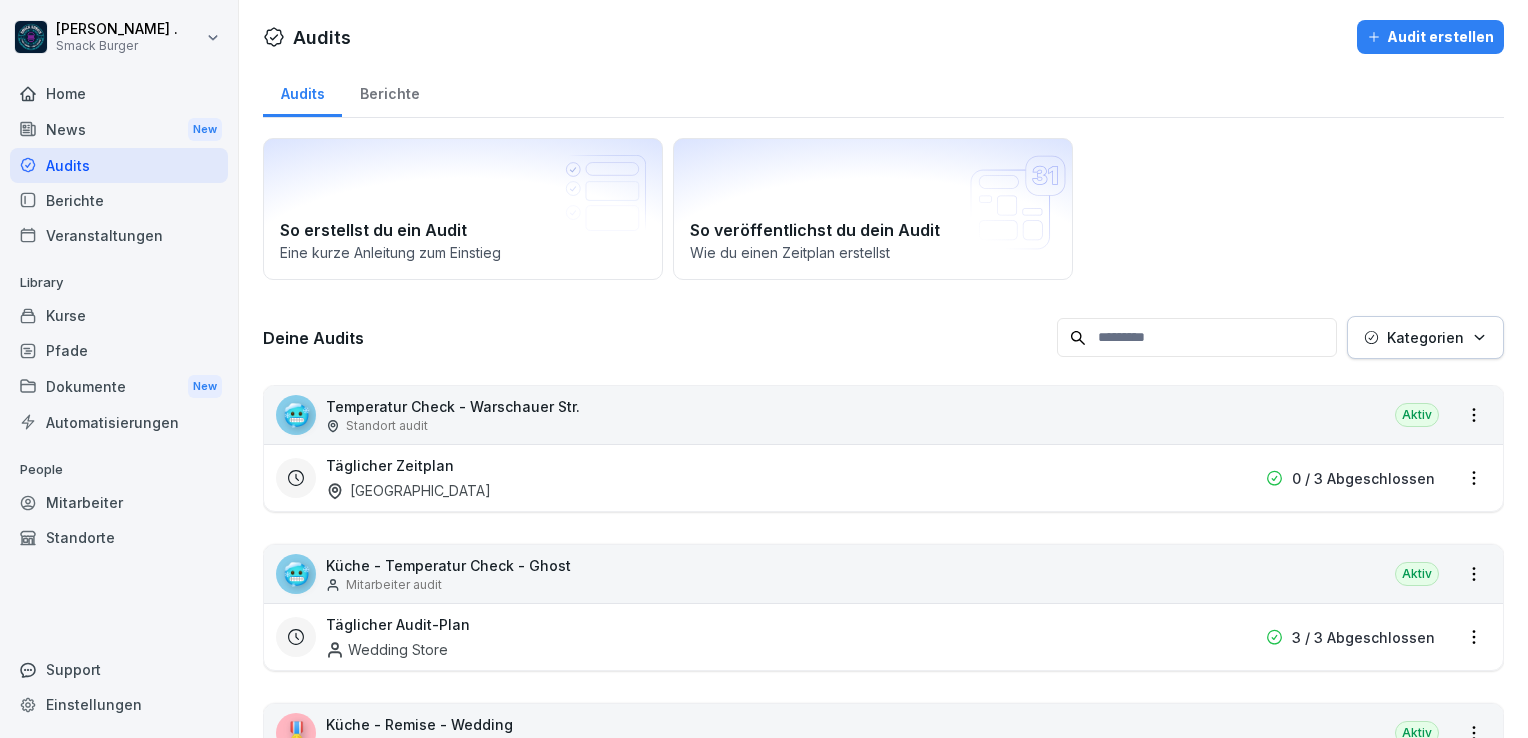 click on "Berichte" at bounding box center (389, 91) 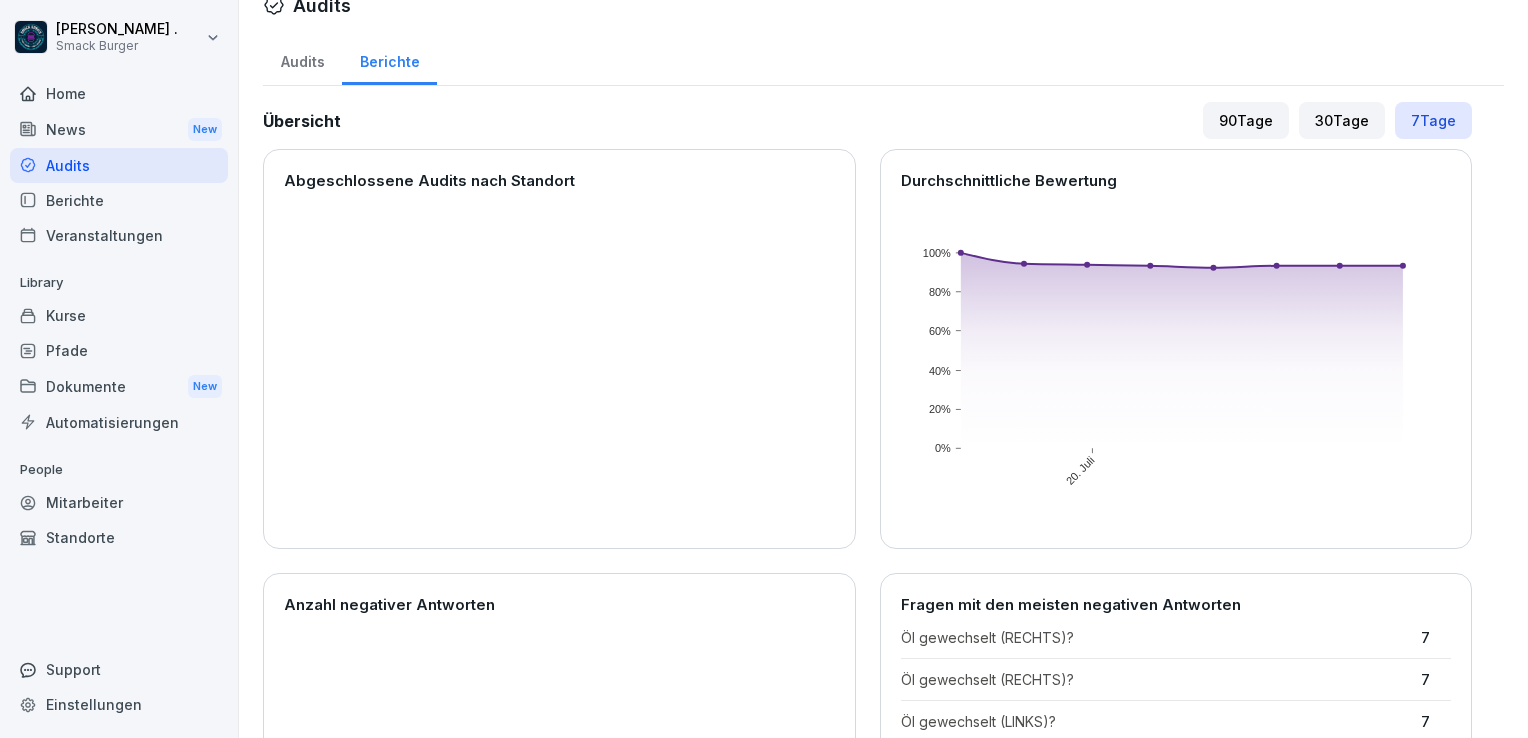 scroll, scrollTop: 0, scrollLeft: 0, axis: both 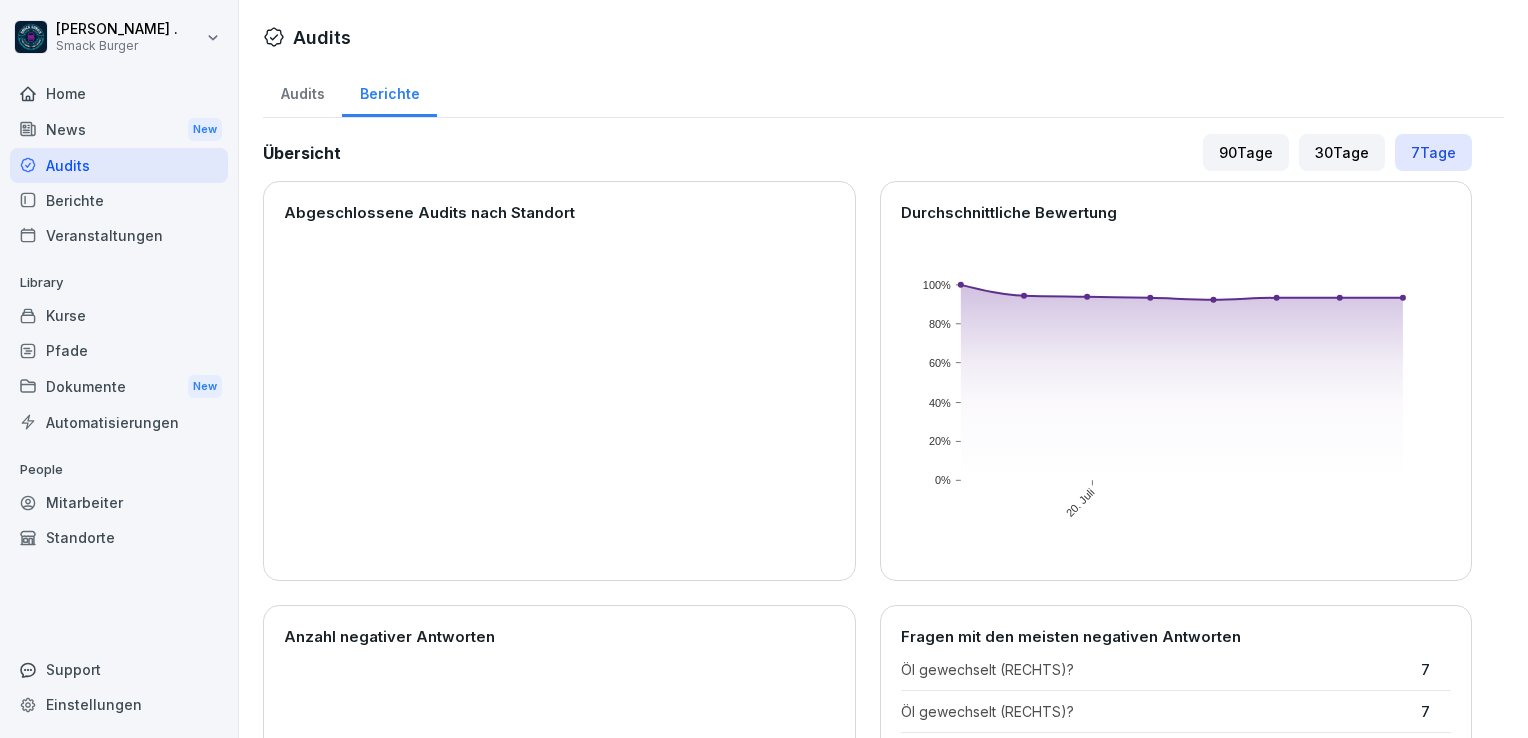 click on "Audits" at bounding box center [302, 91] 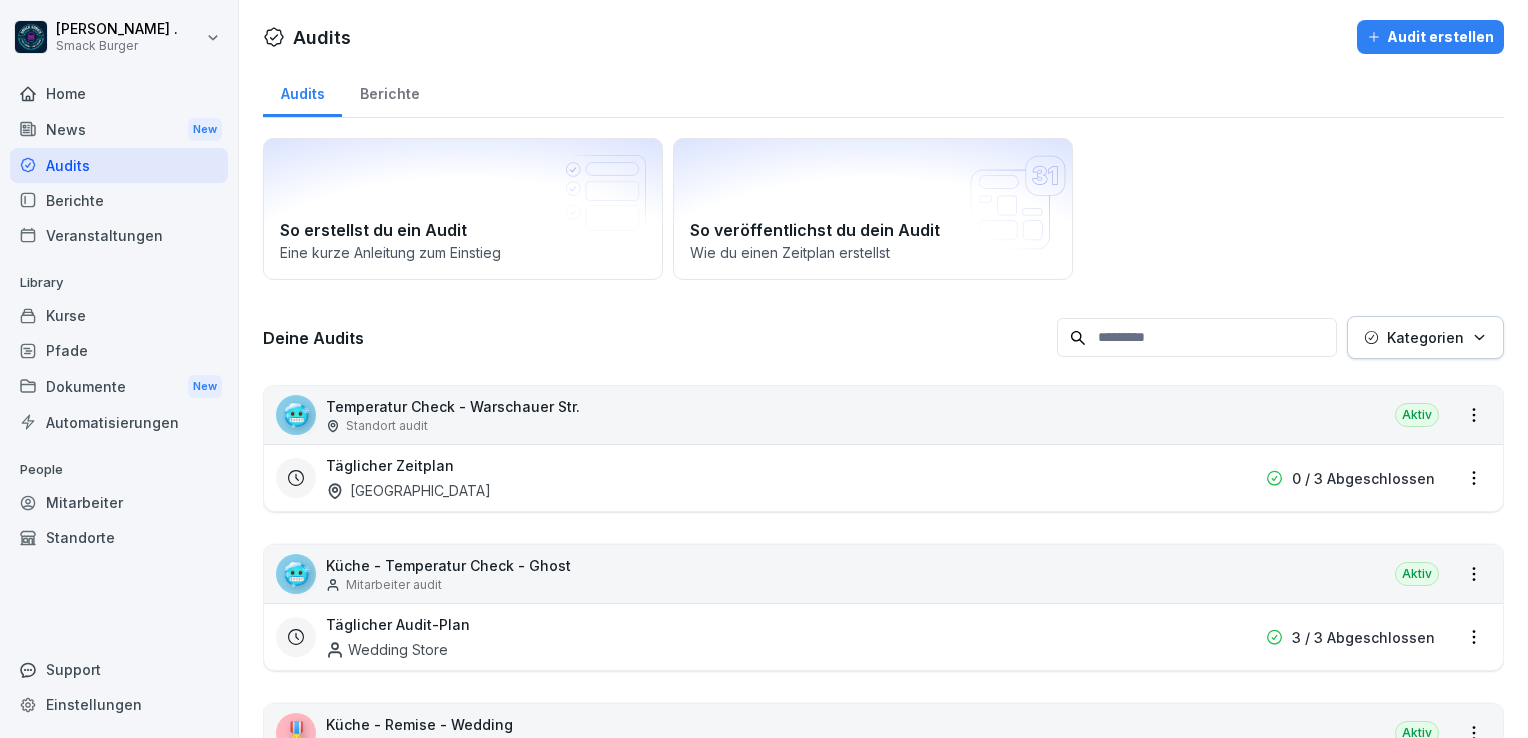 click on "Berichte" at bounding box center [389, 91] 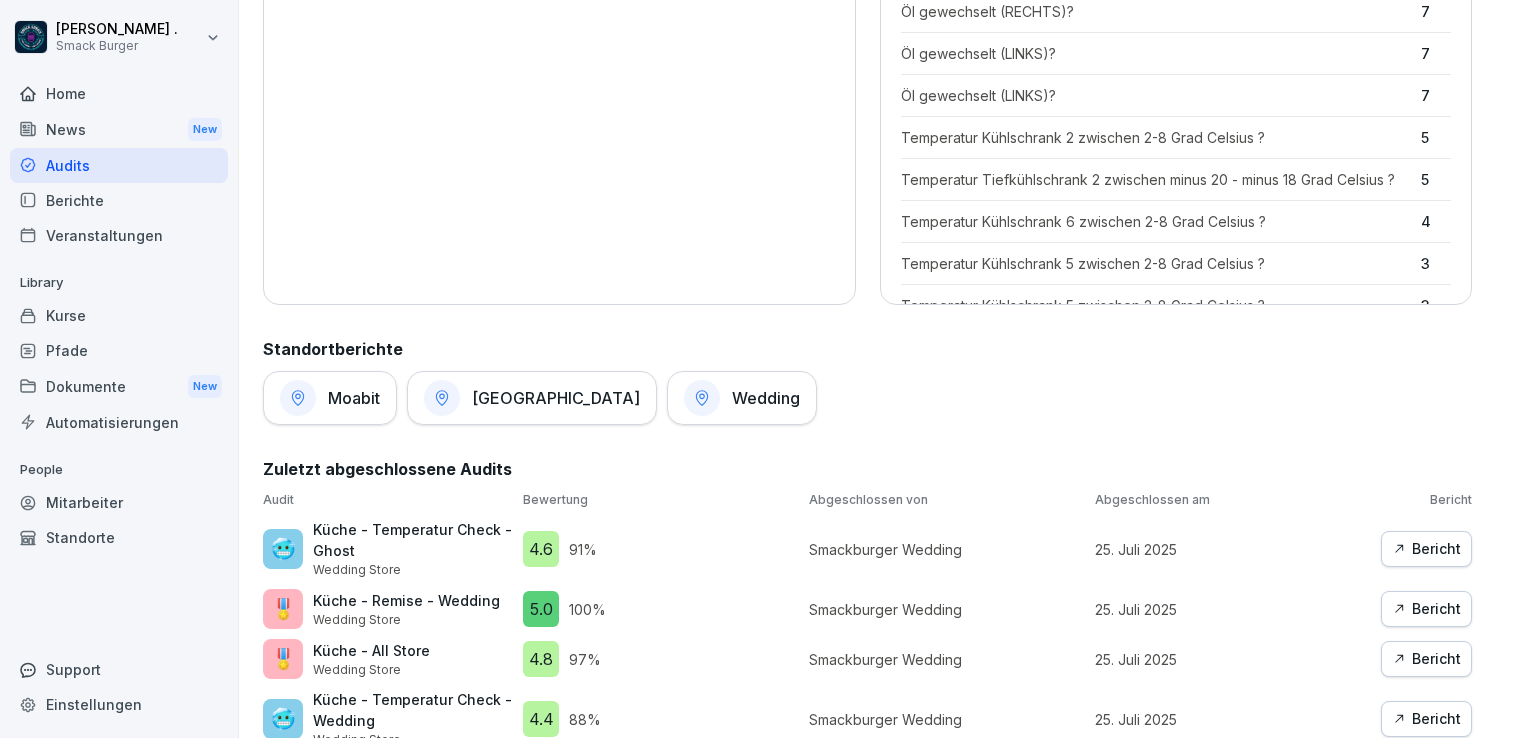 click on "[GEOGRAPHIC_DATA]" at bounding box center (556, 398) 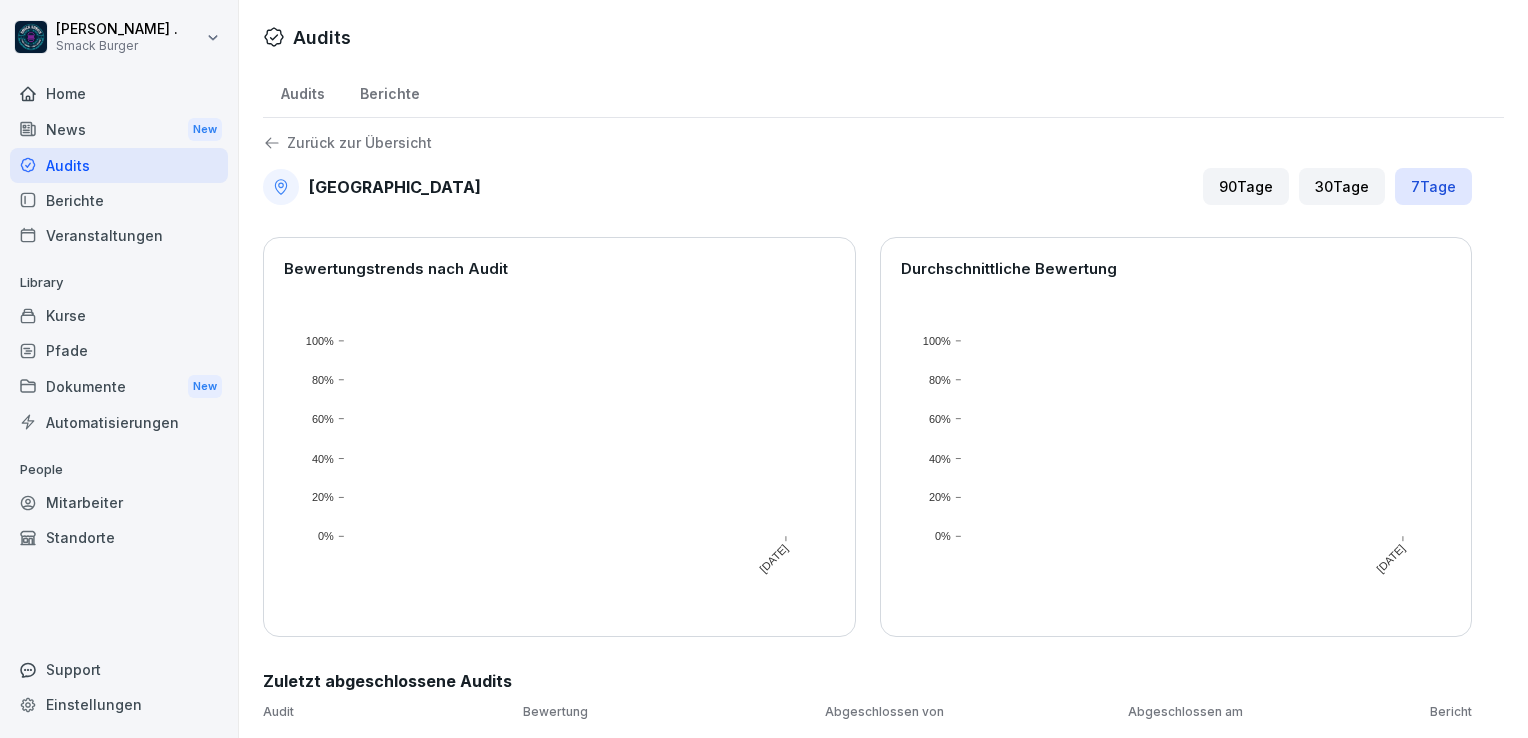 scroll, scrollTop: 0, scrollLeft: 0, axis: both 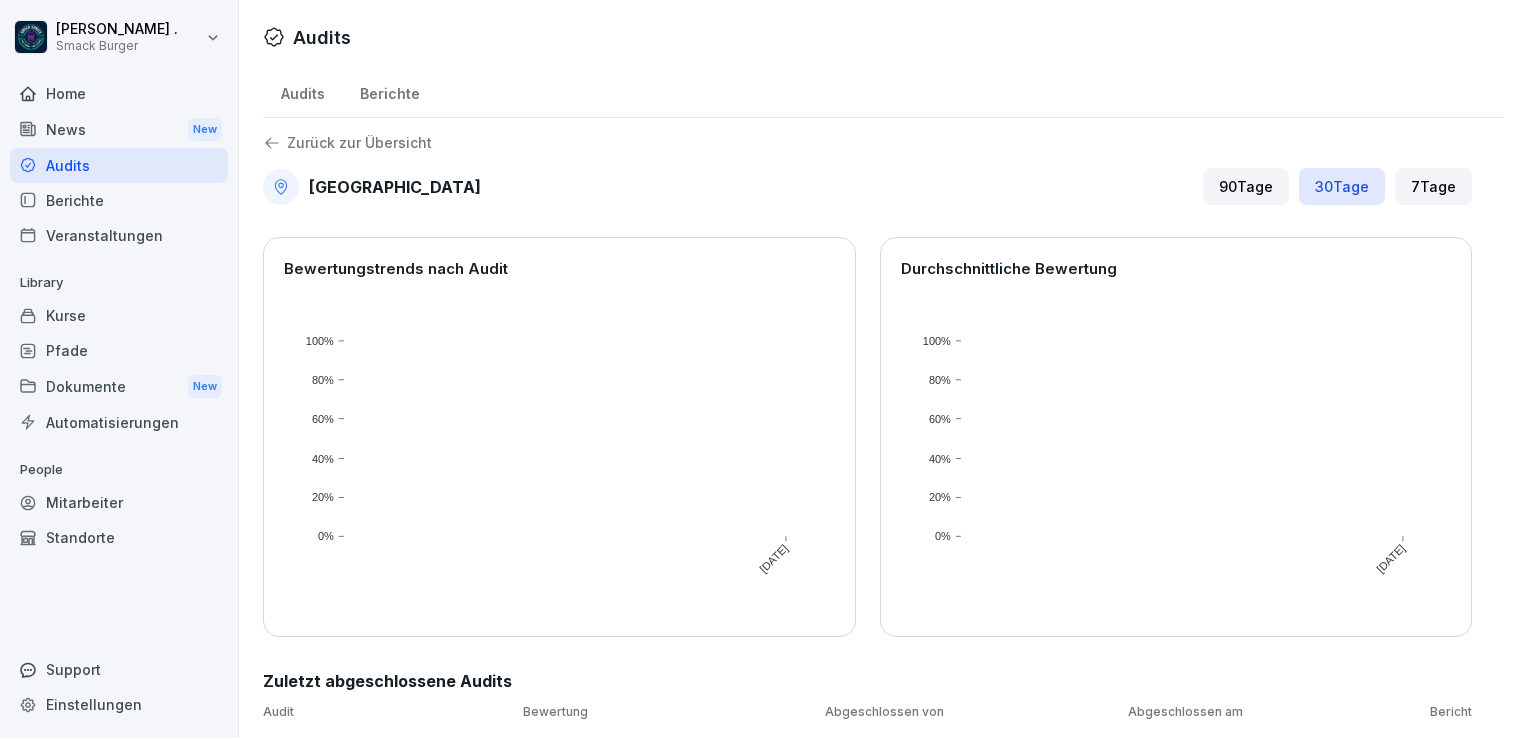 click on "7  Tage" at bounding box center [1433, 186] 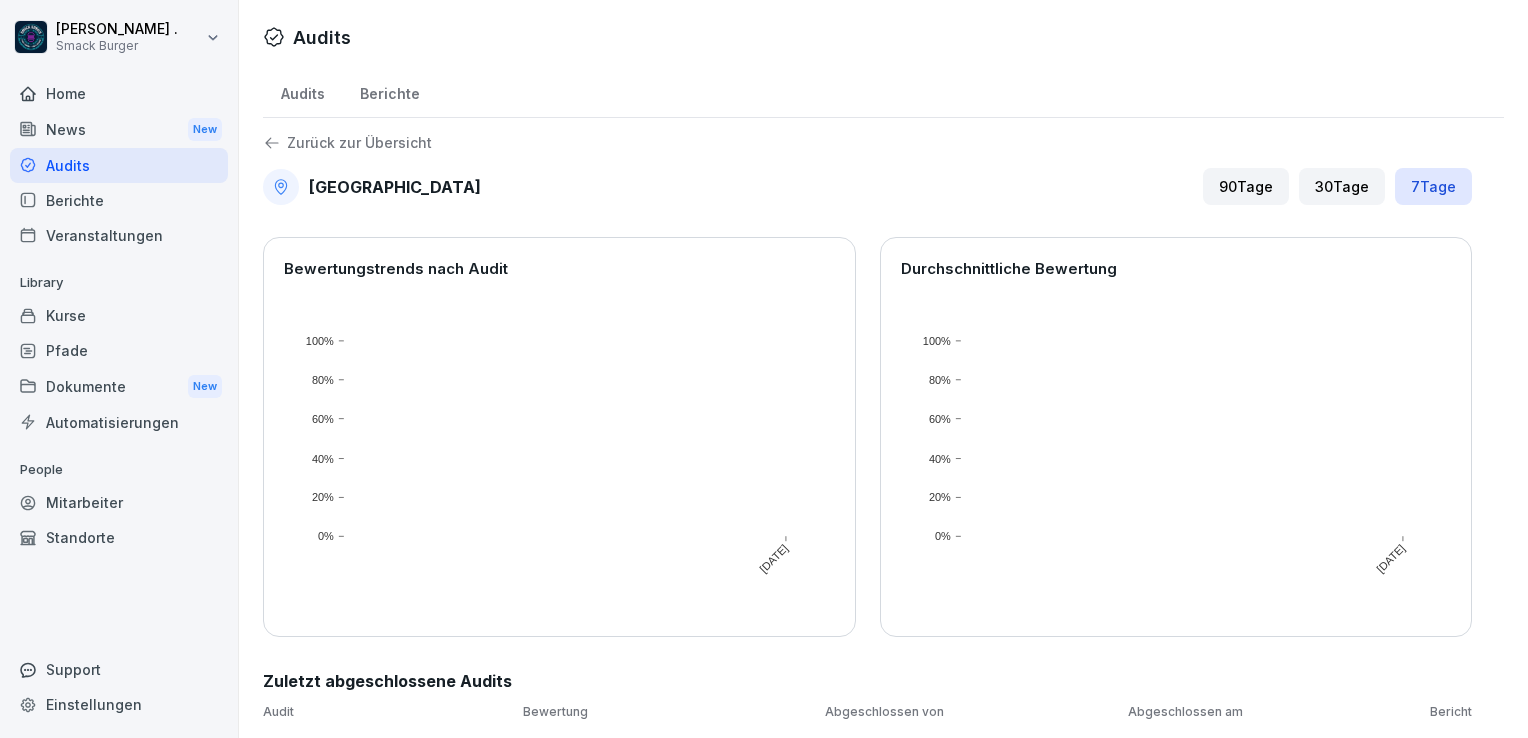 click 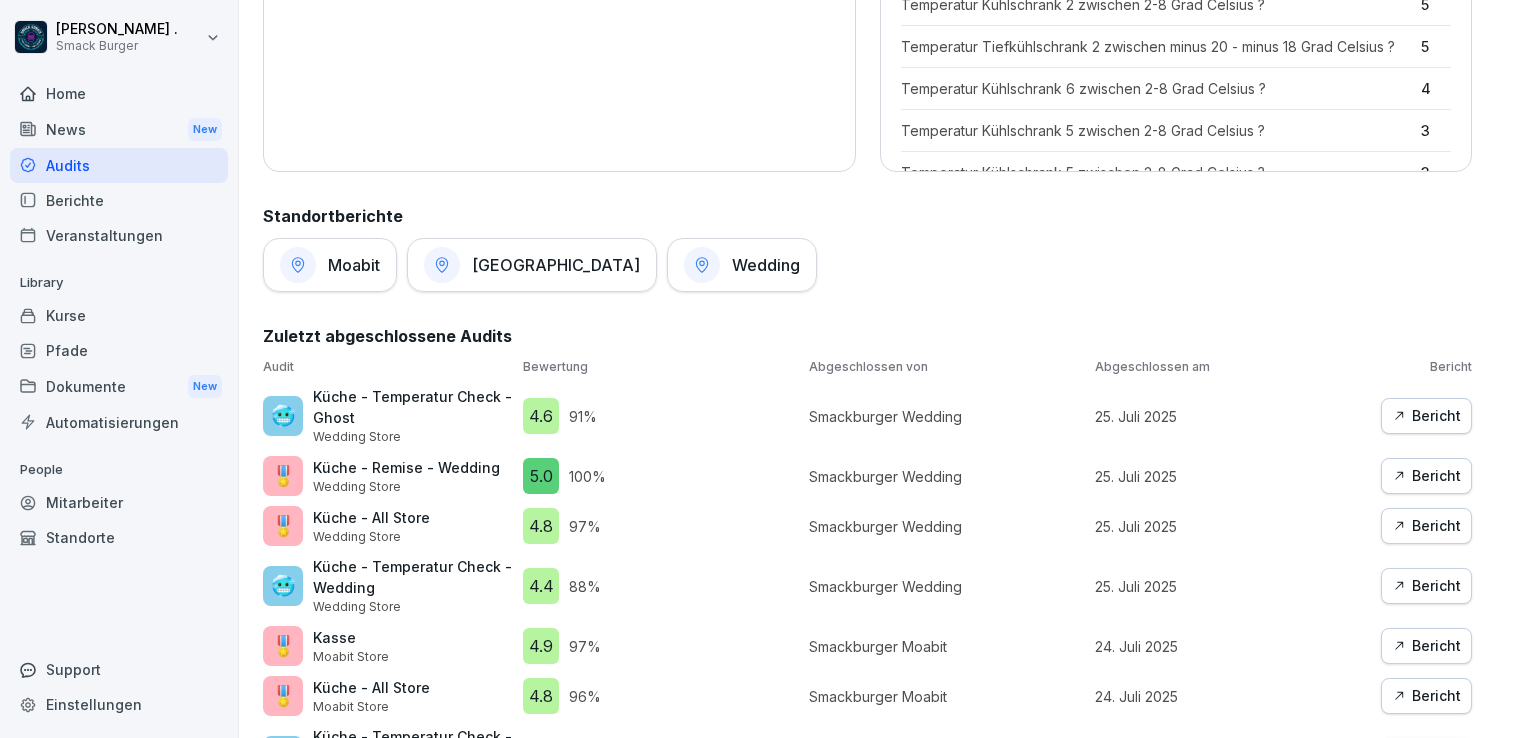 scroll, scrollTop: 800, scrollLeft: 0, axis: vertical 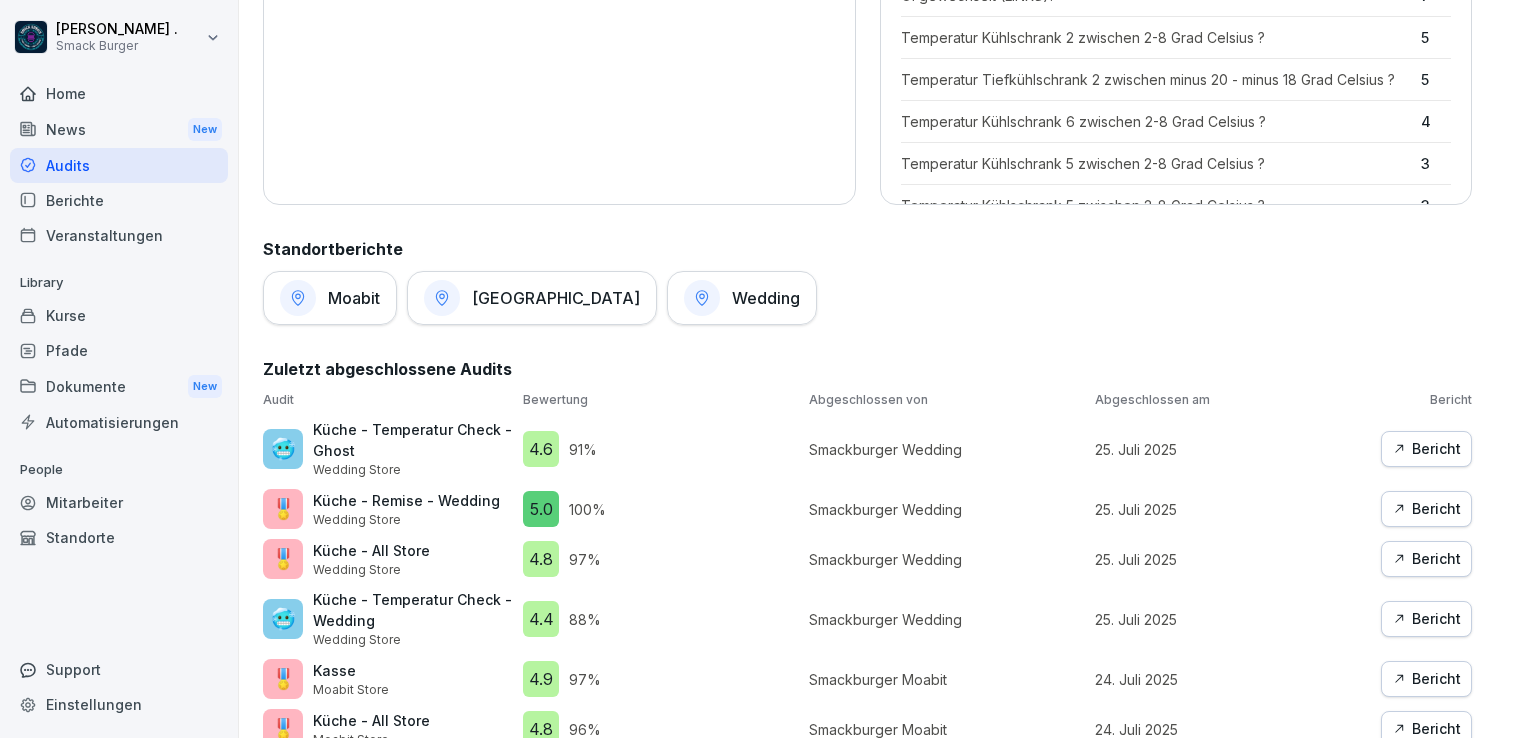 click on "[GEOGRAPHIC_DATA]" at bounding box center (532, 298) 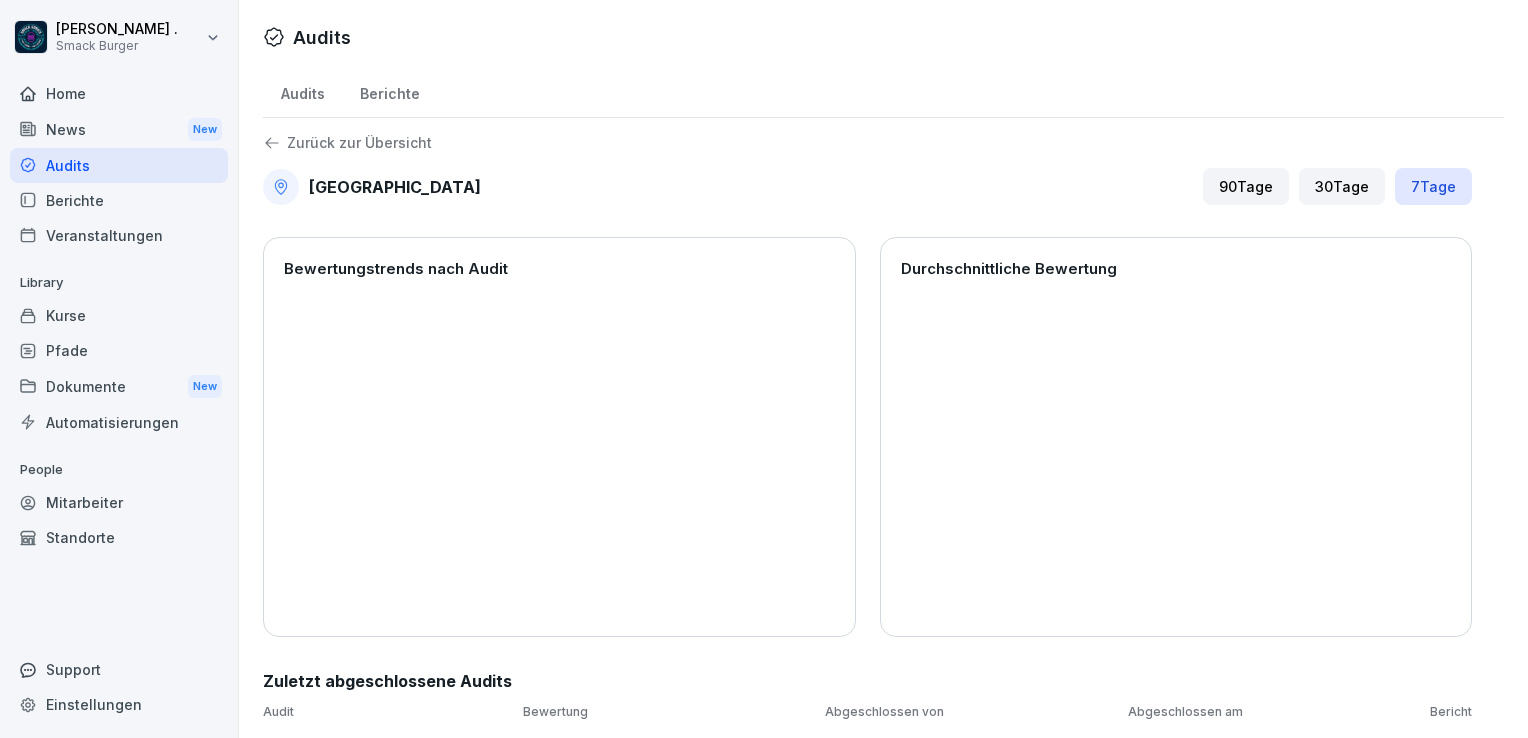 scroll, scrollTop: 12, scrollLeft: 0, axis: vertical 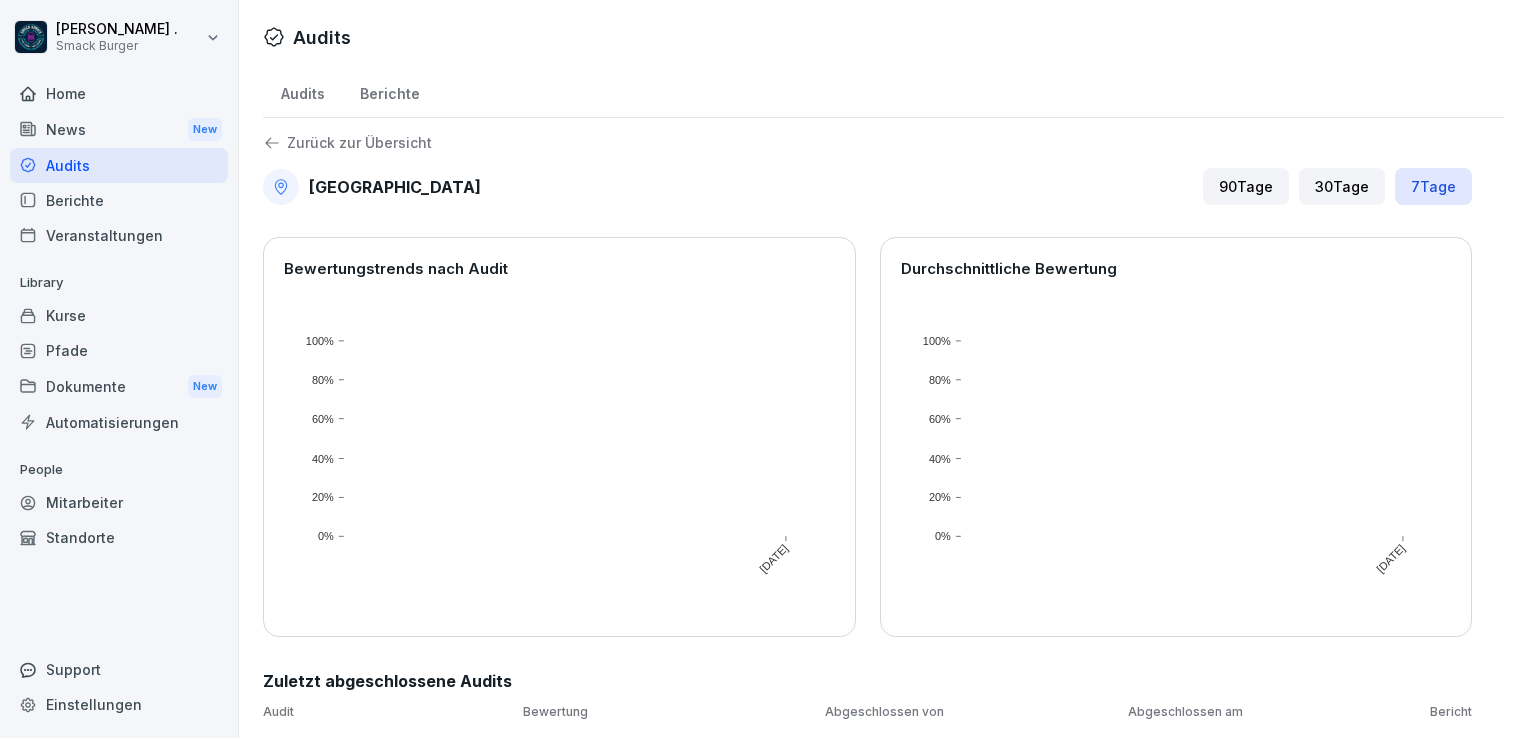 click 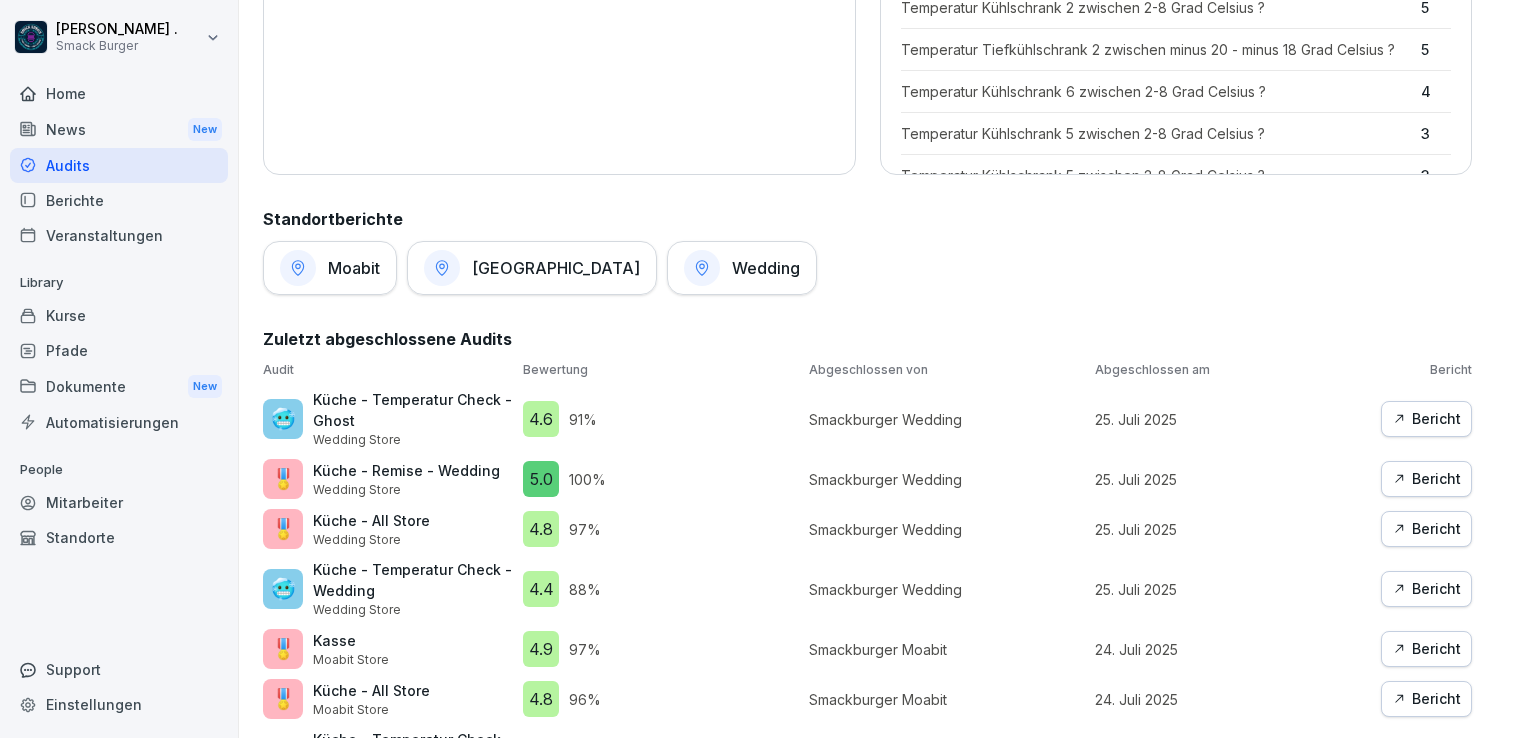 scroll, scrollTop: 712, scrollLeft: 0, axis: vertical 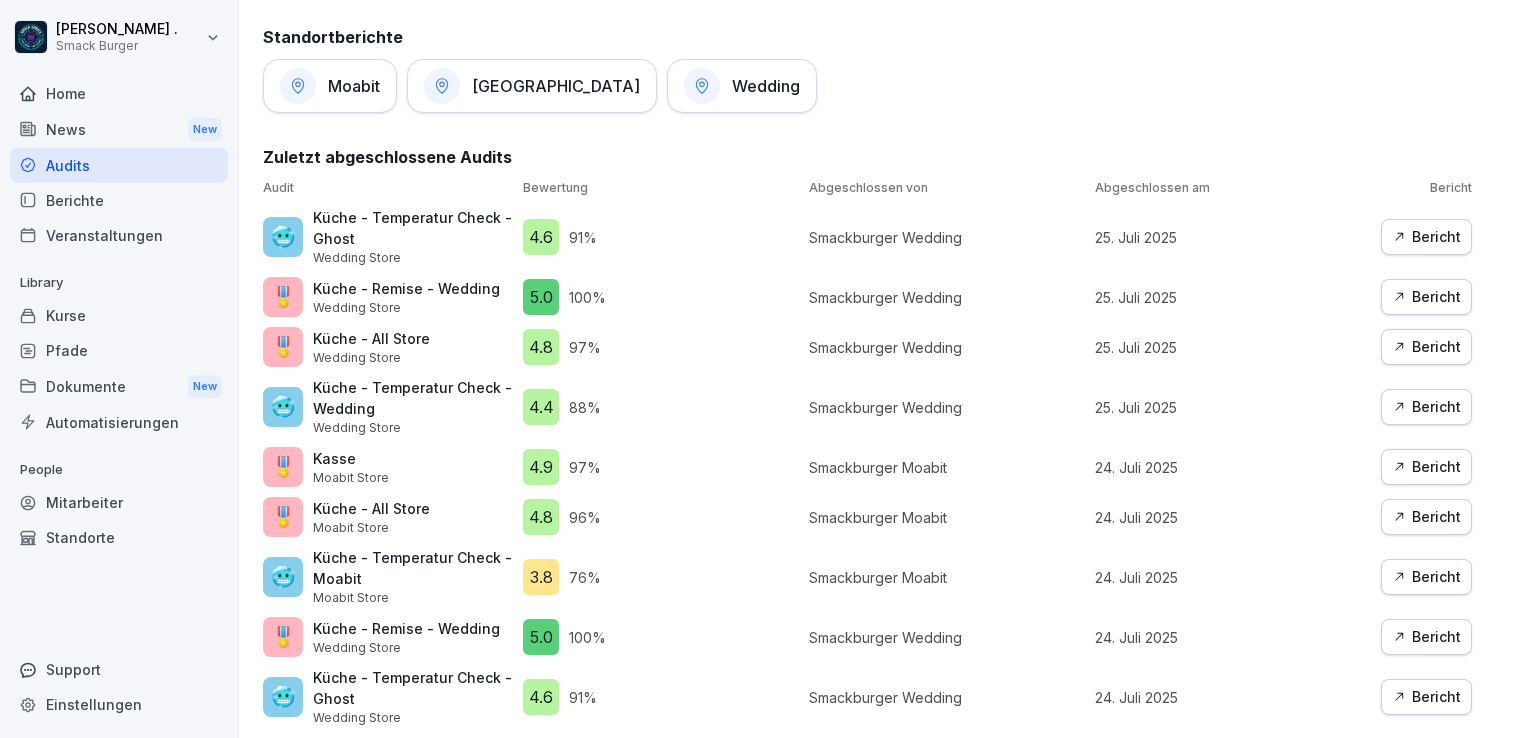 click on "Berichte" at bounding box center (119, 200) 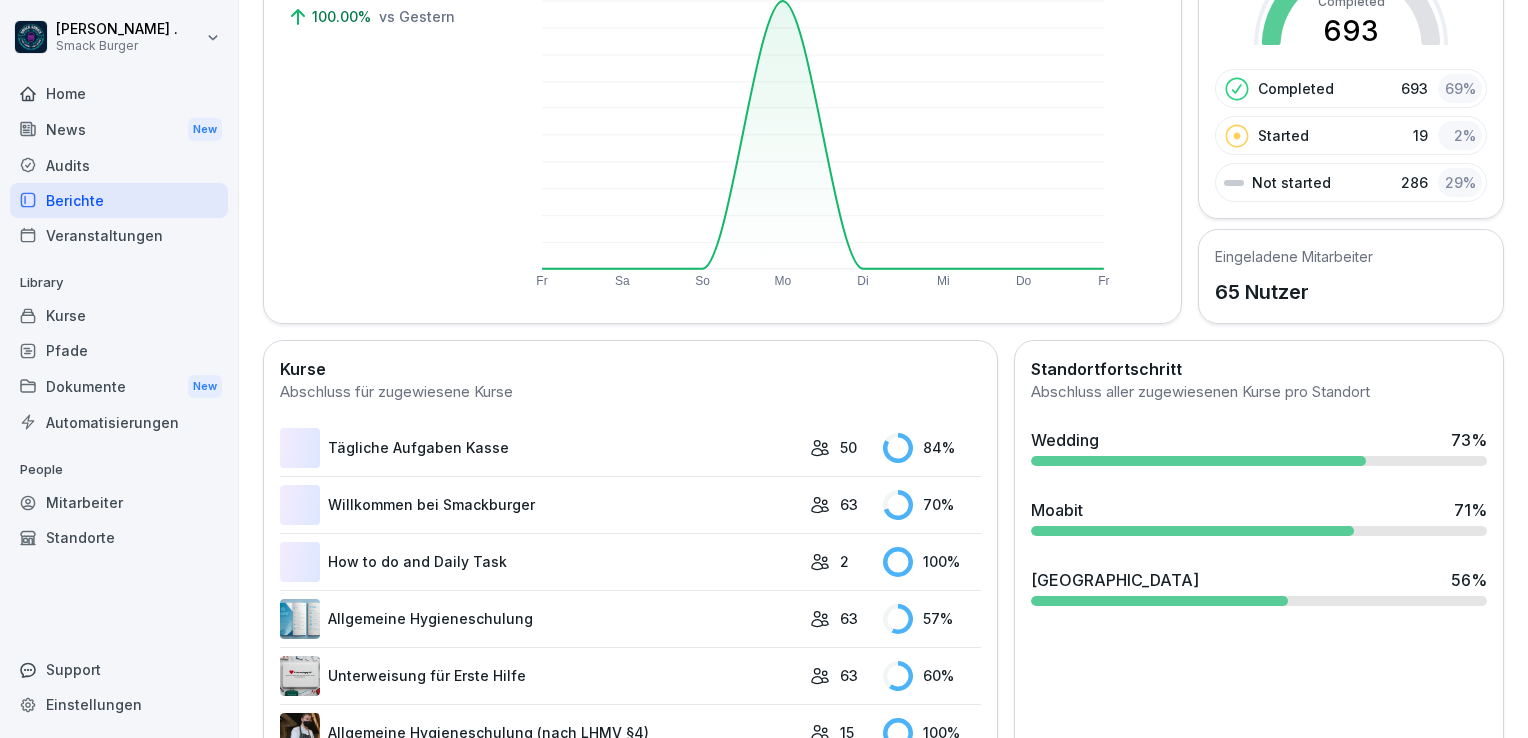 scroll, scrollTop: 400, scrollLeft: 0, axis: vertical 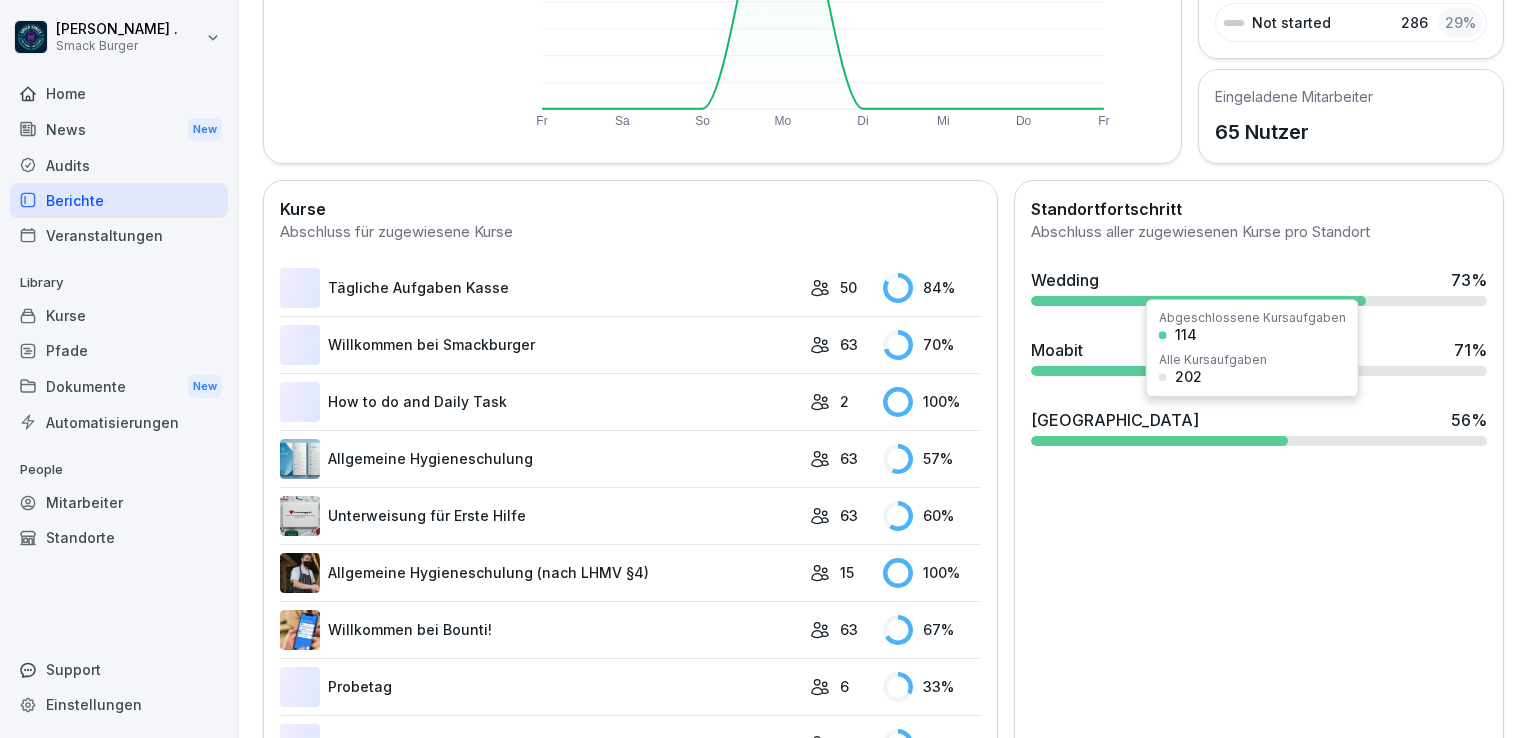 click on "[STREET_ADDRESS] %" at bounding box center (1259, 427) 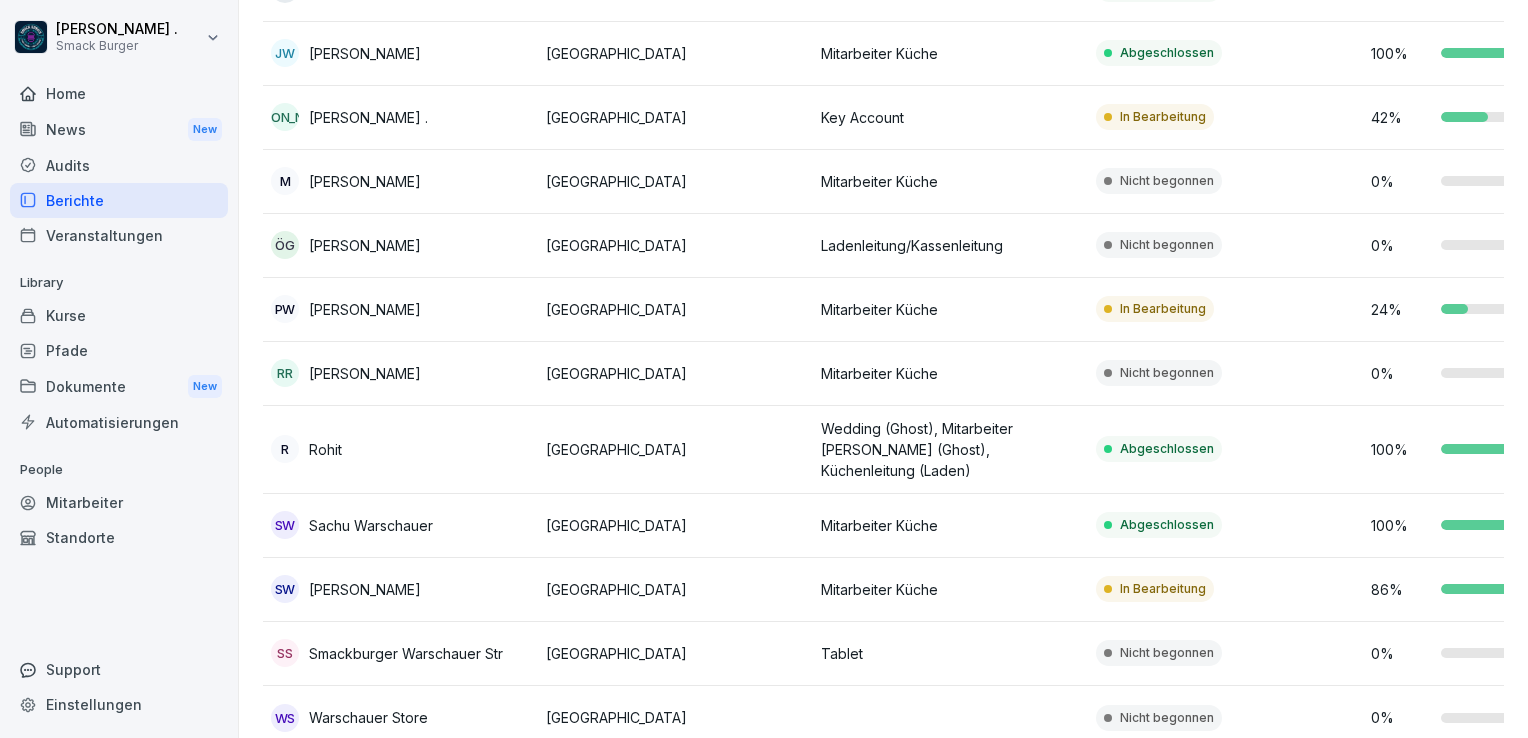 scroll, scrollTop: 555, scrollLeft: 0, axis: vertical 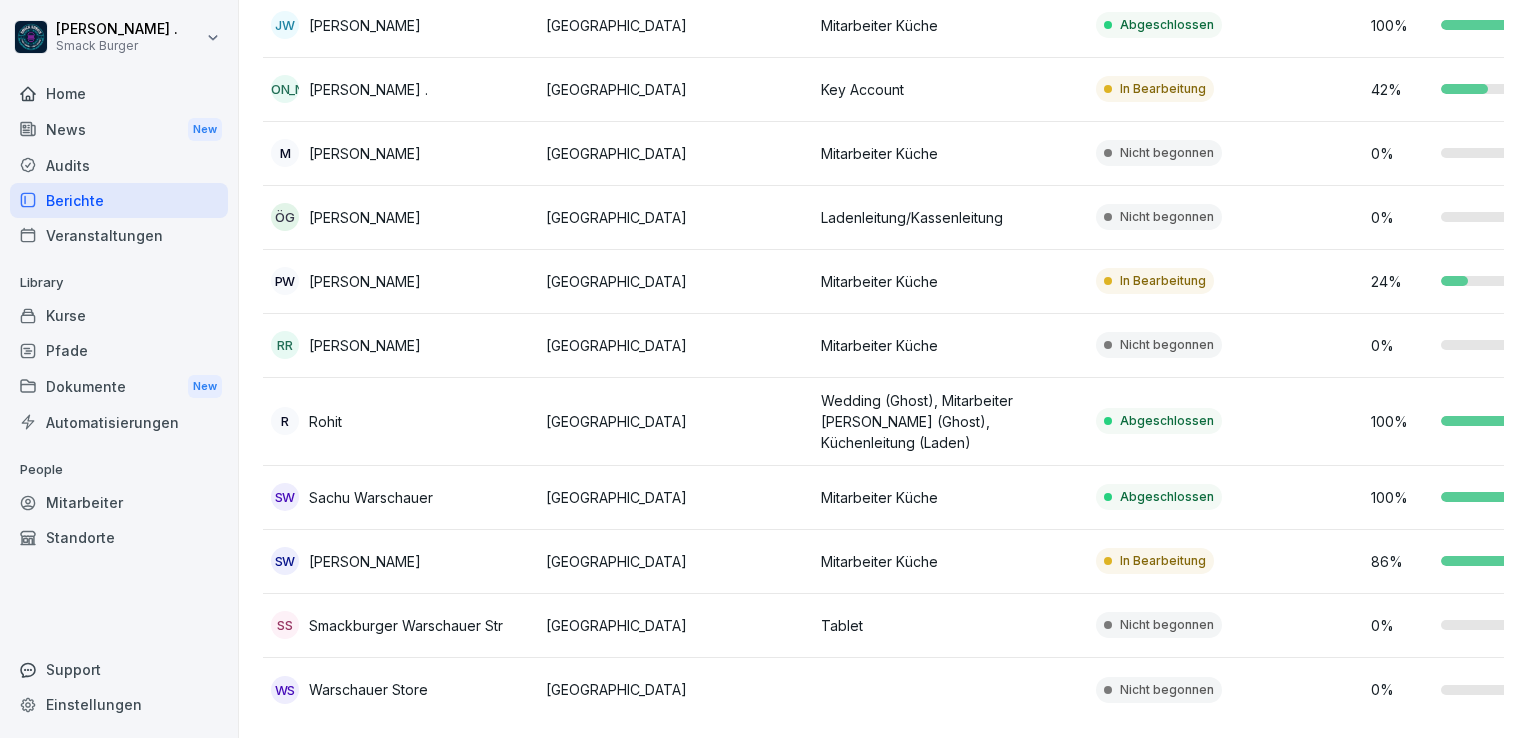 click on "Warschauer Store" at bounding box center (368, 689) 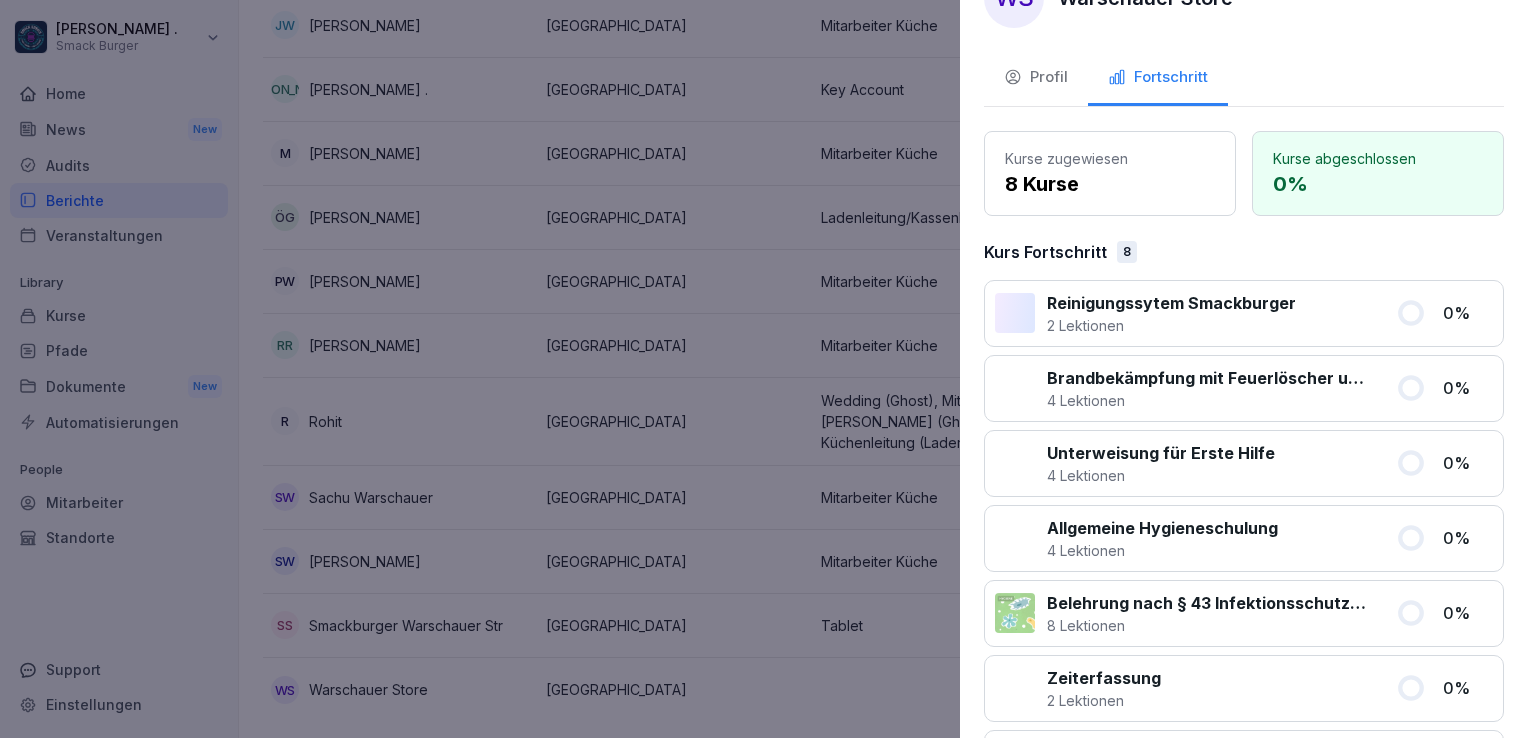 scroll, scrollTop: 0, scrollLeft: 0, axis: both 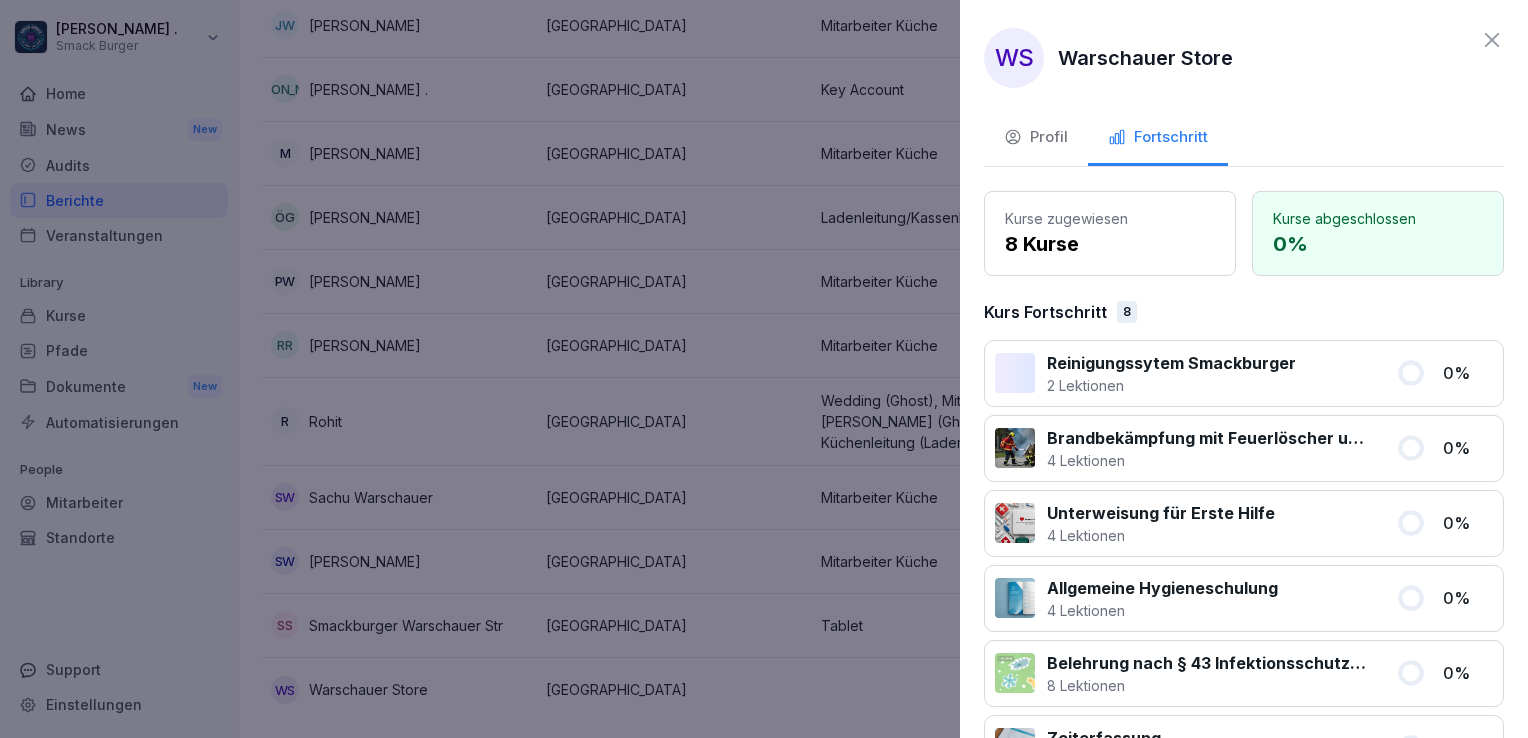 click on "Profil" at bounding box center (1036, 137) 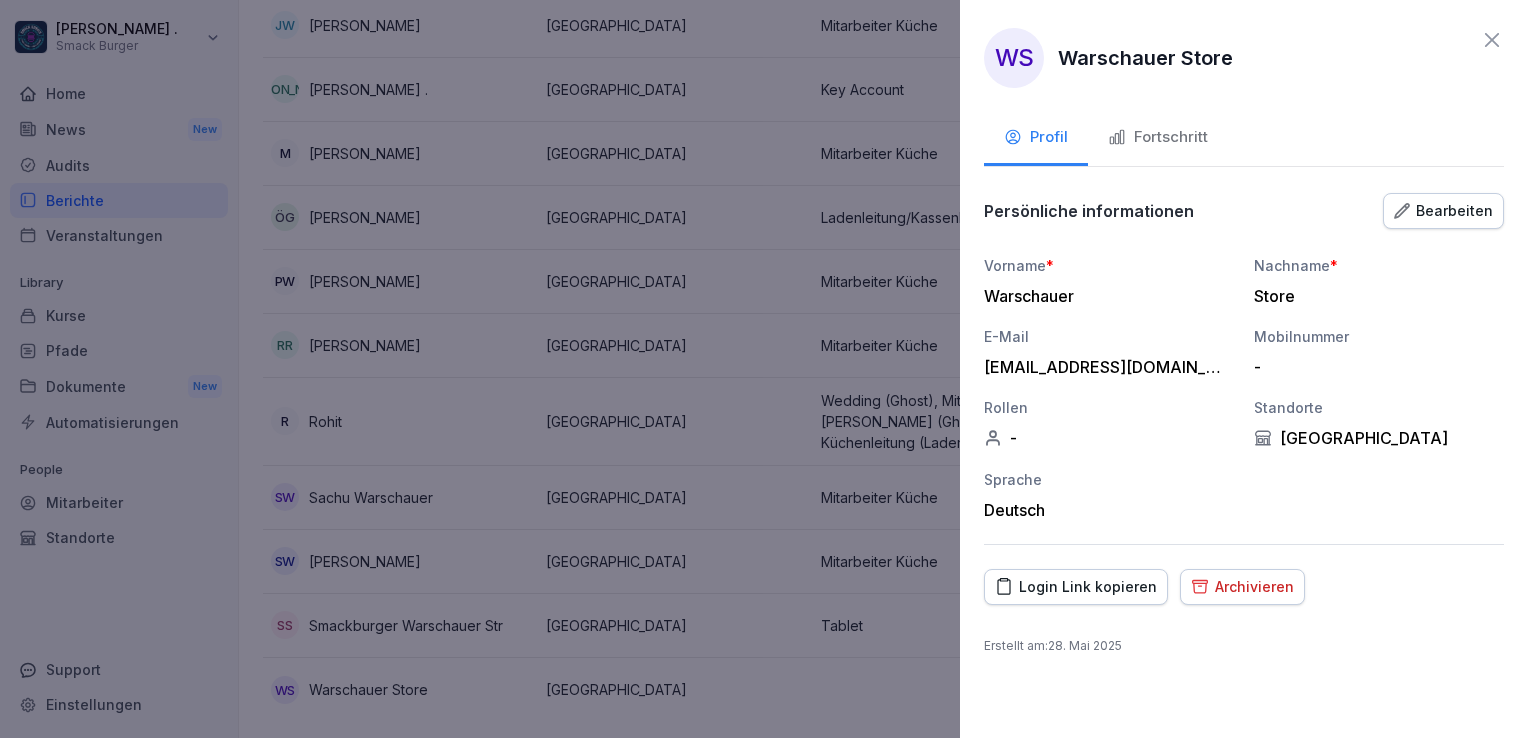 click at bounding box center [764, 369] 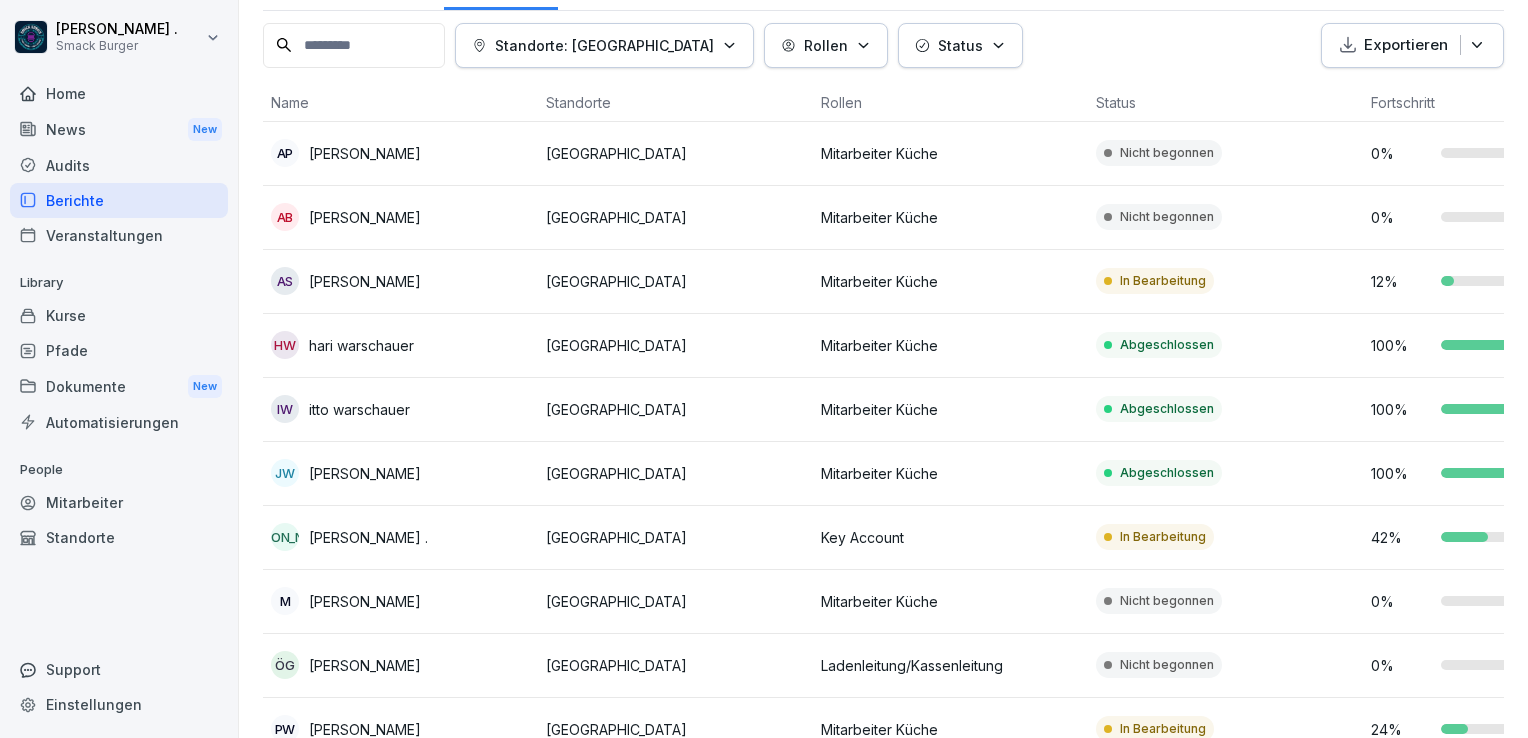 scroll, scrollTop: 0, scrollLeft: 0, axis: both 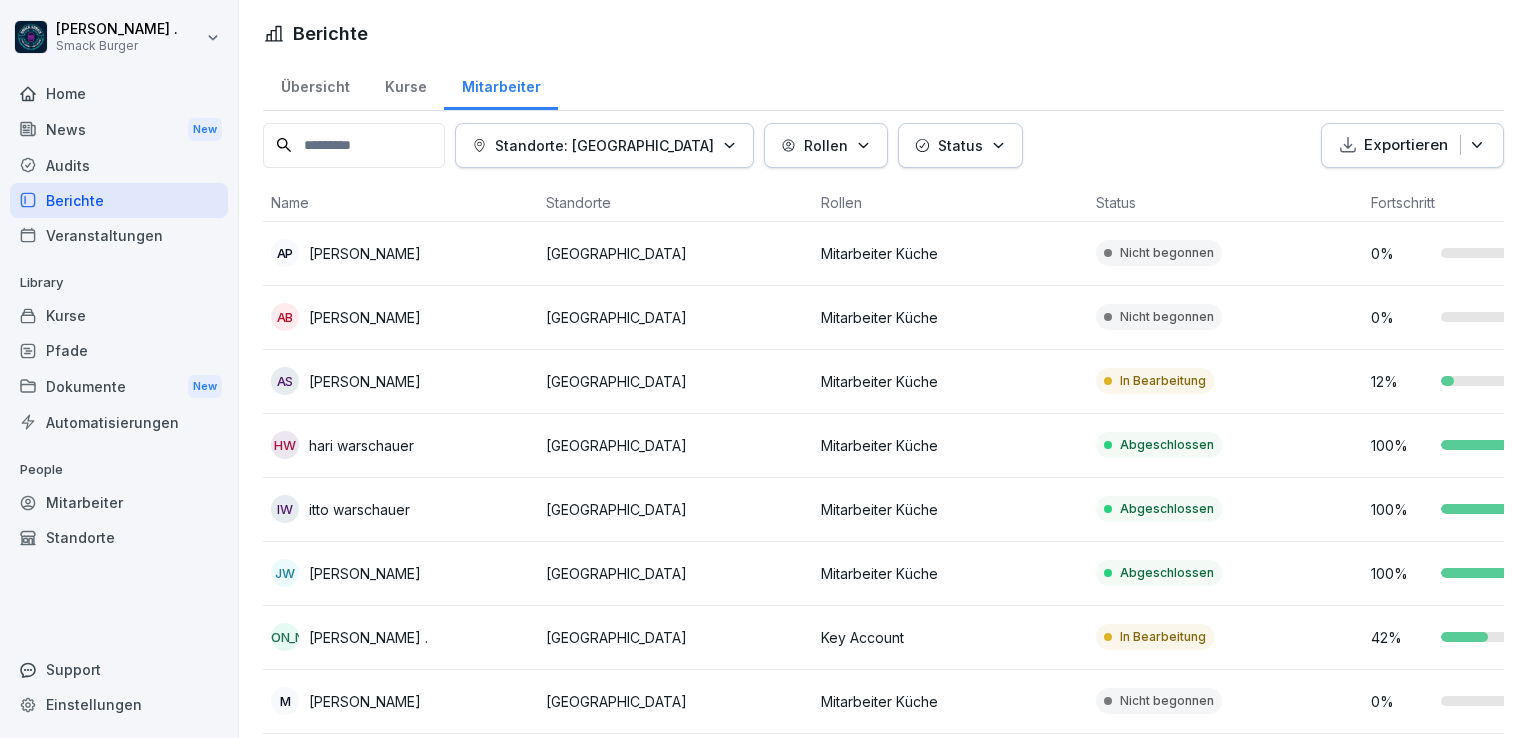 click on "Rollen" at bounding box center [826, 145] 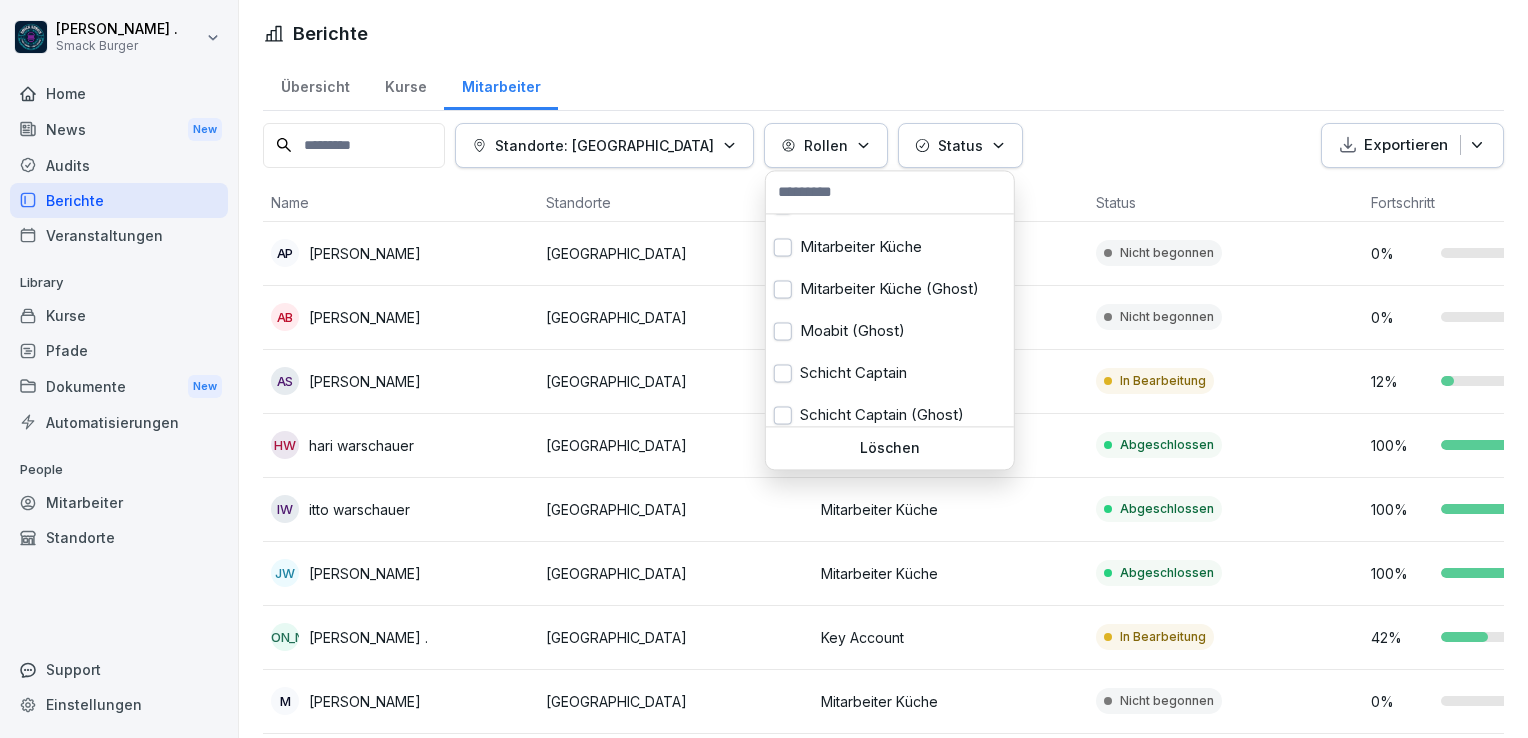 scroll, scrollTop: 159, scrollLeft: 0, axis: vertical 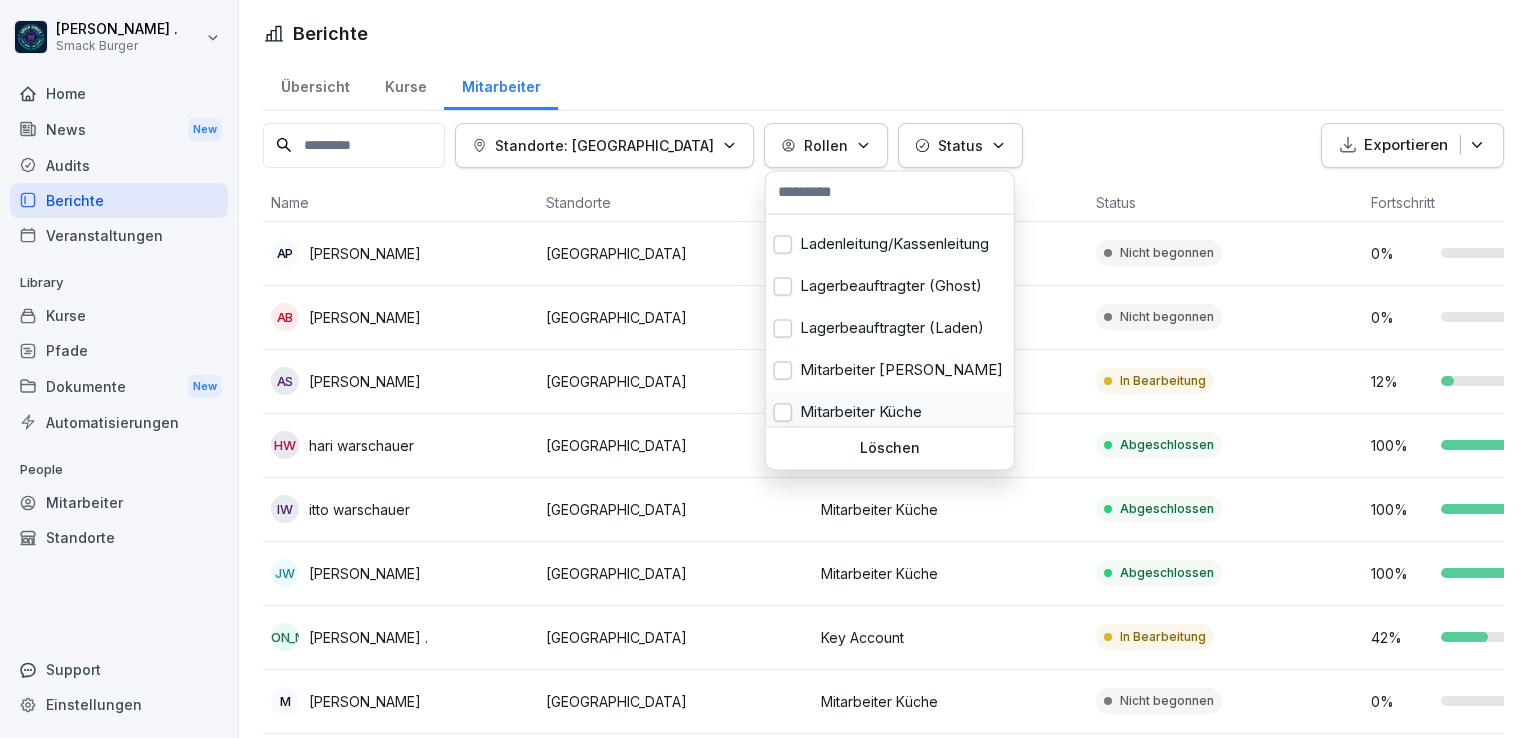 click at bounding box center (783, 412) 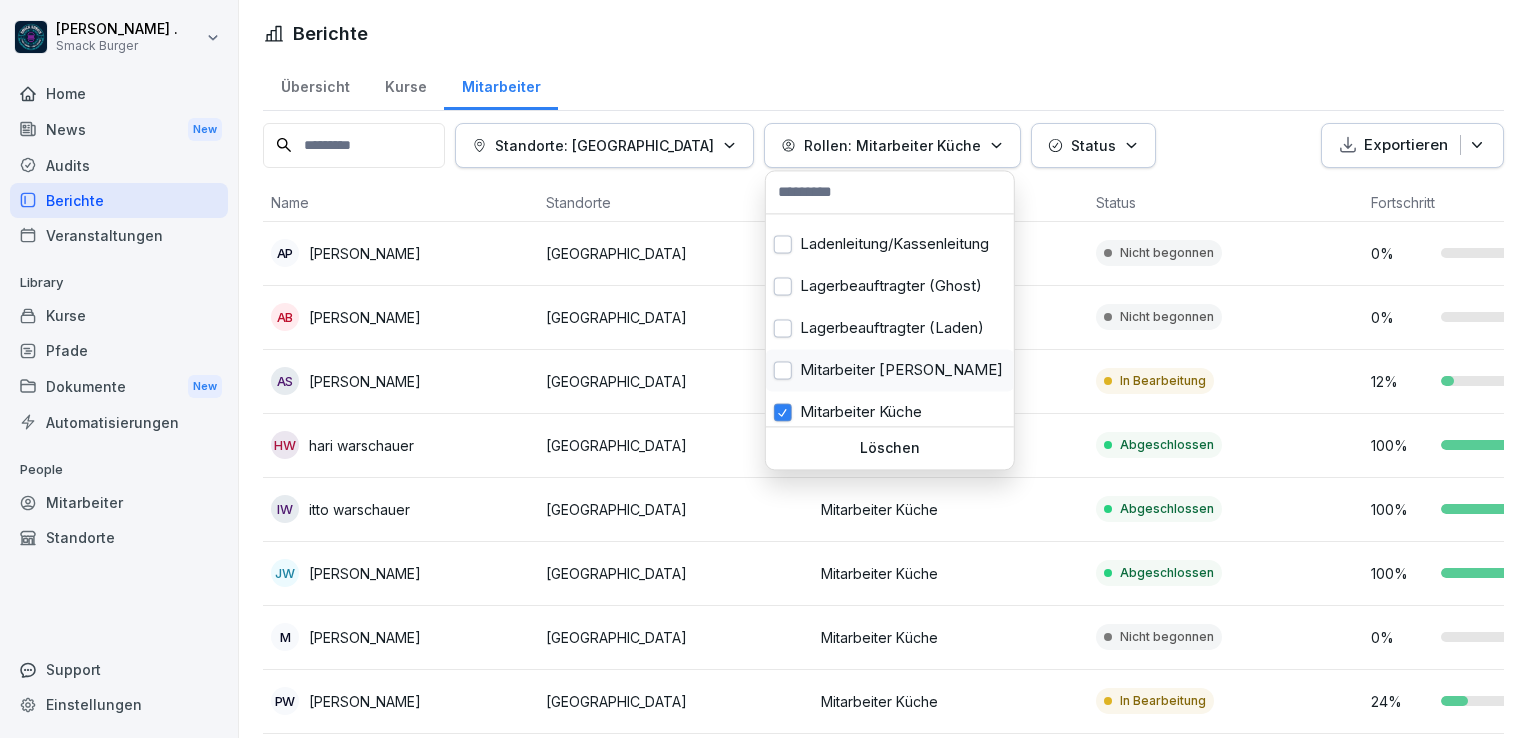 click at bounding box center [783, 370] 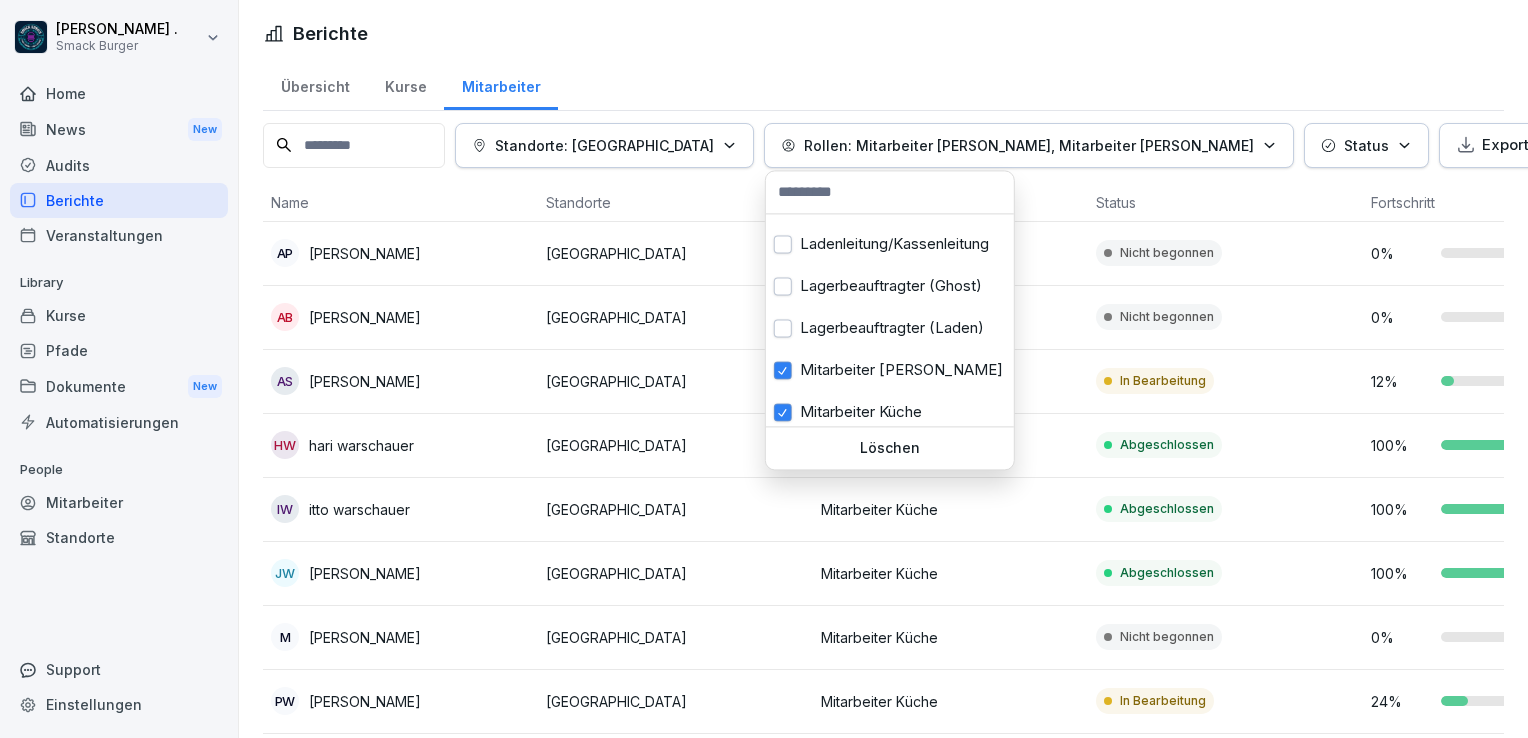 click on "[PERSON_NAME]   . Smack Burger Home News New Audits Berichte Veranstaltungen Library Kurse Pfade Dokumente New Automatisierungen People Mitarbeiter Standorte Support Einstellungen Berichte Übersicht Kurse Mitarbeiter Standorte: [GEOGRAPHIC_DATA] Rollen: Mitarbeiter Küche, Mitarbeiter Kasse Status Exportieren Name Standorte Rollen Status Fortschritt AP [PERSON_NAME][GEOGRAPHIC_DATA] Mitarbeiter Küche Nicht begonnen 0 % aB [PERSON_NAME][GEOGRAPHIC_DATA] Mitarbeiter Küche Nicht begonnen 0 % AS [PERSON_NAME] [GEOGRAPHIC_DATA] Mitarbeiter Küche In Bearbeitung 12 % hw hari warschauer [GEOGRAPHIC_DATA] Mitarbeiter Küche Abgeschlossen 100 % iw itto [GEOGRAPHIC_DATA] Mitarbeiter Küche Abgeschlossen 100 % Jw [PERSON_NAME] [GEOGRAPHIC_DATA] Mitarbeiter Küche Abgeschlossen 100 % M [PERSON_NAME][GEOGRAPHIC_DATA] Mitarbeiter Küche Nicht begonnen 0 % Pw [PERSON_NAME] [GEOGRAPHIC_DATA] Mitarbeiter Küche In Bearbeitung 24 % RR [PERSON_NAME][GEOGRAPHIC_DATA] Mitarbeiter Küche 0 % SW" at bounding box center [764, 369] 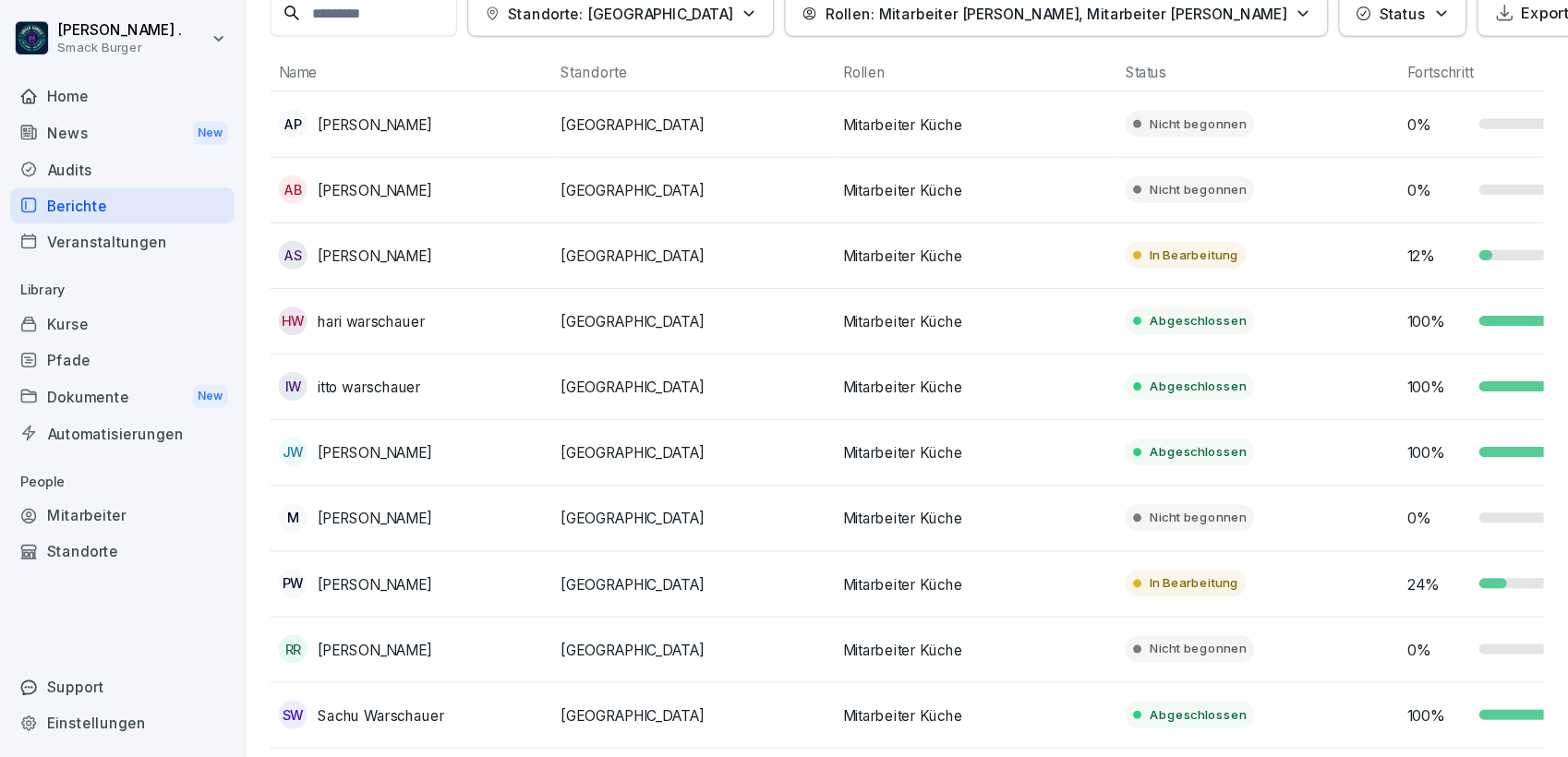 scroll, scrollTop: 30, scrollLeft: 0, axis: vertical 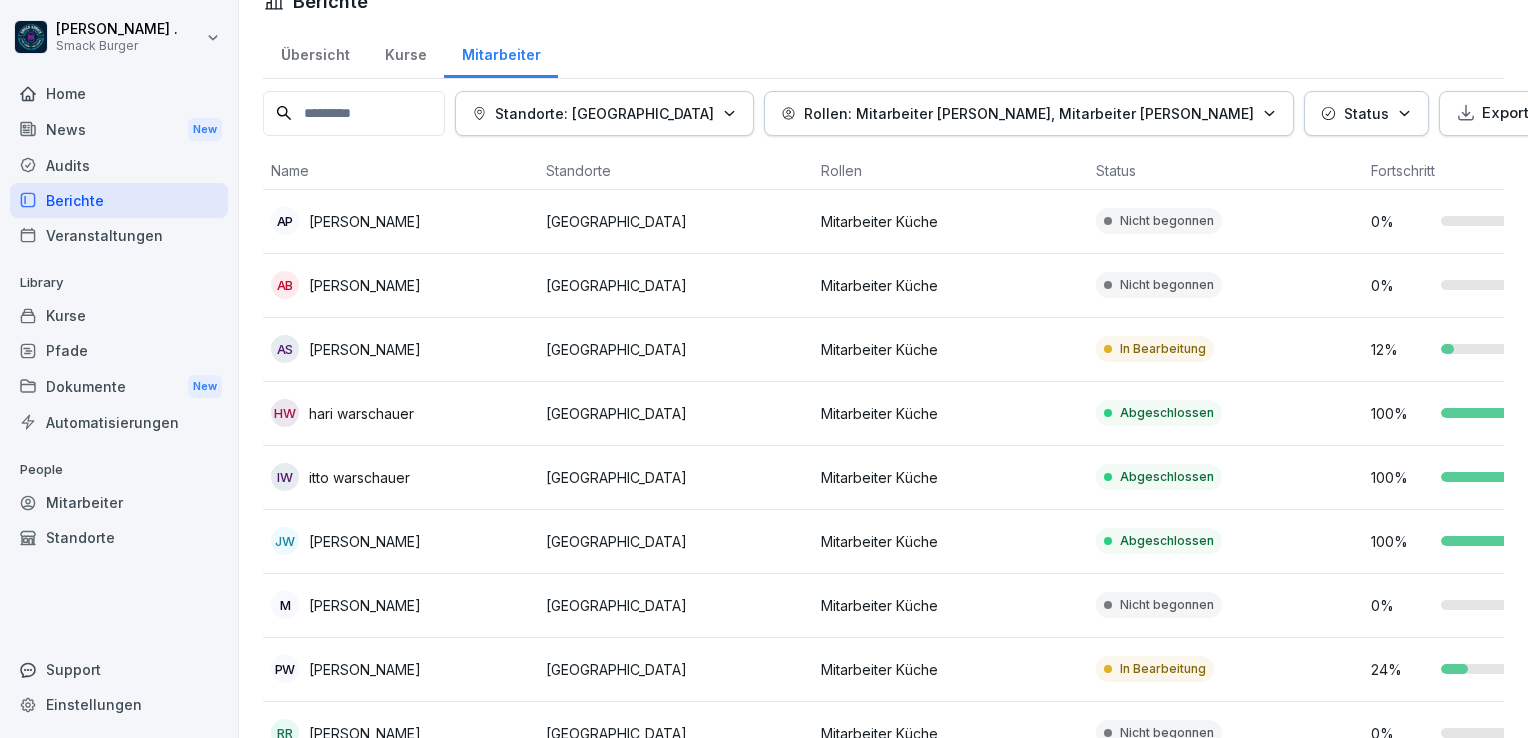 type 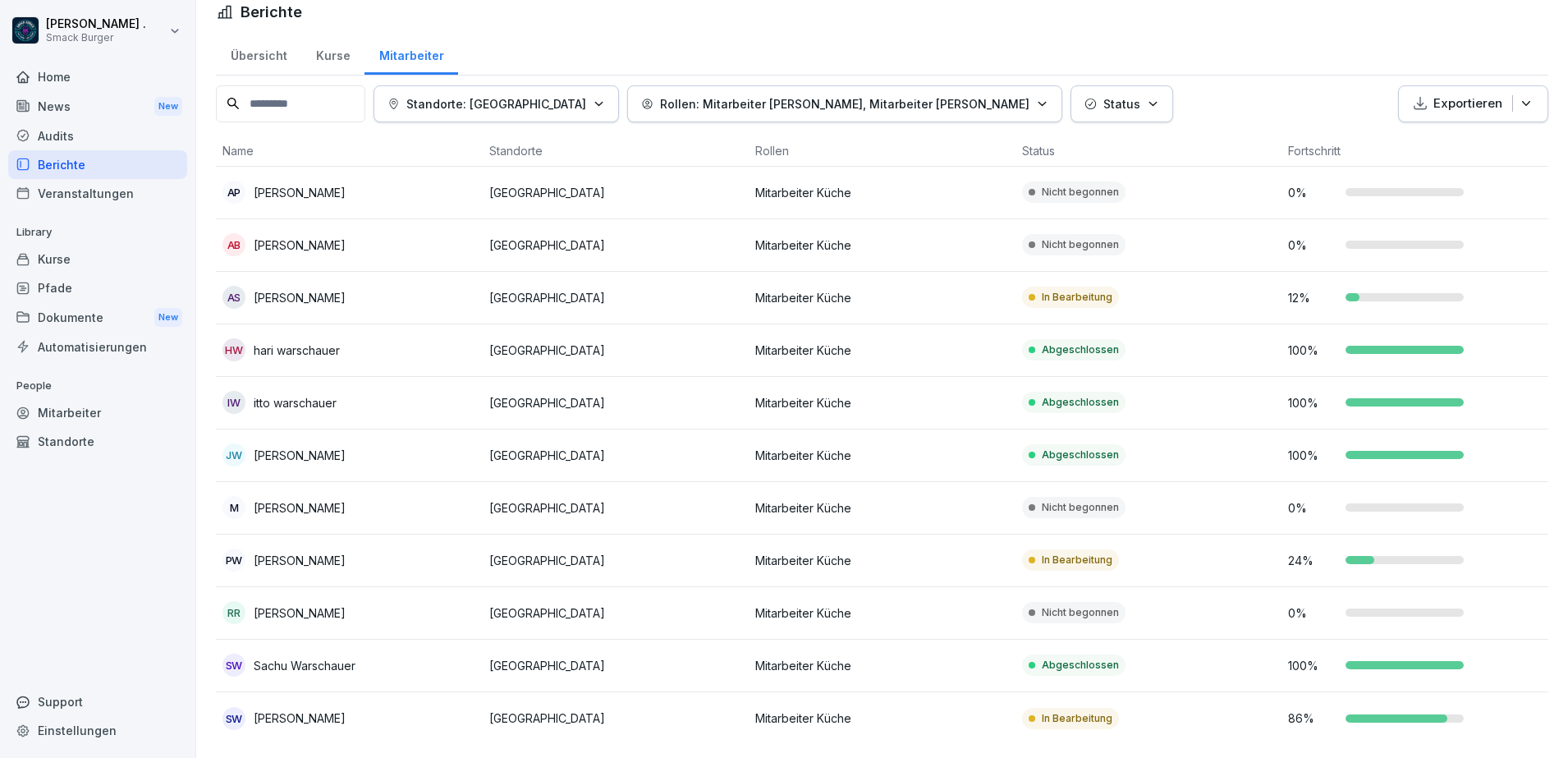 scroll, scrollTop: 31, scrollLeft: 0, axis: vertical 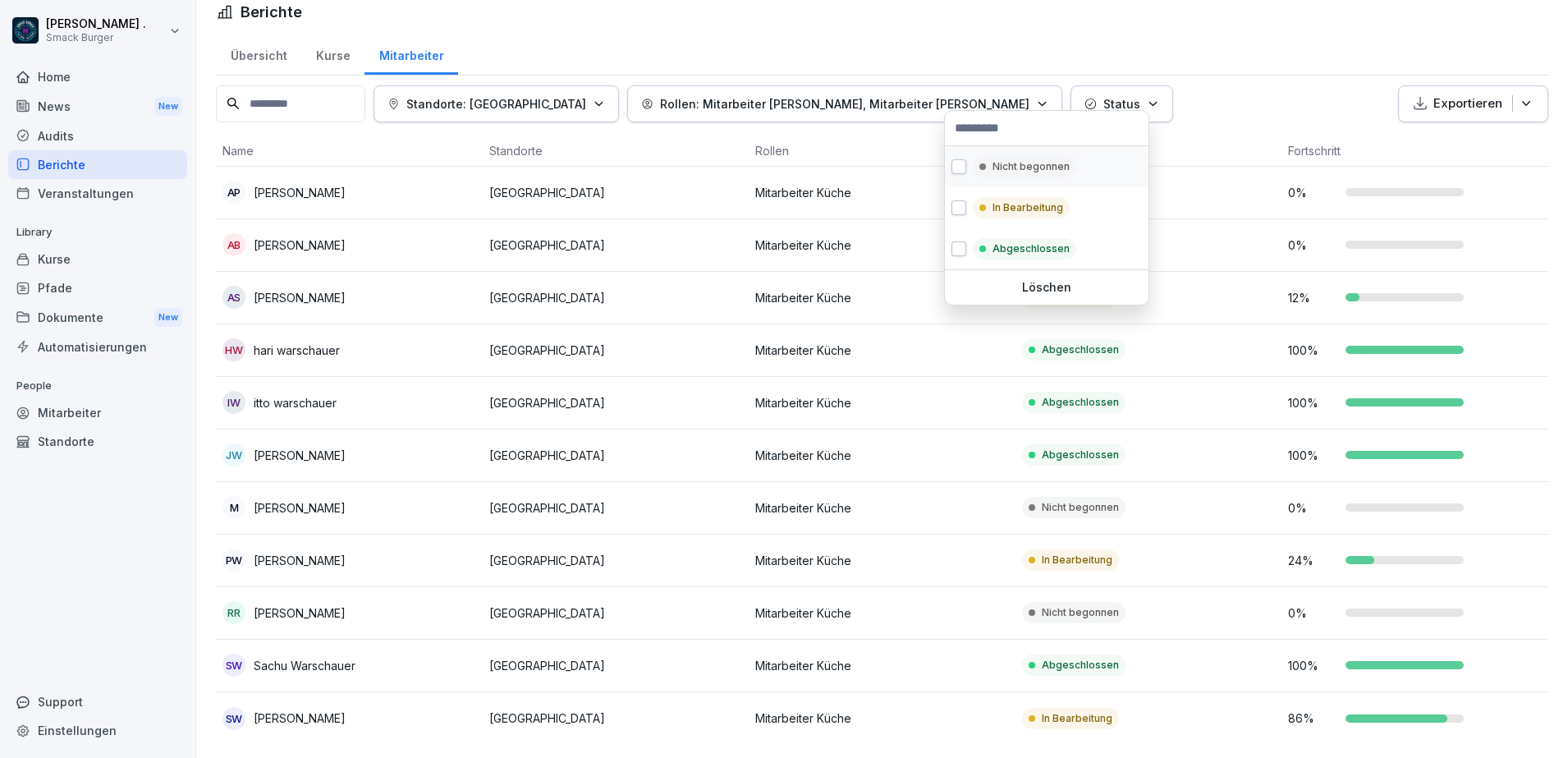 click at bounding box center (959, 167) 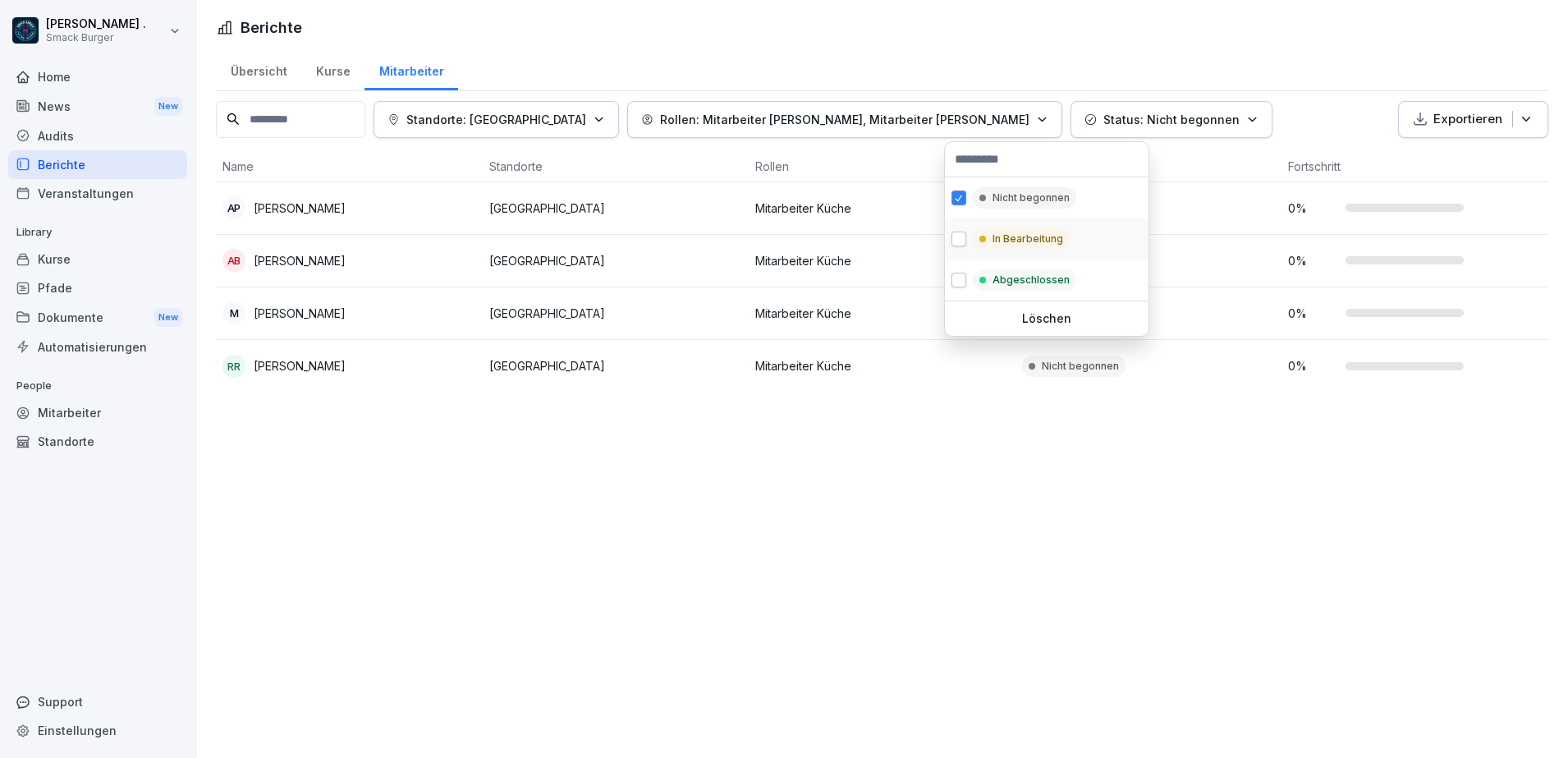 click at bounding box center (959, 239) 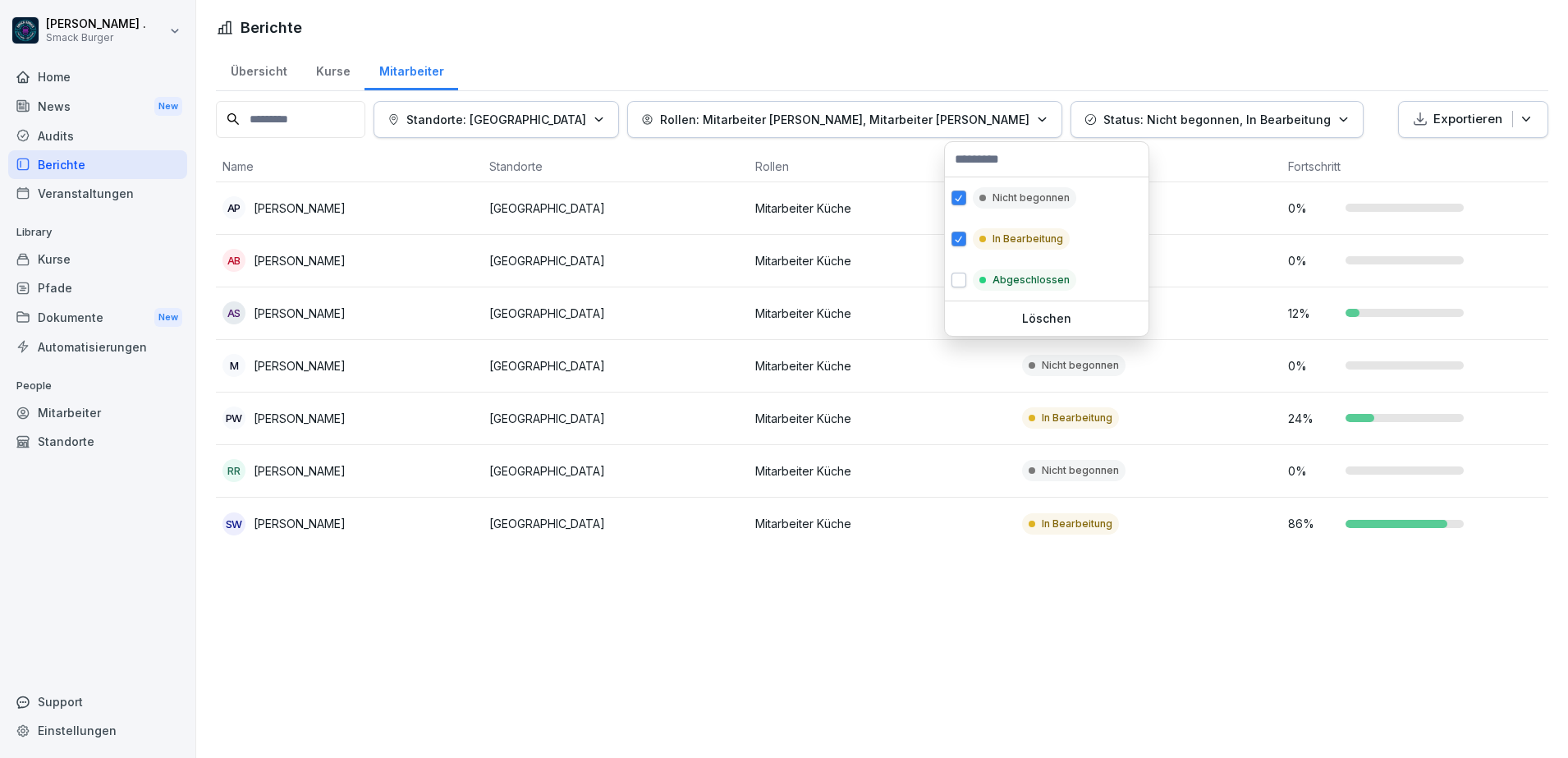 click on "[PERSON_NAME]   . Smack Burger Home News New Audits Berichte Veranstaltungen Library Kurse Pfade Dokumente New Automatisierungen People Mitarbeiter Standorte Support Einstellungen Berichte Übersicht Kurse Mitarbeiter Standorte: [GEOGRAPHIC_DATA] Rollen: Mitarbeiter Küche, Mitarbeiter Kasse Status: Nicht begonnen, In Bearbeitung Exportieren Name Standorte Rollen Status Fortschritt AP [PERSON_NAME] Warschauer Straße Mitarbeiter Küche Nicht begonnen 0 % aB [PERSON_NAME][GEOGRAPHIC_DATA] Mitarbeiter Küche Nicht begonnen 0 % AS [PERSON_NAME] [GEOGRAPHIC_DATA] Mitarbeiter Küche In Bearbeitung 12 % M [PERSON_NAME][GEOGRAPHIC_DATA] Mitarbeiter Küche Nicht begonnen 0 % Pw [PERSON_NAME][GEOGRAPHIC_DATA] Mitarbeiter Küche In Bearbeitung 24 % RR [PERSON_NAME][GEOGRAPHIC_DATA] Mitarbeiter Küche Nicht begonnen 0 % sw [PERSON_NAME] [GEOGRAPHIC_DATA] Mitarbeiter Küche In Bearbeitung 86 % Nicht begonnen In Bearbeitung Abgeschlossen Löschen" at bounding box center (784, 379) 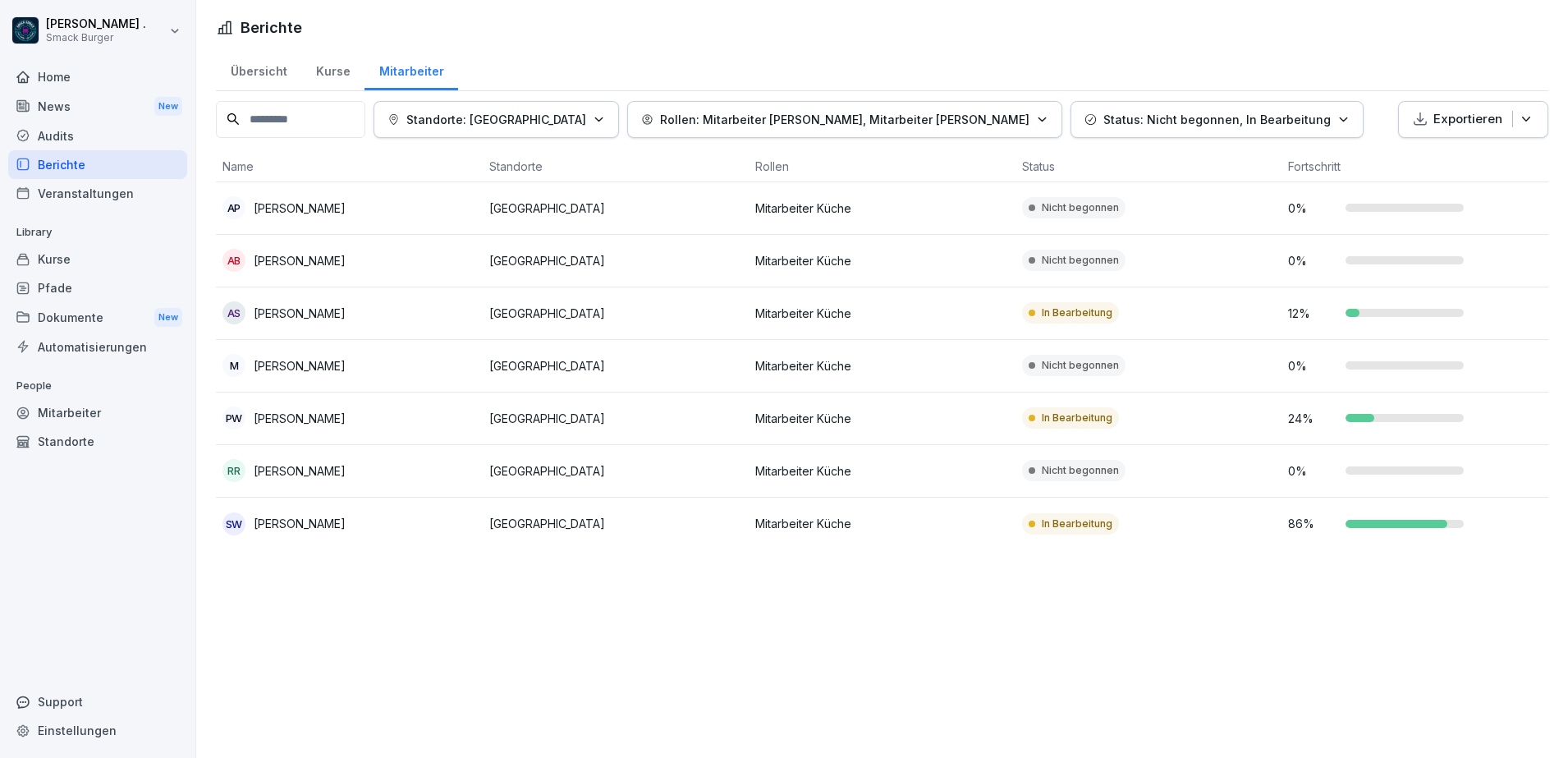 click on "Status: Nicht begonnen, In Bearbeitung" at bounding box center [1217, 119] 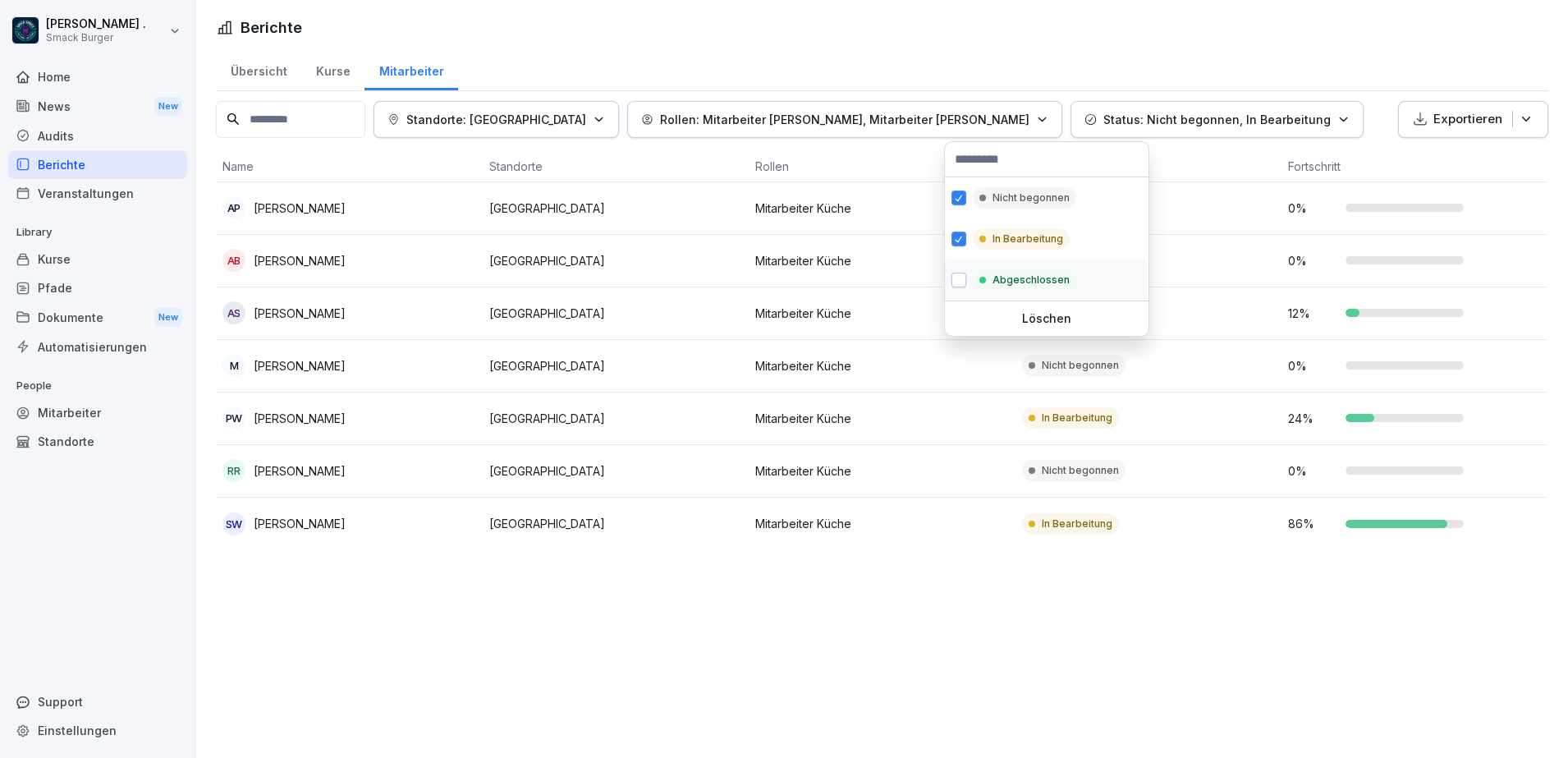 click at bounding box center (959, 280) 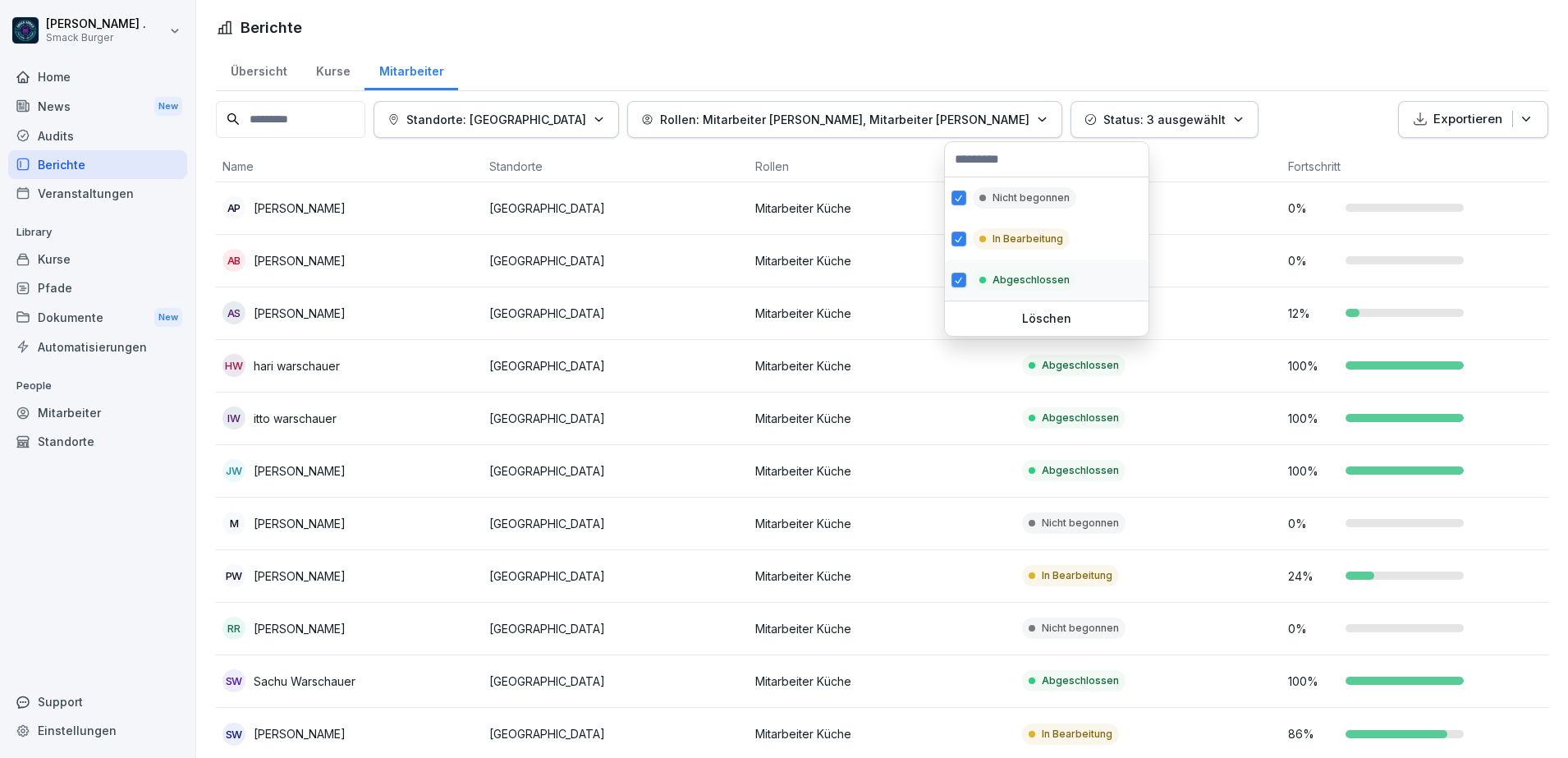 click at bounding box center [959, 280] 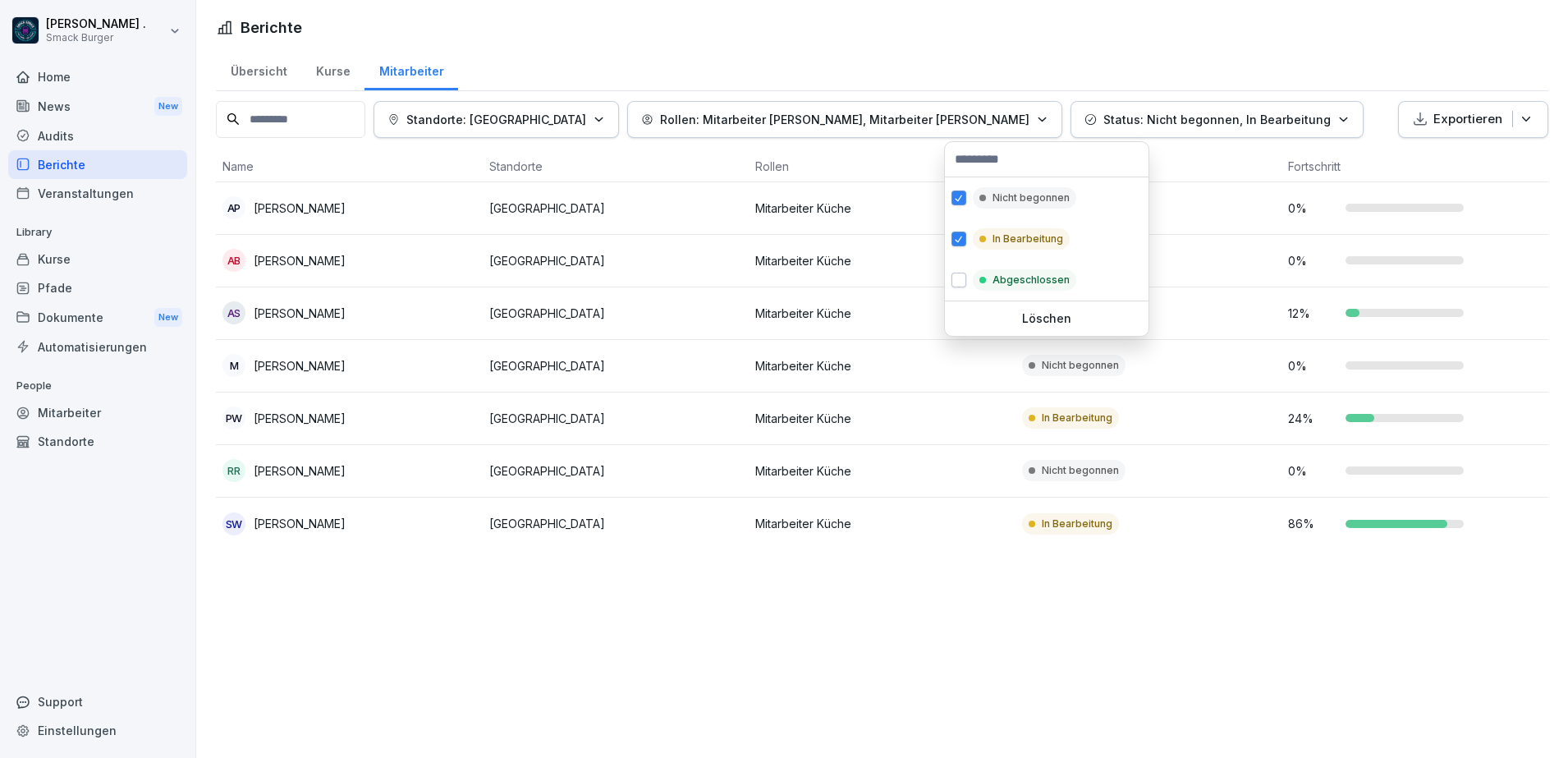click on "[PERSON_NAME]   . Smack Burger Home News New Audits Berichte Veranstaltungen Library Kurse Pfade Dokumente New Automatisierungen People Mitarbeiter Standorte Support Einstellungen Berichte Übersicht Kurse Mitarbeiter Standorte: [GEOGRAPHIC_DATA] Rollen: Mitarbeiter Küche, Mitarbeiter Kasse Status: Nicht begonnen, In Bearbeitung Exportieren Name Standorte Rollen Status Fortschritt AP [PERSON_NAME] Warschauer Straße Mitarbeiter Küche Nicht begonnen 0 % aB [PERSON_NAME][GEOGRAPHIC_DATA] Mitarbeiter Küche Nicht begonnen 0 % AS [PERSON_NAME] [GEOGRAPHIC_DATA] Mitarbeiter Küche In Bearbeitung 12 % M [PERSON_NAME][GEOGRAPHIC_DATA] Mitarbeiter Küche Nicht begonnen 0 % Pw [PERSON_NAME][GEOGRAPHIC_DATA] Mitarbeiter Küche In Bearbeitung 24 % RR [PERSON_NAME][GEOGRAPHIC_DATA] Mitarbeiter Küche Nicht begonnen 0 % sw [PERSON_NAME] [GEOGRAPHIC_DATA] Mitarbeiter Küche In Bearbeitung 86 % Nicht begonnen In Bearbeitung Abgeschlossen Löschen" at bounding box center (784, 379) 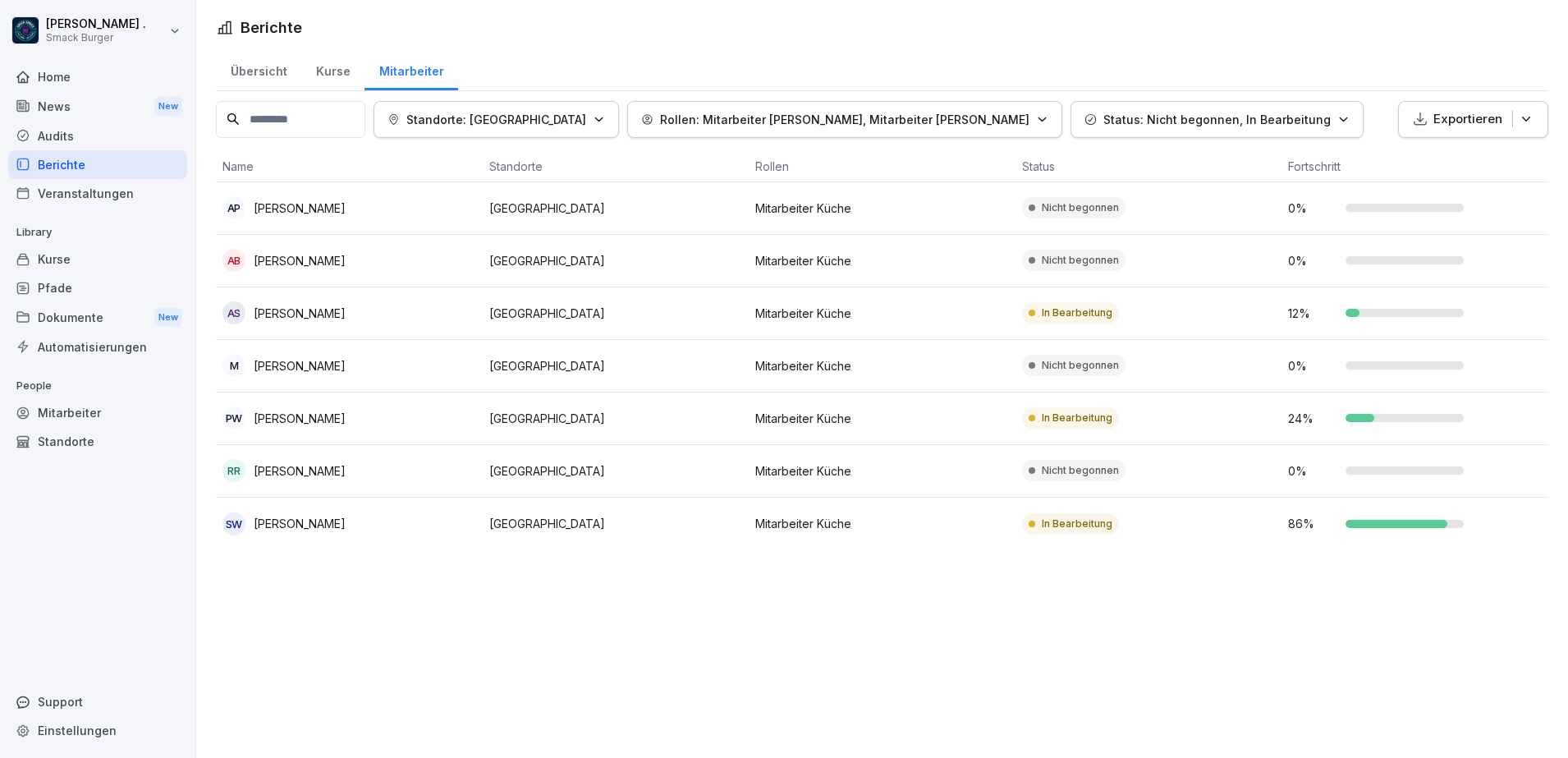 type 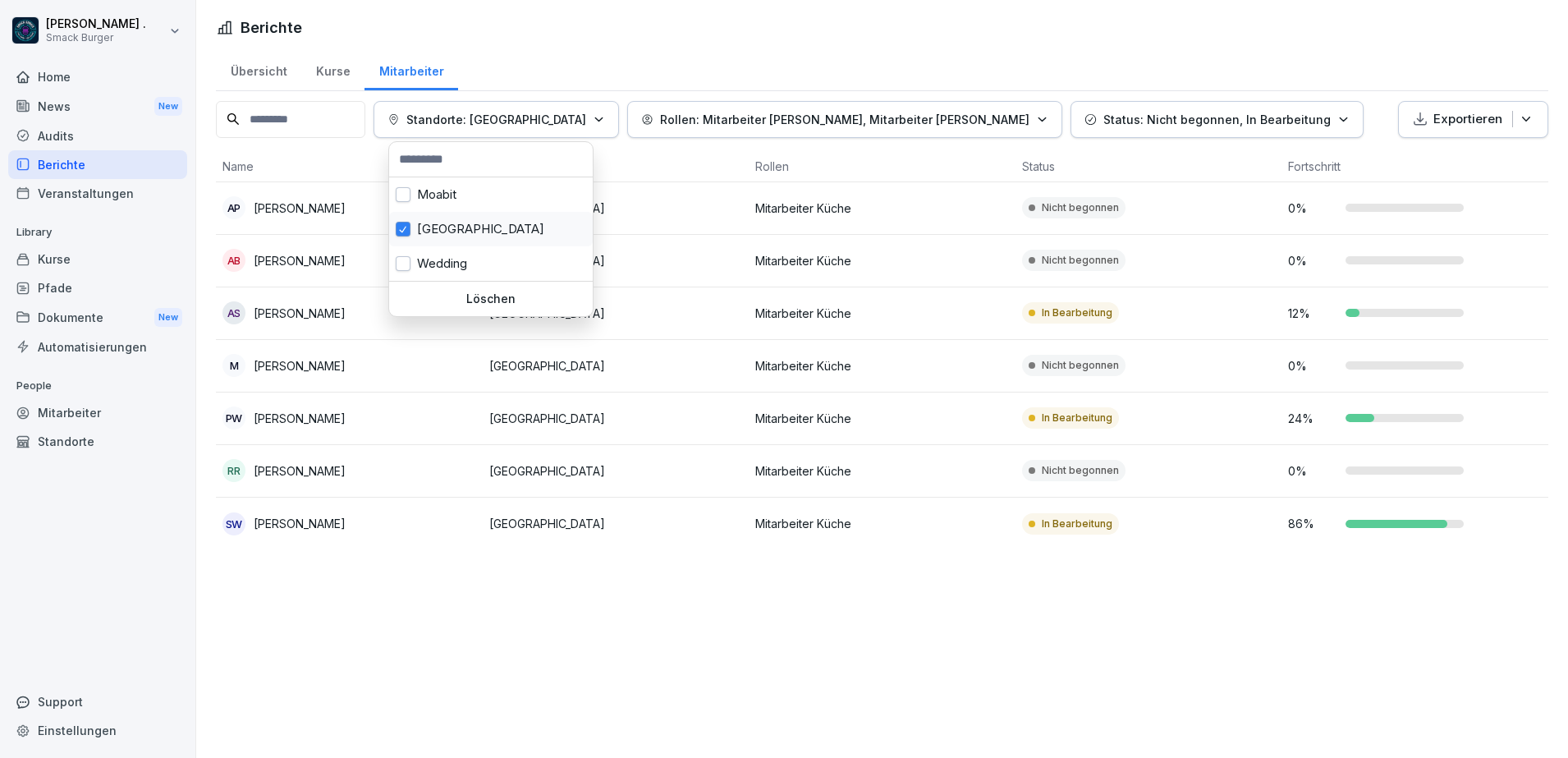click at bounding box center [403, 229] 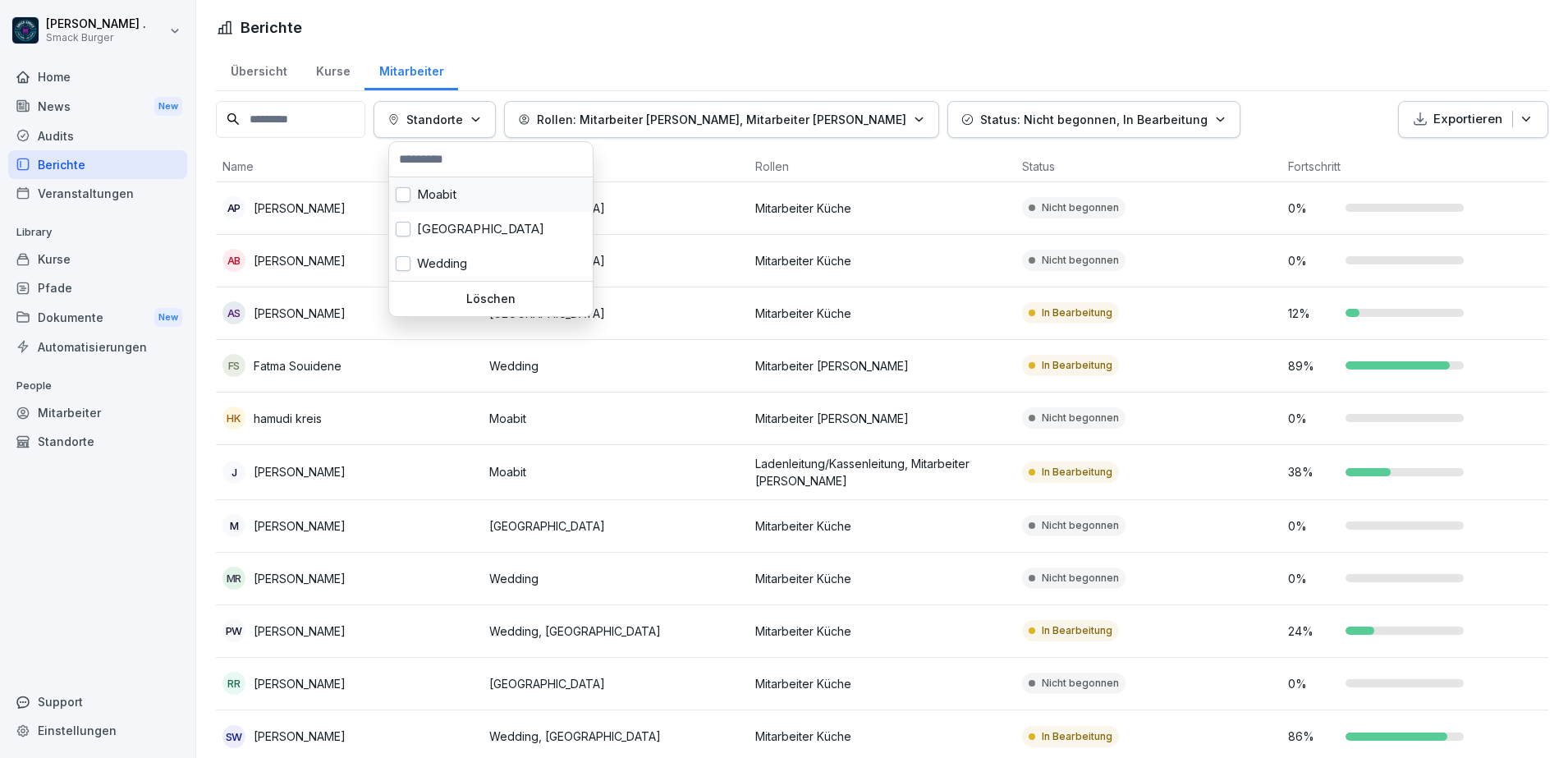 click at bounding box center [403, 195] 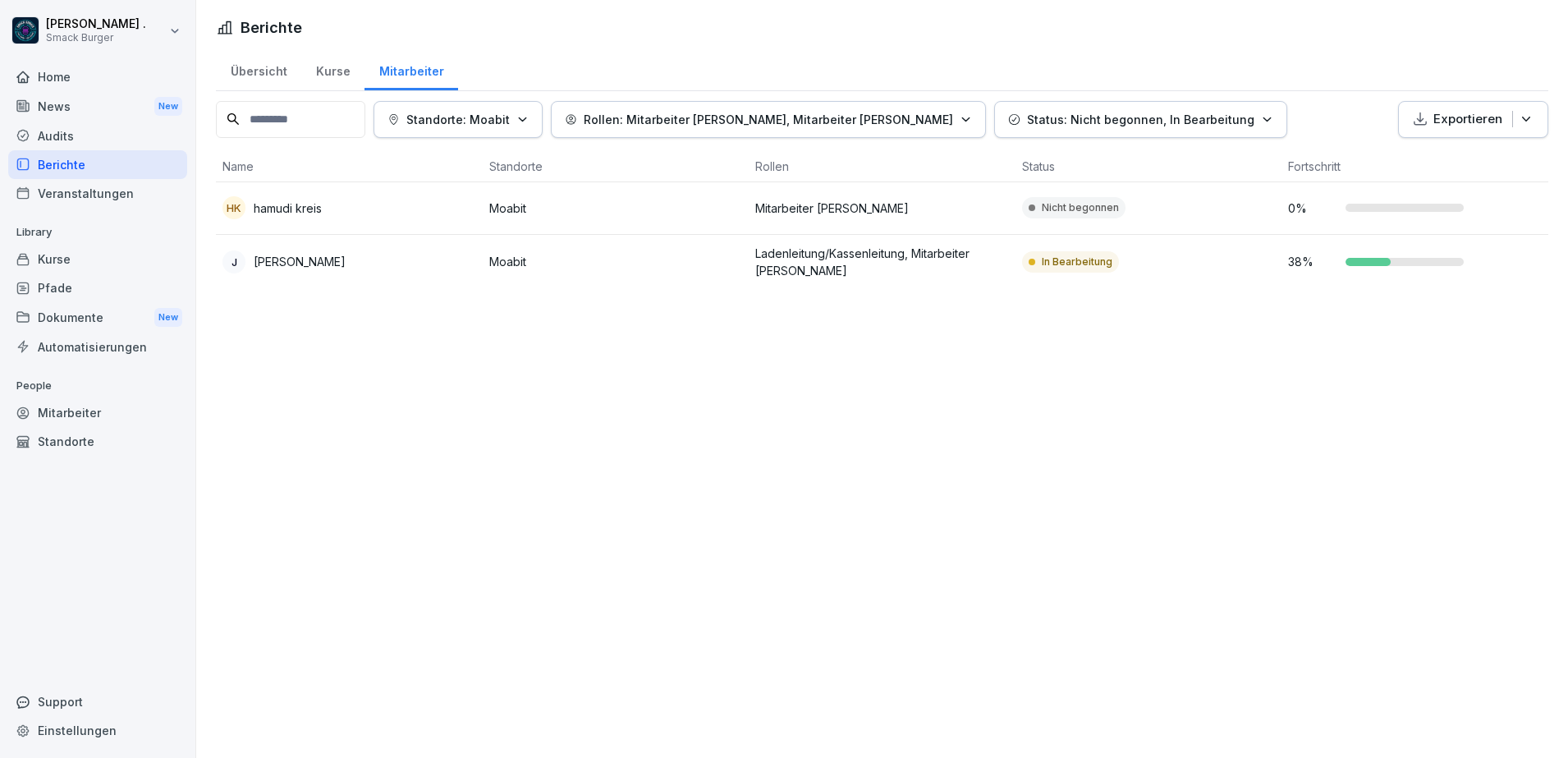 click on "[PERSON_NAME]   . Smack Burger Home News New Audits Berichte Veranstaltungen Library Kurse Pfade Dokumente New Automatisierungen People Mitarbeiter Standorte Support Einstellungen Berichte Übersicht Kurse Mitarbeiter Standorte: Moabit Rollen: Mitarbeiter Küche, Mitarbeiter Kasse Status: Nicht begonnen, In Bearbeitung Exportieren Name Standorte Rollen Status Fortschritt hk hamudi kreis Moabit Mitarbeiter Kasse Nicht begonnen 0 % J [PERSON_NAME] Ladenleitung/Kassenleitung, Mitarbeiter Kasse In Bearbeitung 38 %" at bounding box center [784, 379] 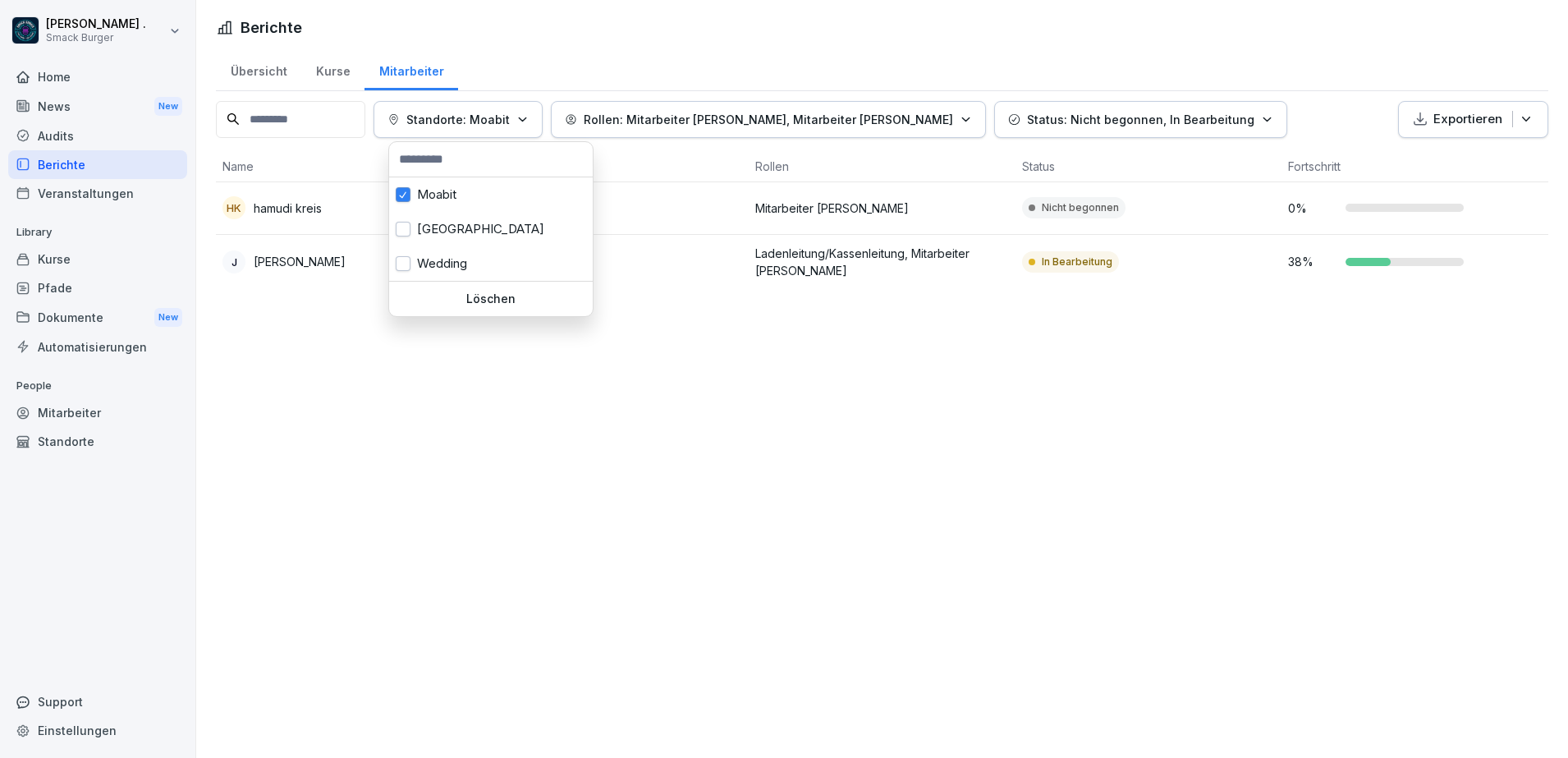 click on "Standorte: Moabit" at bounding box center (458, 119) 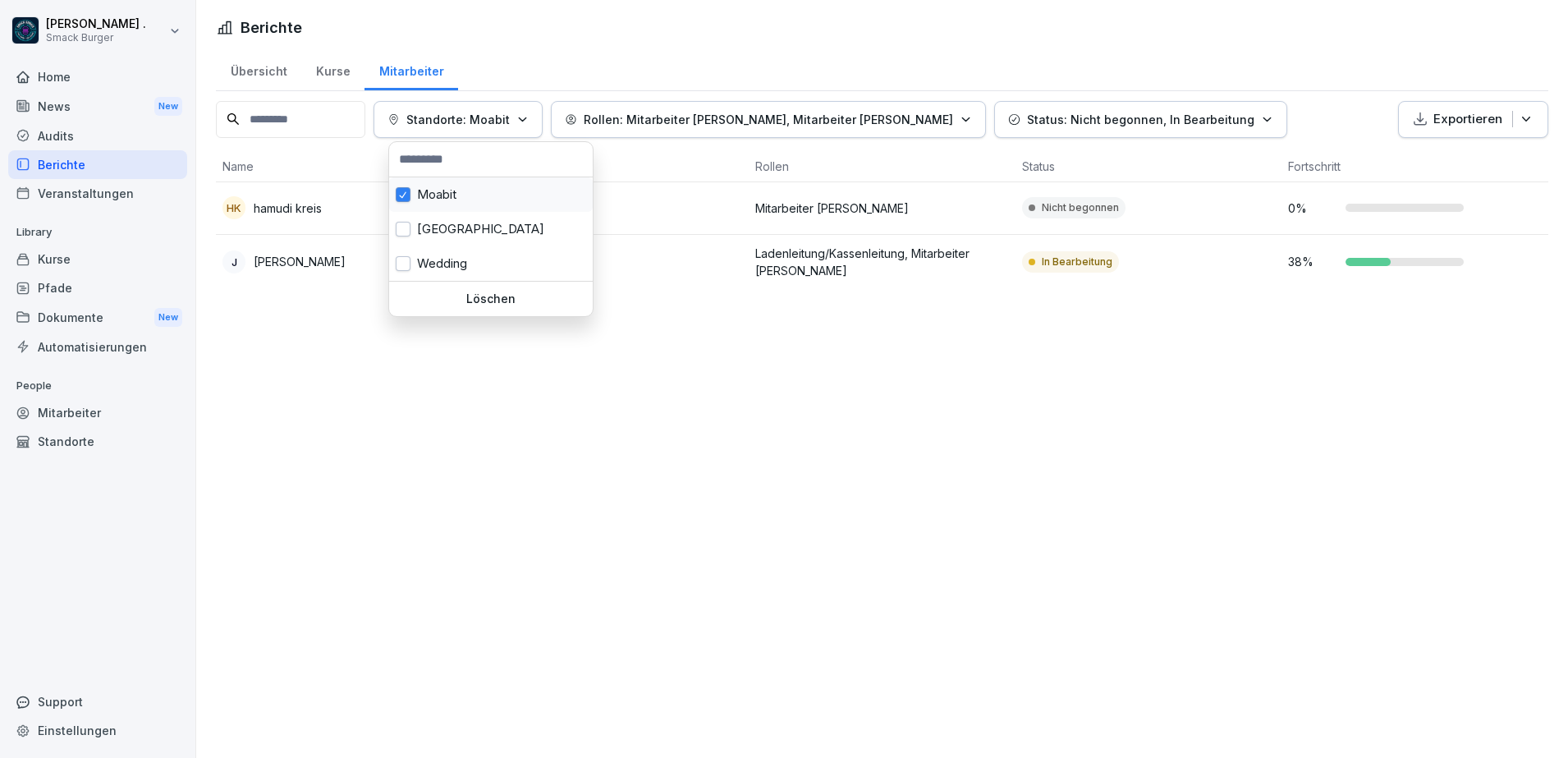 click at bounding box center (403, 195) 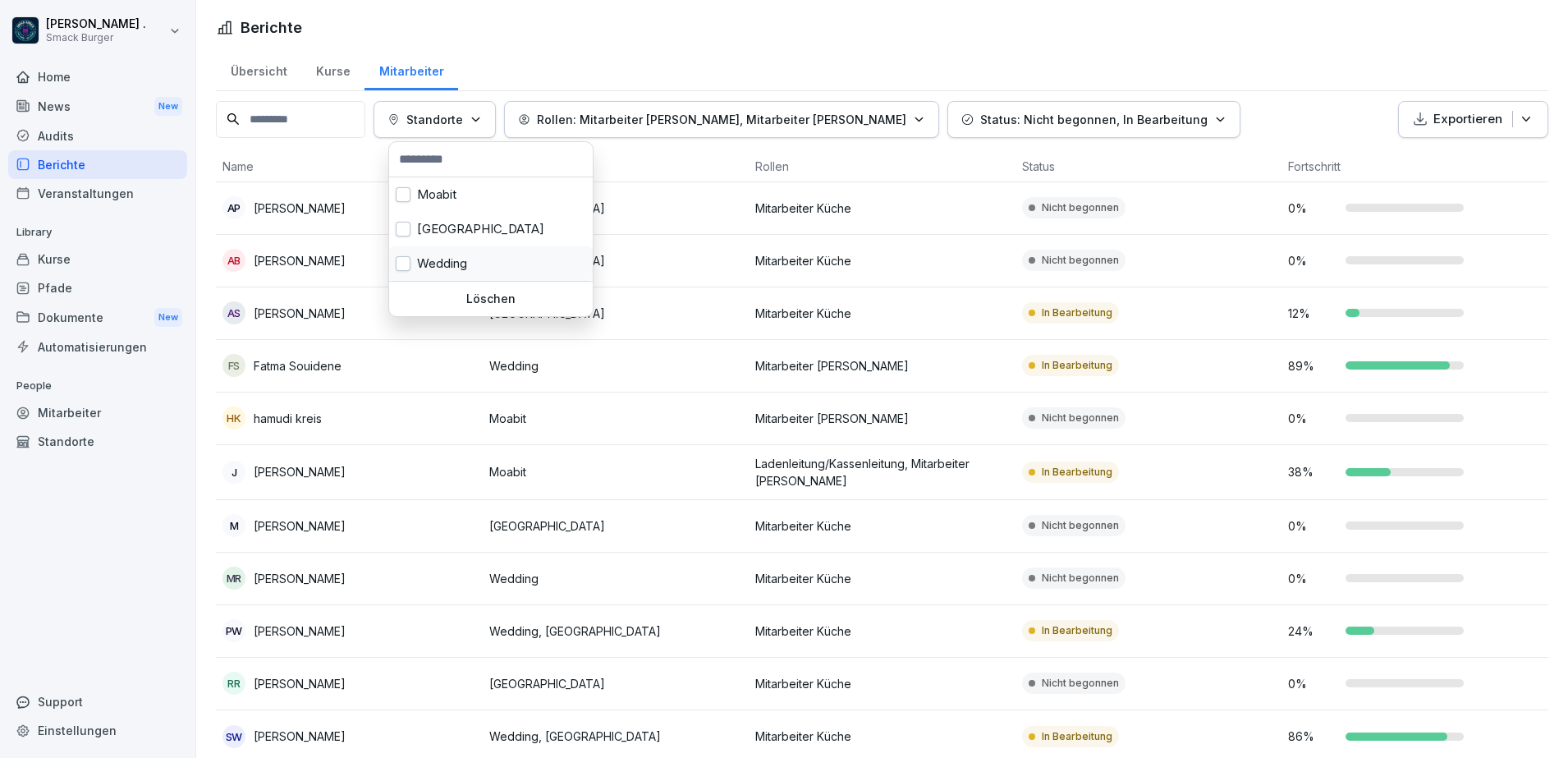 click on "Wedding" at bounding box center [491, 264] 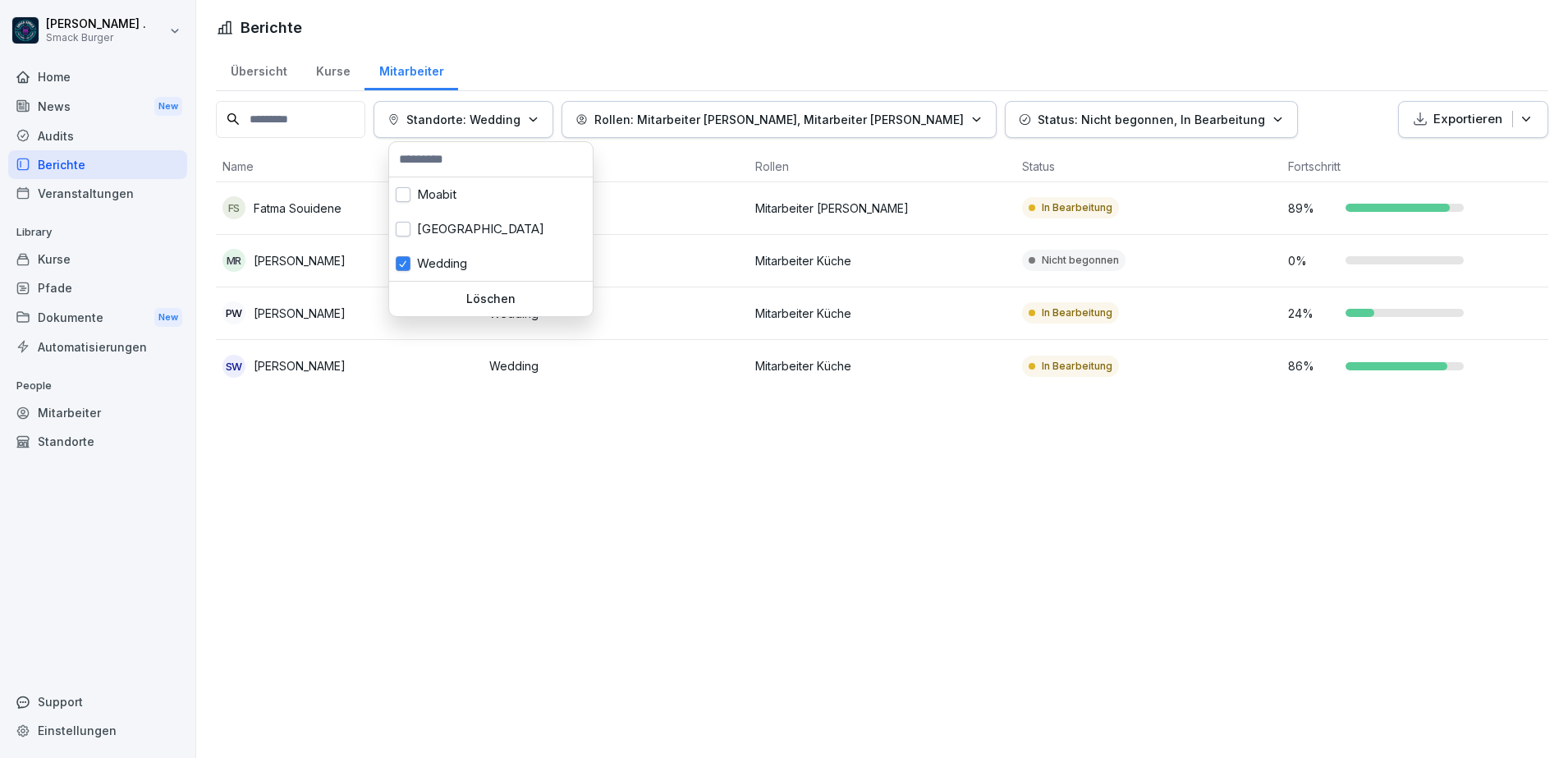 click on "[PERSON_NAME]   . Smack Burger Home News New Audits Berichte Veranstaltungen Library Kurse Pfade Dokumente New Automatisierungen People Mitarbeiter Standorte Support Einstellungen Berichte Übersicht Kurse Mitarbeiter Standorte: Wedding Rollen: Mitarbeiter Küche, Mitarbeiter Kasse Status: Nicht begonnen, In Bearbeitung Exportieren Name Standorte Rollen Status Fortschritt FS Fatma Souidene Wedding Mitarbeiter Kasse In Bearbeitung 89 % MR [PERSON_NAME] Wedding Mitarbeiter Küche Nicht begonnen 0 % Pw [PERSON_NAME] Wedding Mitarbeiter Küche In Bearbeitung 24 % sw [PERSON_NAME] Wedding Mitarbeiter Küche In Bearbeitung 86 % Moabit [GEOGRAPHIC_DATA] Wedding Löschen" at bounding box center [784, 379] 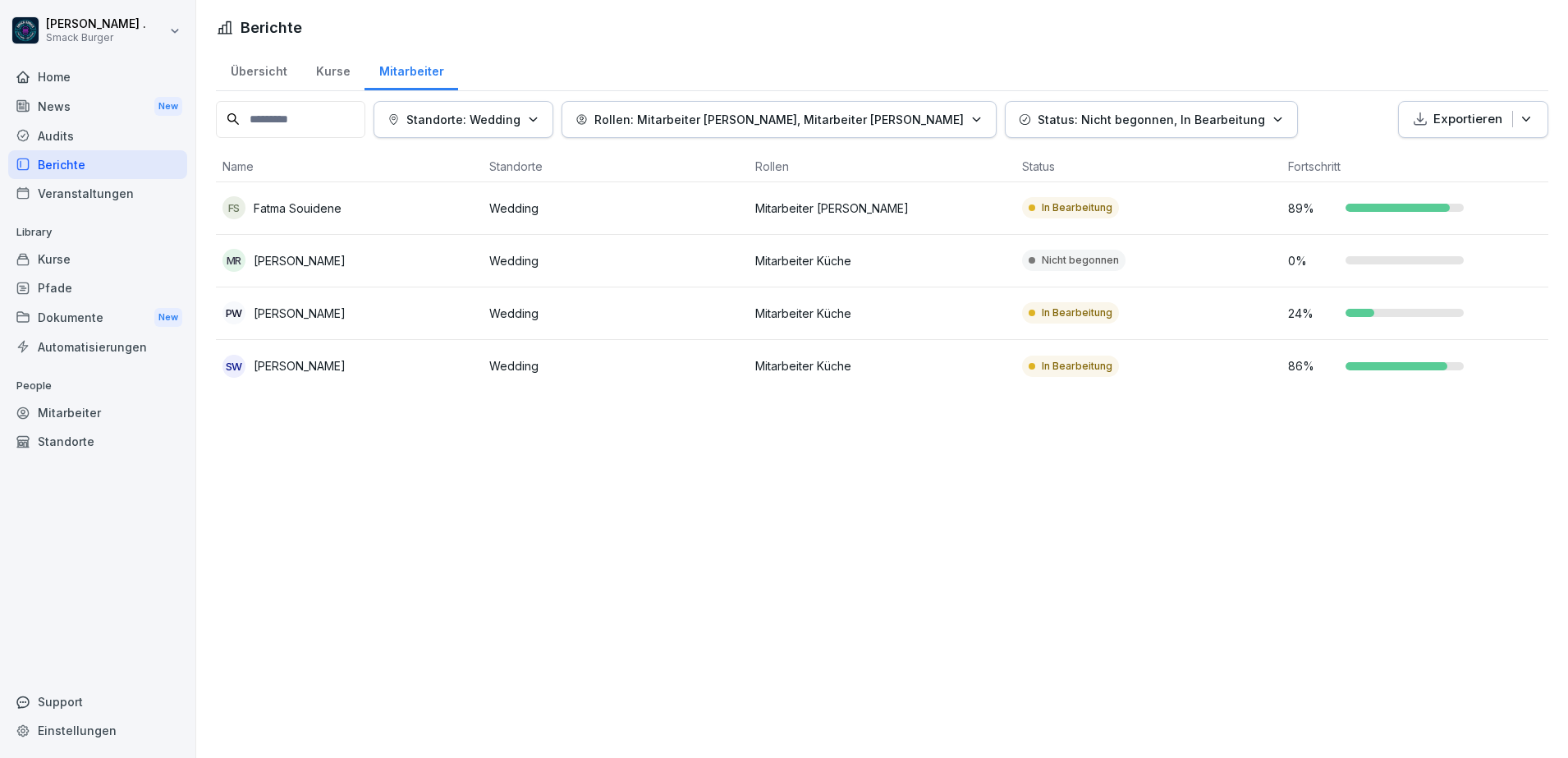 type 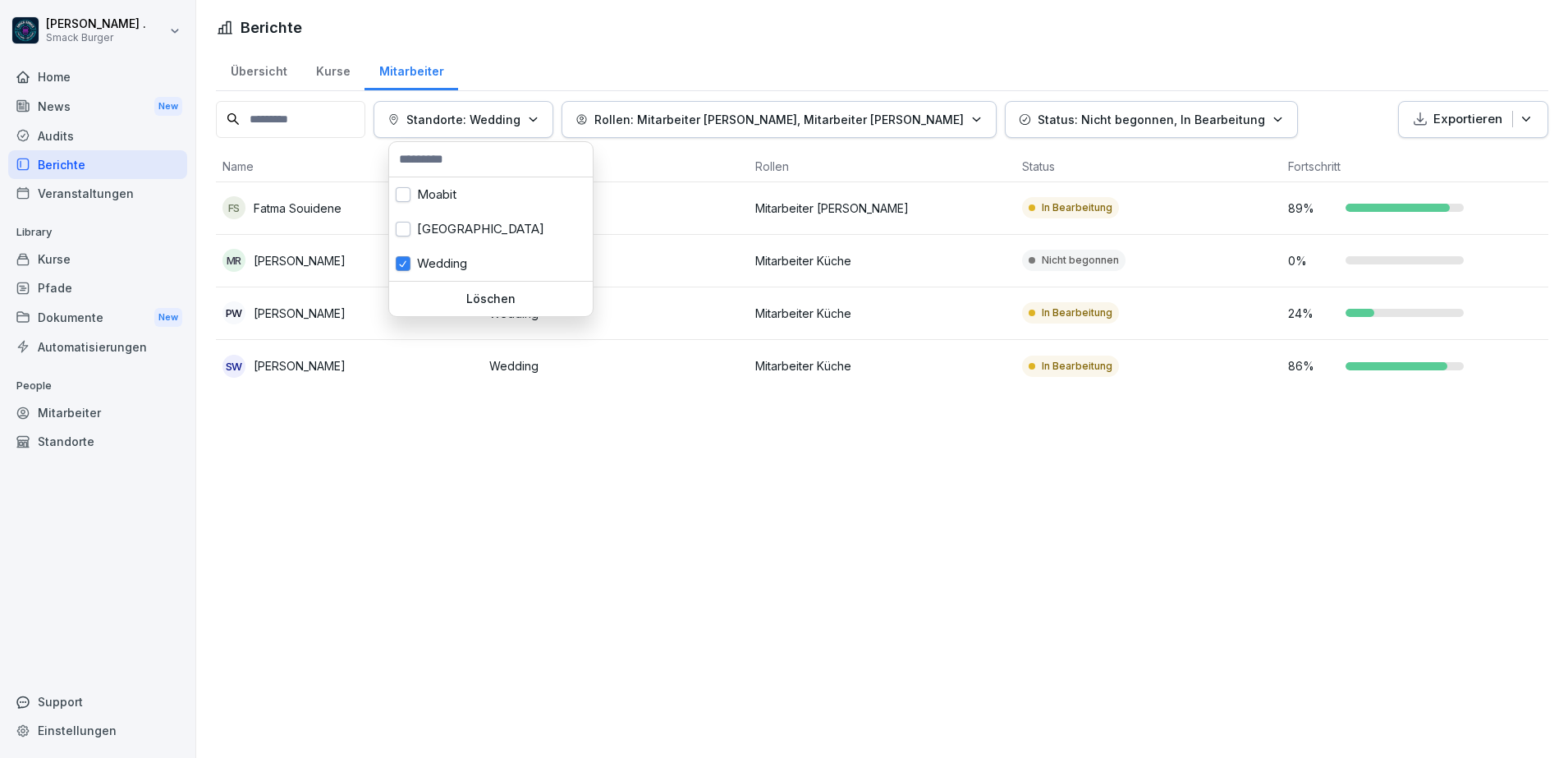 click on "[PERSON_NAME]   . Smack Burger Home News New Audits Berichte Veranstaltungen Library Kurse Pfade Dokumente New Automatisierungen People Mitarbeiter Standorte Support Einstellungen Berichte Übersicht Kurse Mitarbeiter Standorte: Wedding Rollen: Mitarbeiter Küche, Mitarbeiter Kasse Status: Nicht begonnen, In Bearbeitung Exportieren Name Standorte Rollen Status Fortschritt FS Fatma Souidene Wedding Mitarbeiter Kasse In Bearbeitung 89 % MR [PERSON_NAME] Wedding Mitarbeiter Küche Nicht begonnen 0 % Pw [PERSON_NAME] Wedding Mitarbeiter Küche In Bearbeitung 24 % sw [PERSON_NAME] Wedding Mitarbeiter Küche In Bearbeitung 86 % Moabit [GEOGRAPHIC_DATA] Wedding Löschen" at bounding box center [784, 379] 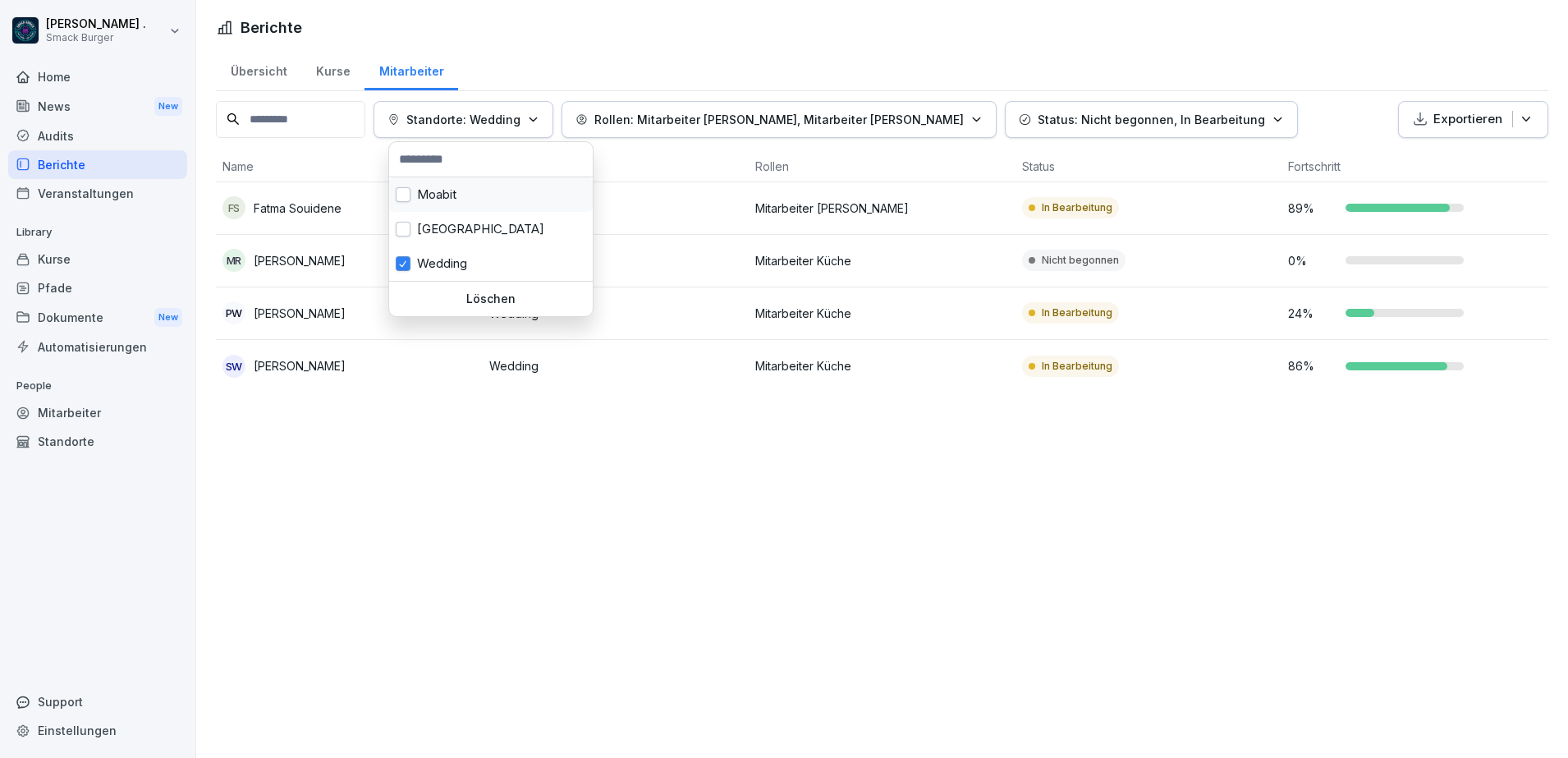 click on "Moabit" at bounding box center (491, 195) 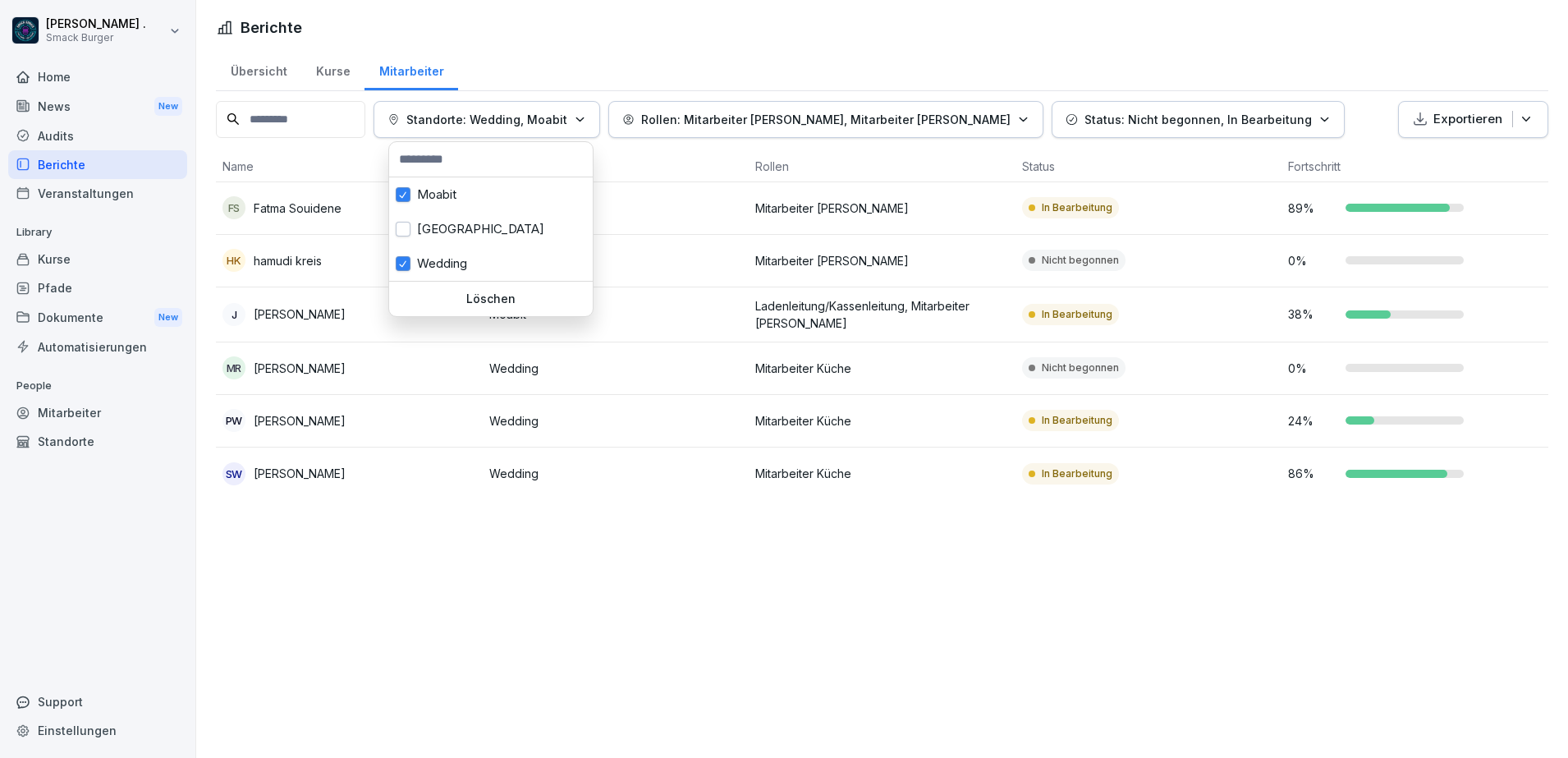 click on "[PERSON_NAME]   . Smack Burger Home News New Audits Berichte Veranstaltungen Library Kurse Pfade Dokumente New Automatisierungen People Mitarbeiter Standorte Support Einstellungen Berichte Übersicht Kurse Mitarbeiter Standorte: Wedding, Moabit Rollen: Mitarbeiter Küche, Mitarbeiter Kasse Status: Nicht begonnen, In Bearbeitung Exportieren Name Standorte Rollen Status Fortschritt FS Fatma Souidene Wedding Mitarbeiter Kasse In Bearbeitung 89 % hk hamudi kreis Moabit Mitarbeiter Kasse Nicht begonnen 0 % J [PERSON_NAME] Ladenleitung/Kassenleitung, Mitarbeiter Kasse In Bearbeitung 38 % MR [PERSON_NAME] Wedding Mitarbeiter [PERSON_NAME] Nicht begonnen 0 % Pw [PERSON_NAME] Wedding Mitarbeiter Küche In Bearbeitung 24 % sw [PERSON_NAME] Wedding Mitarbeiter Küche In Bearbeitung 86 % Moabit [GEOGRAPHIC_DATA] Wedding Löschen" at bounding box center (784, 379) 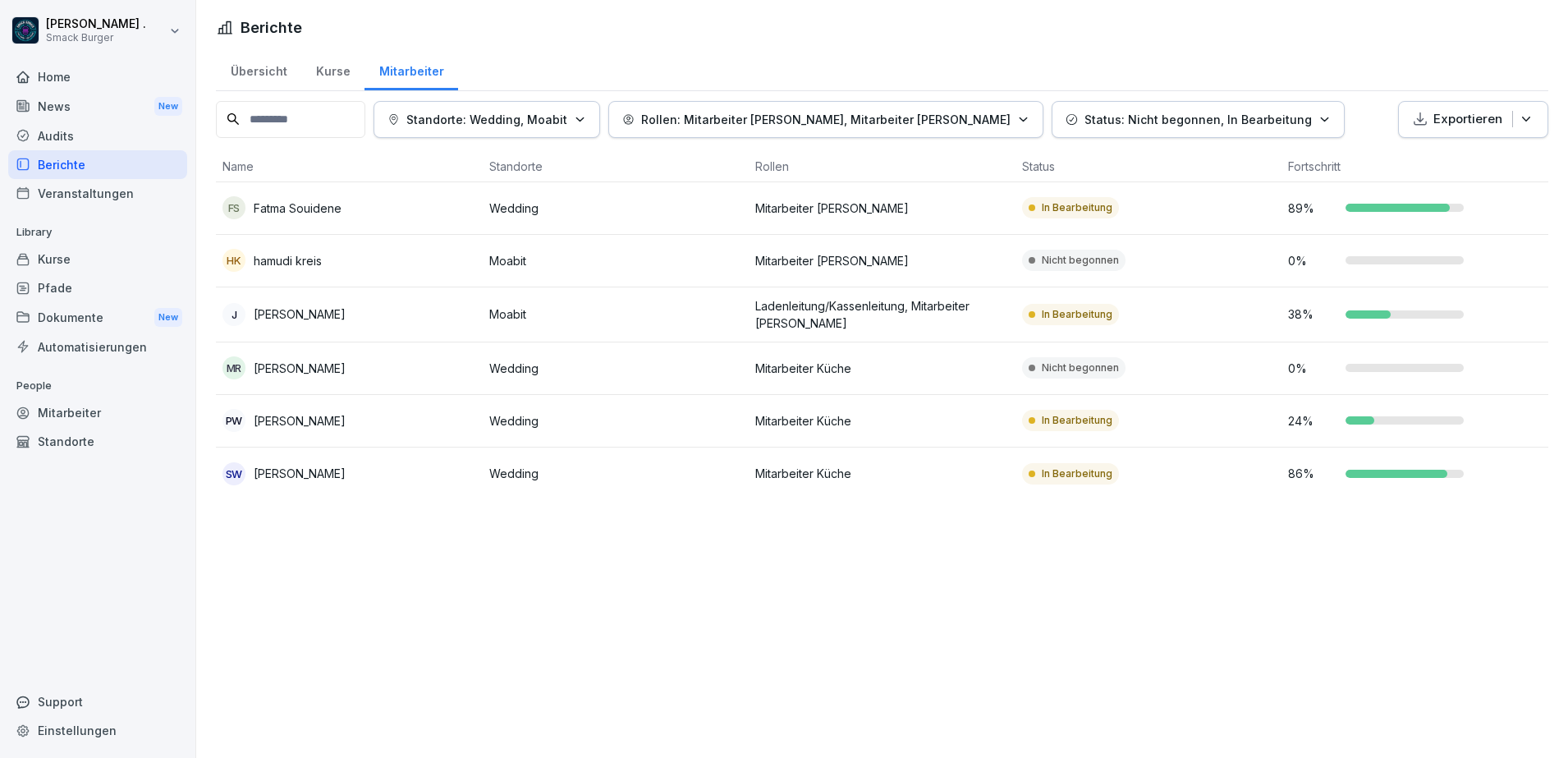 click on "Berichte Übersicht Kurse Mitarbeiter Standorte: Wedding, Moabit Rollen: Mitarbeiter [PERSON_NAME], Mitarbeiter Kasse Status: Nicht begonnen, In Bearbeitung Exportieren Name Standorte Rollen Status Fortschritt FS Fatma Souidene Wedding Mitarbeiter Kasse In Bearbeitung 89 % hk hamudi kreis Moabit Mitarbeiter [PERSON_NAME] Nicht begonnen 0 % J [PERSON_NAME] Ladenleitung/Kassenleitung, Mitarbeiter Kasse In Bearbeitung 38 % MR [PERSON_NAME] Wedding Mitarbeiter Küche Nicht begonnen 0 % Pw [PERSON_NAME] Wedding Mitarbeiter Küche In Bearbeitung 24 % sw [PERSON_NAME] Wedding Mitarbeiter Küche In Bearbeitung 86 %" at bounding box center [882, 379] 